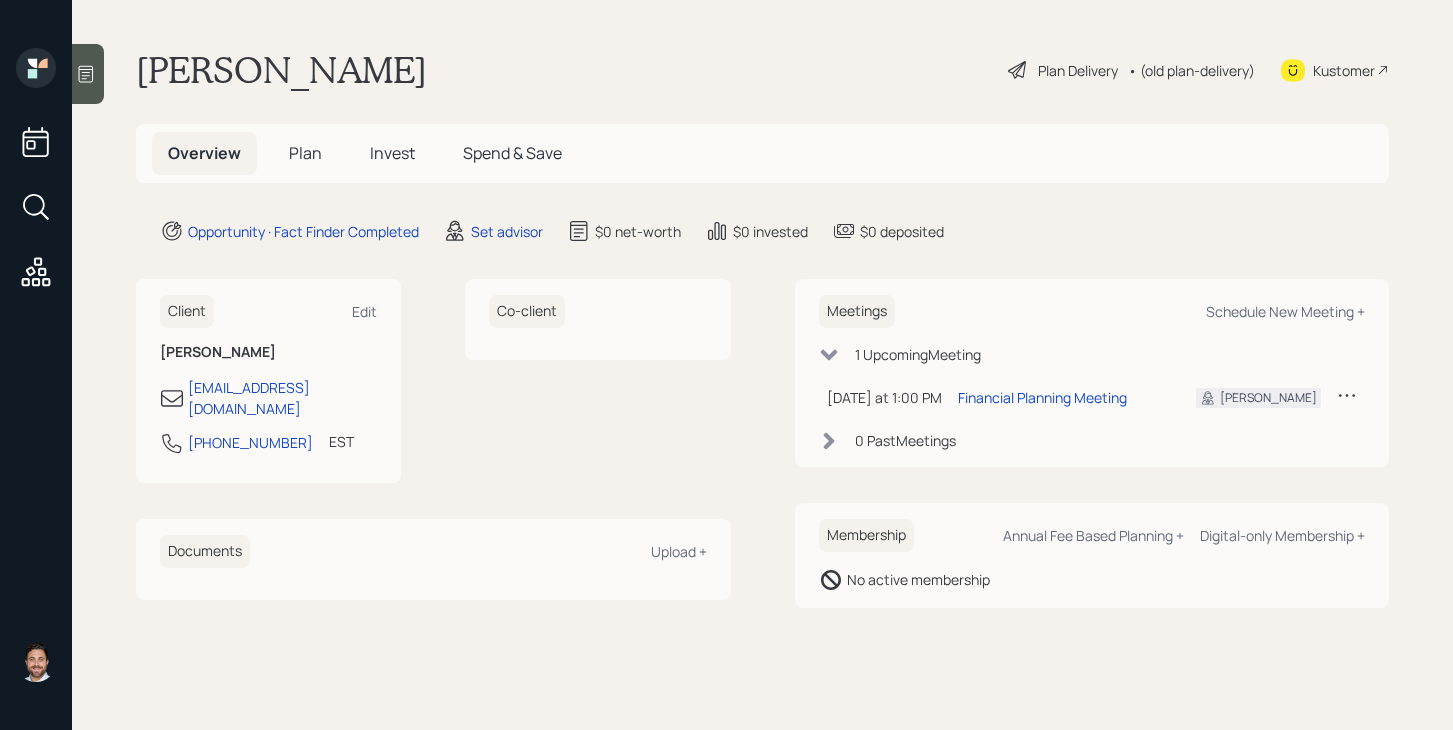 scroll, scrollTop: 0, scrollLeft: 0, axis: both 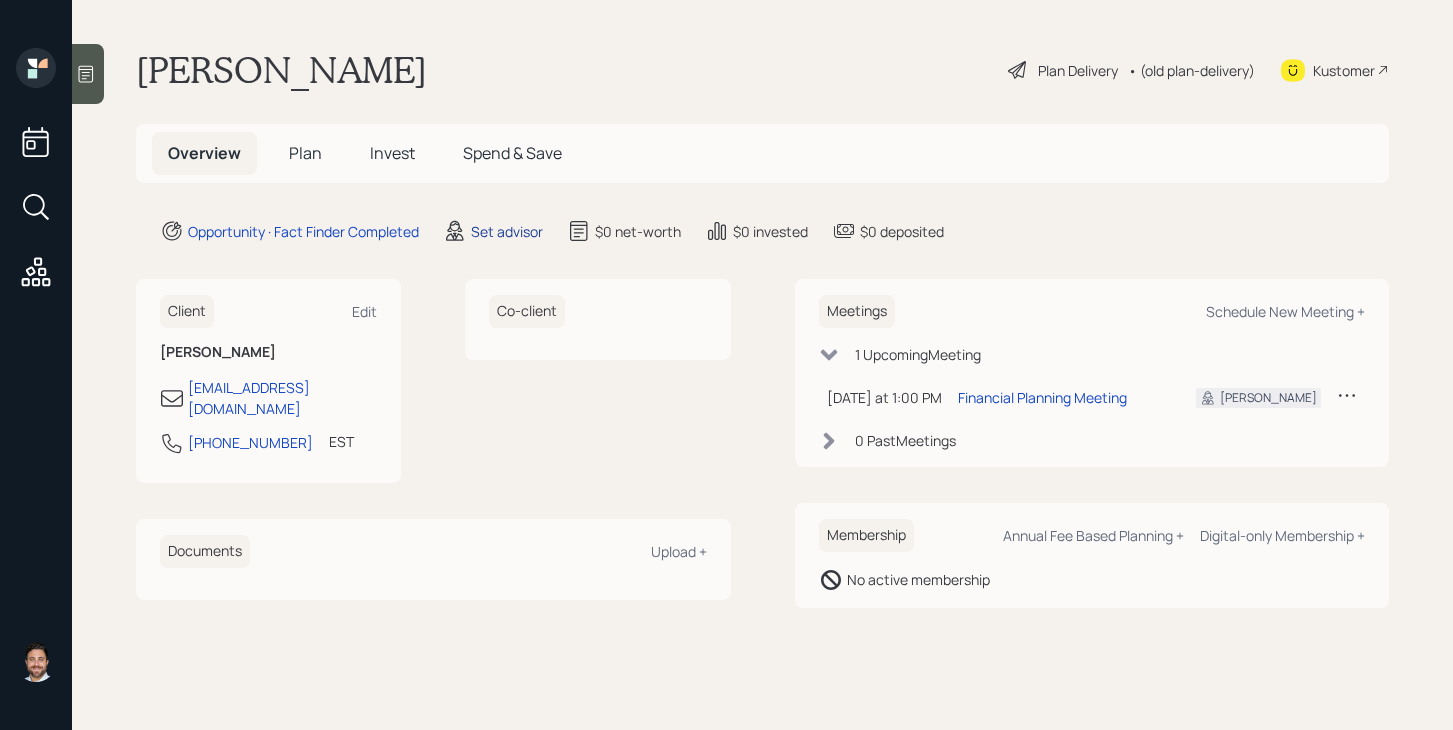 click on "Set advisor" at bounding box center [507, 231] 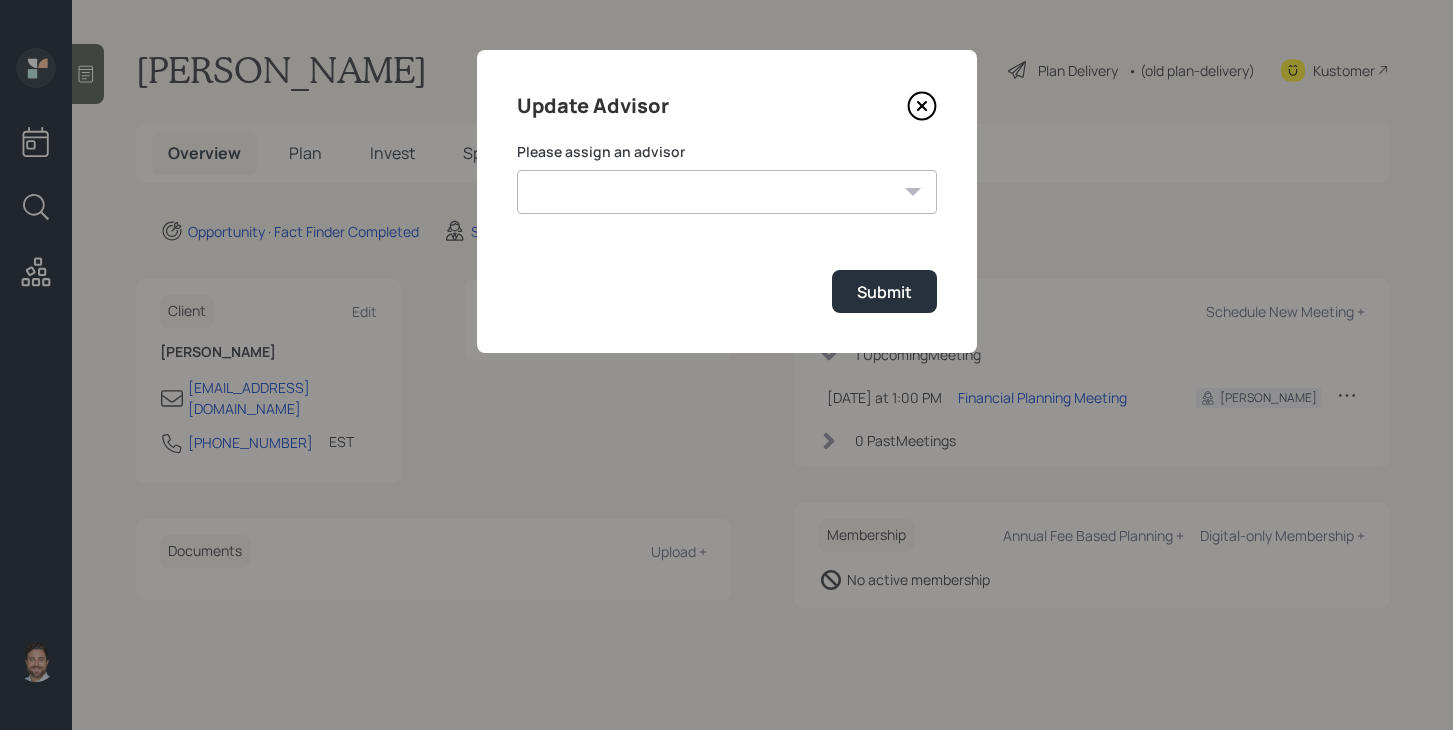 click on "[PERSON_NAME] [PERSON_NAME] End [PERSON_NAME] [PERSON_NAME] [PERSON_NAME] [PERSON_NAME] [PERSON_NAME] [PERSON_NAME] [PERSON_NAME]" at bounding box center (727, 192) 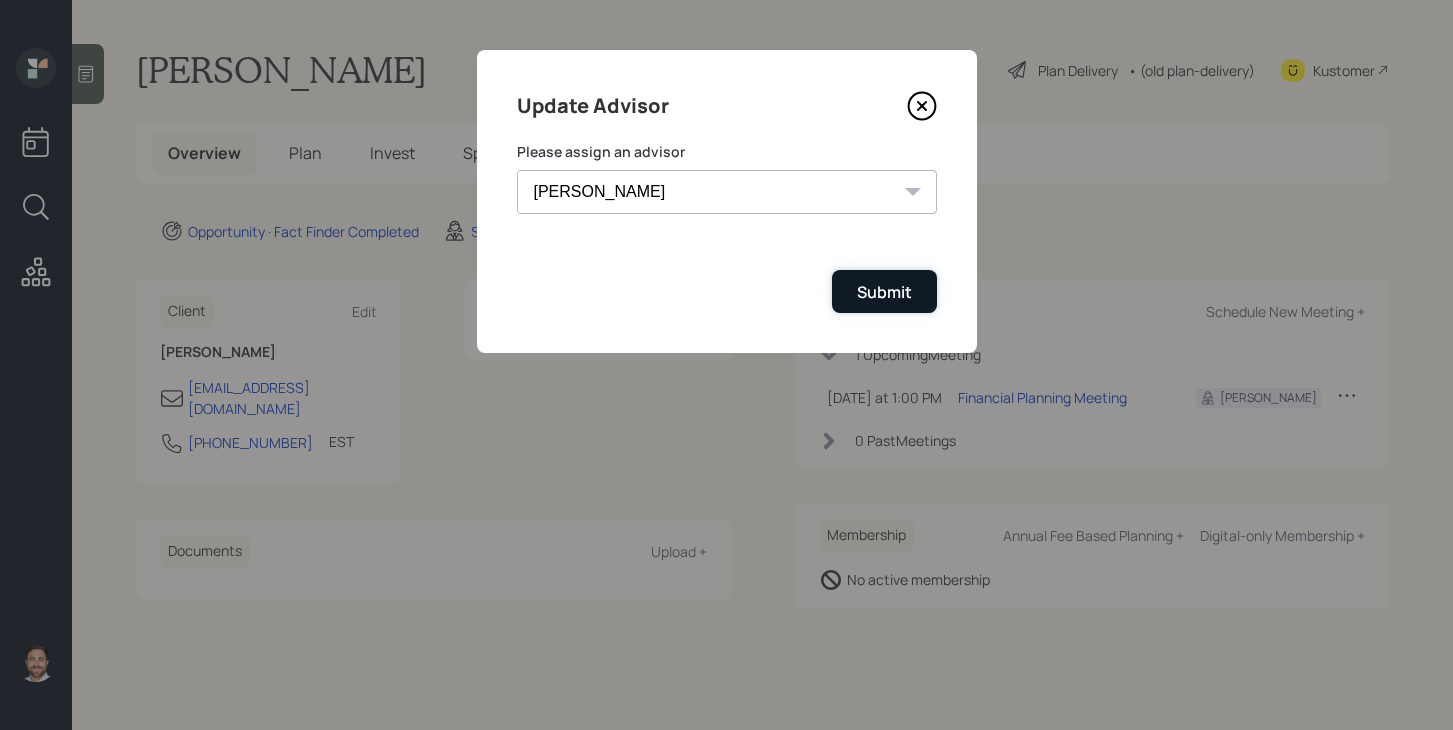 click on "Submit" at bounding box center [884, 292] 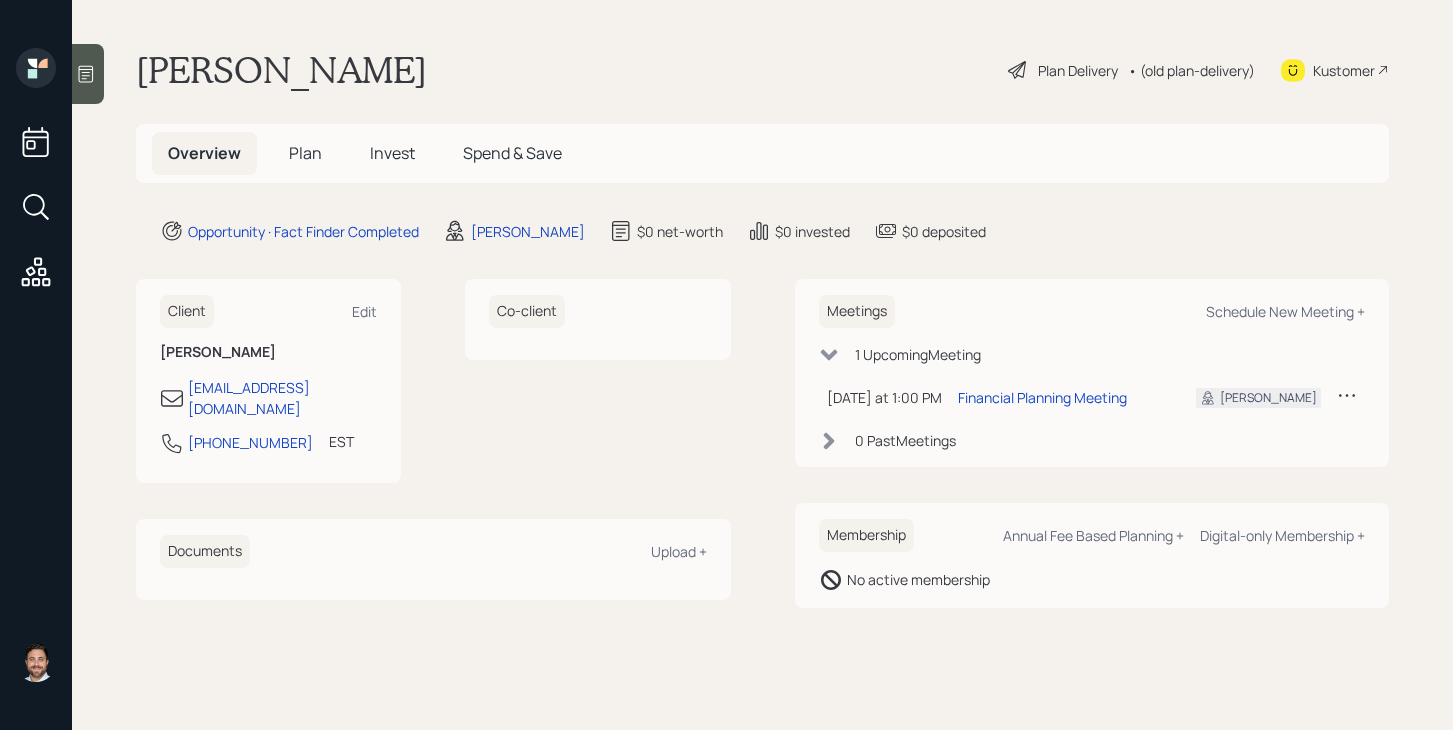 click on "Plan" at bounding box center (305, 153) 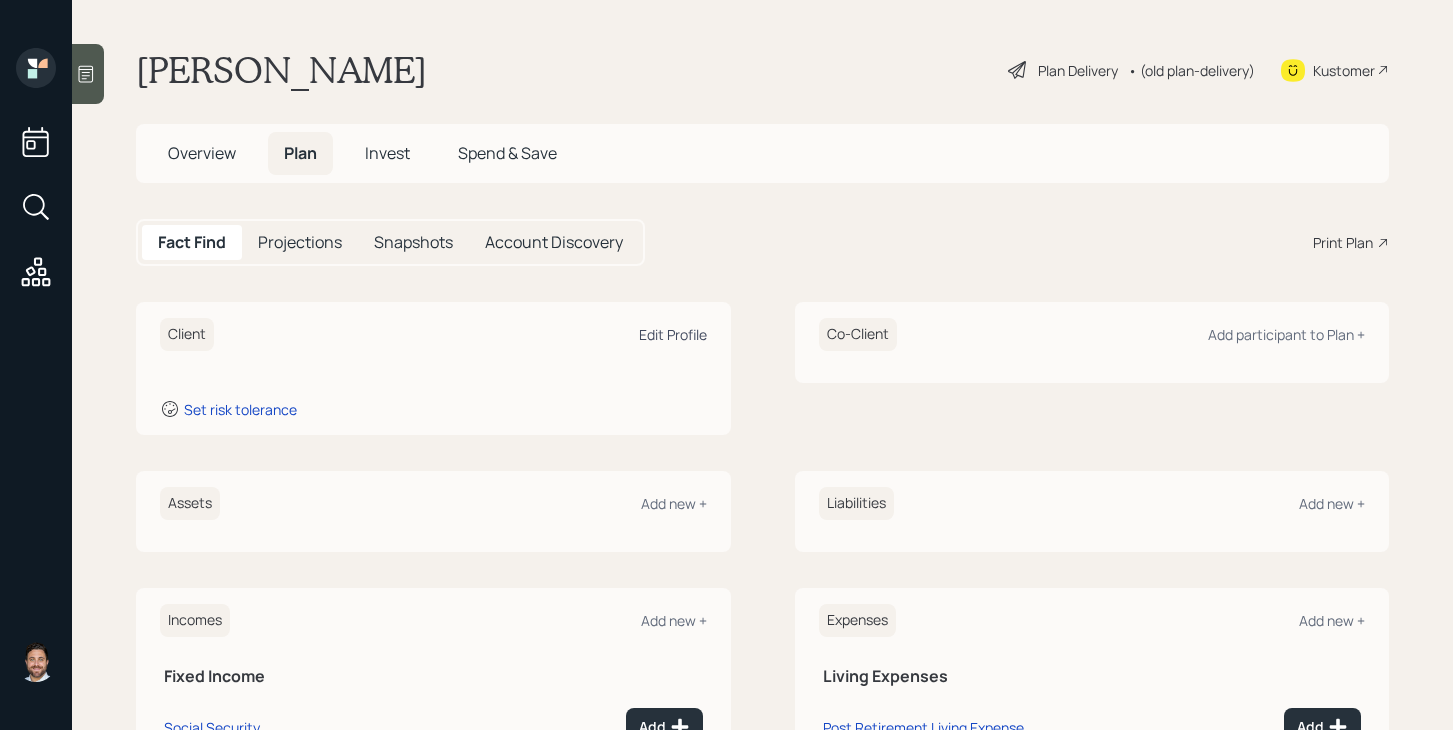 click on "Edit Profile" at bounding box center [673, 334] 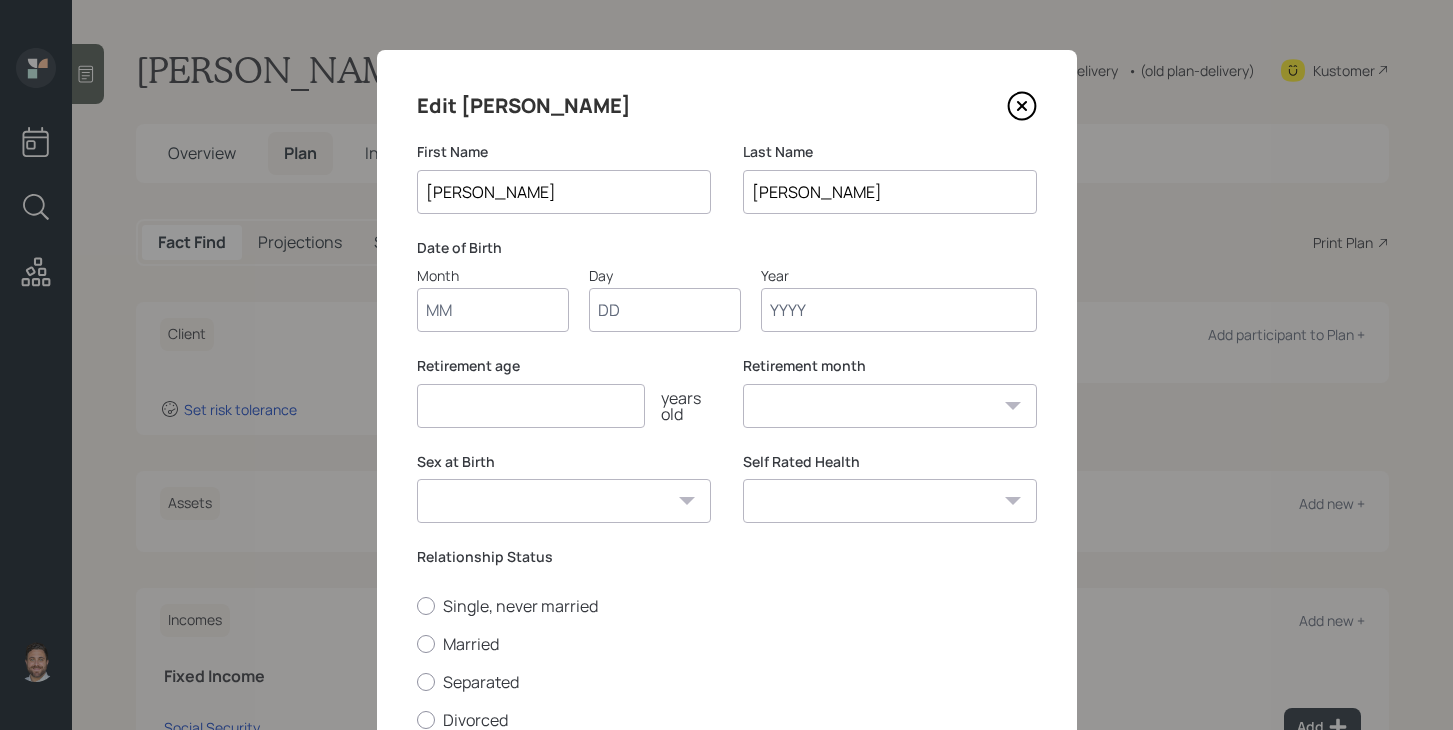 click on "Month" at bounding box center (493, 310) 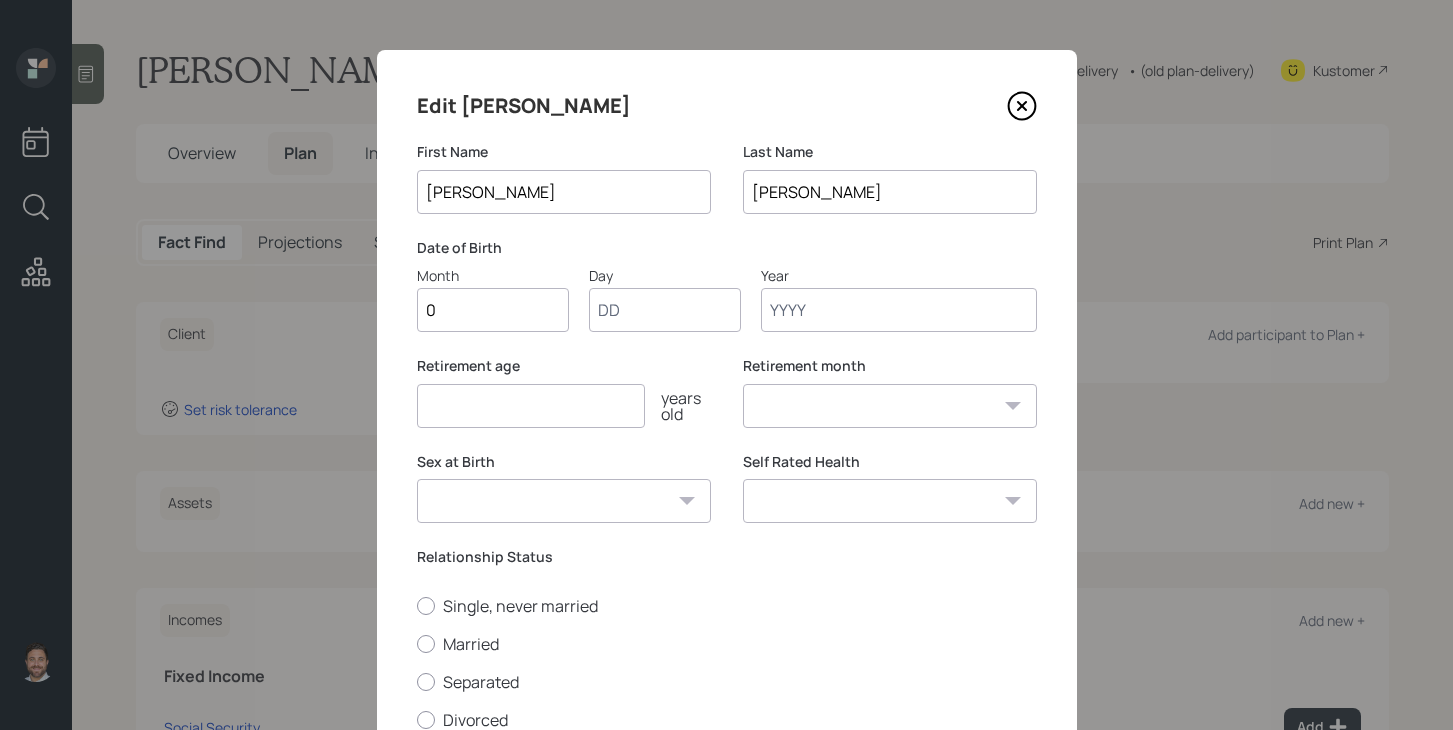 type on "07" 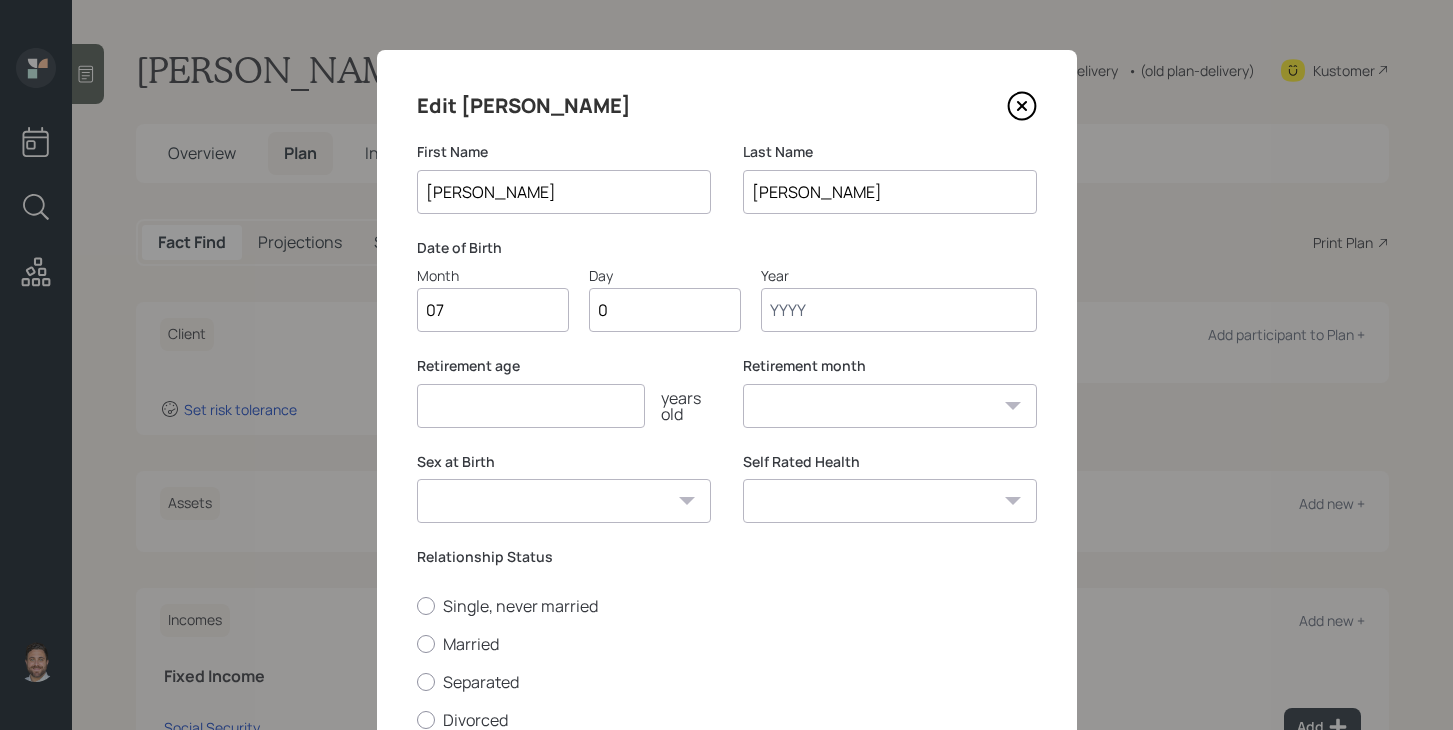 type on "05" 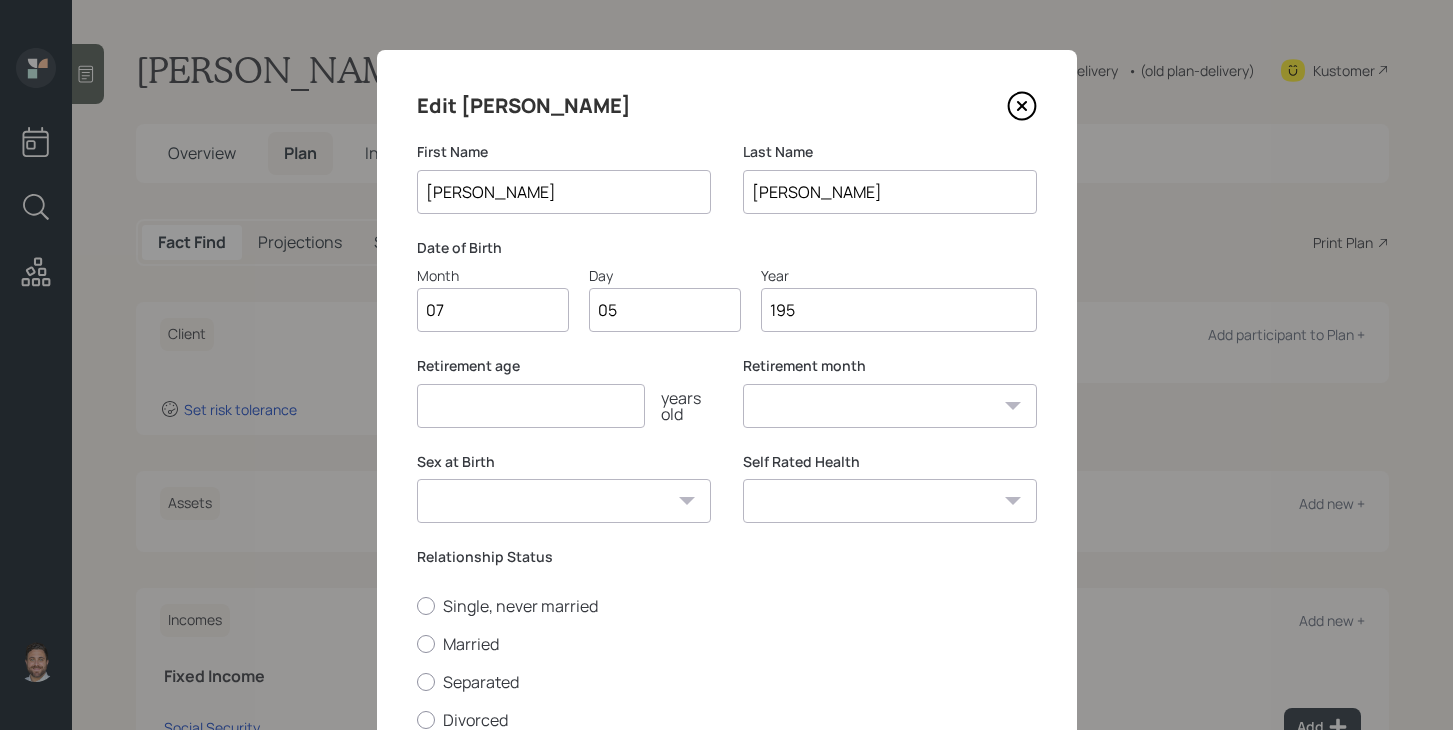 type on "1950" 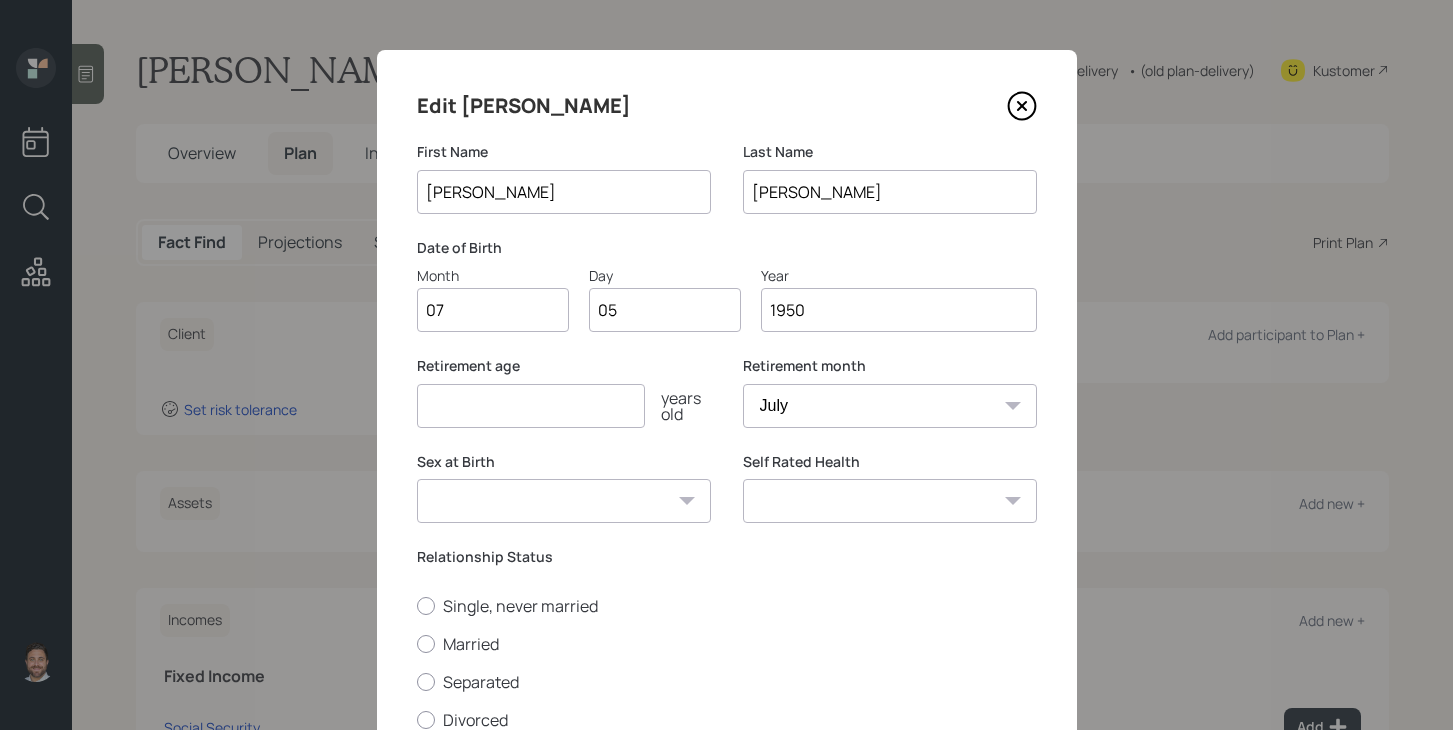 type on "1950" 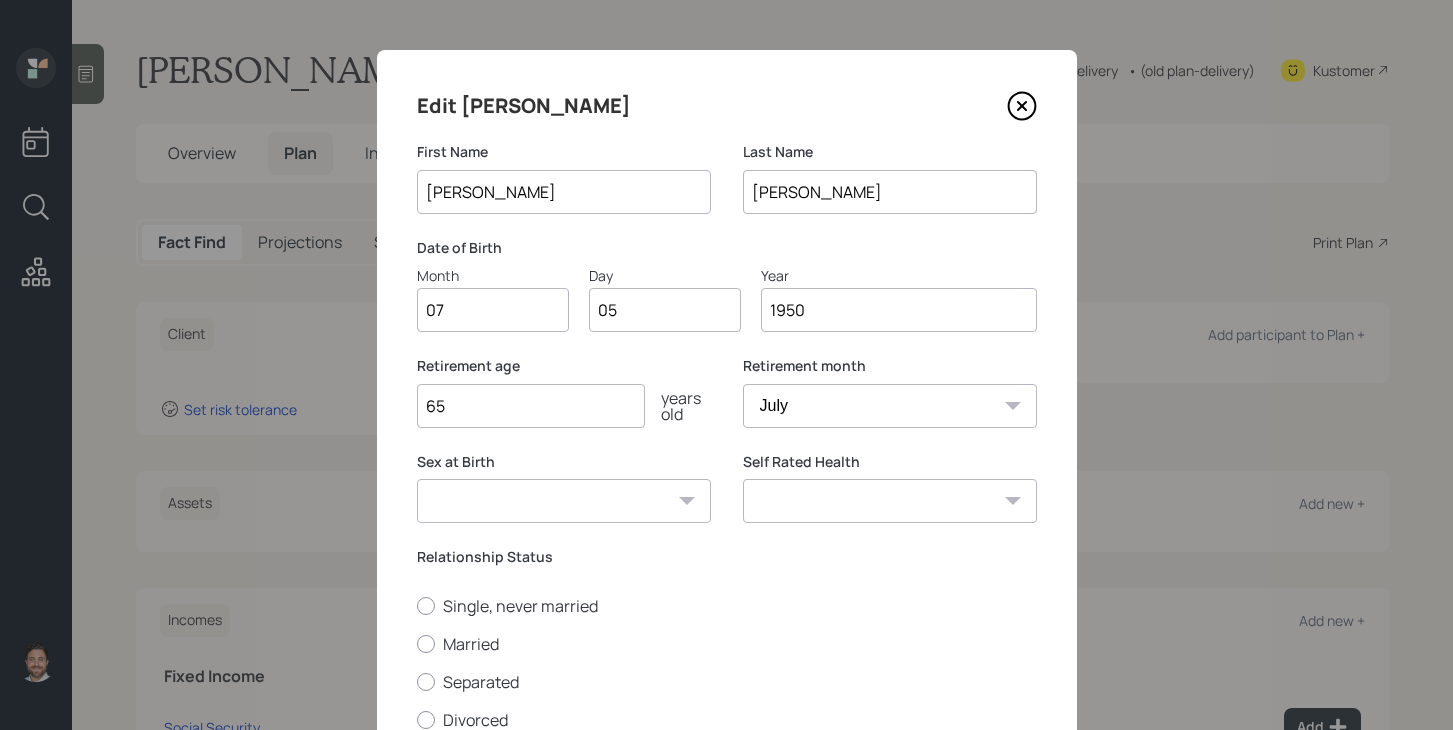type on "65" 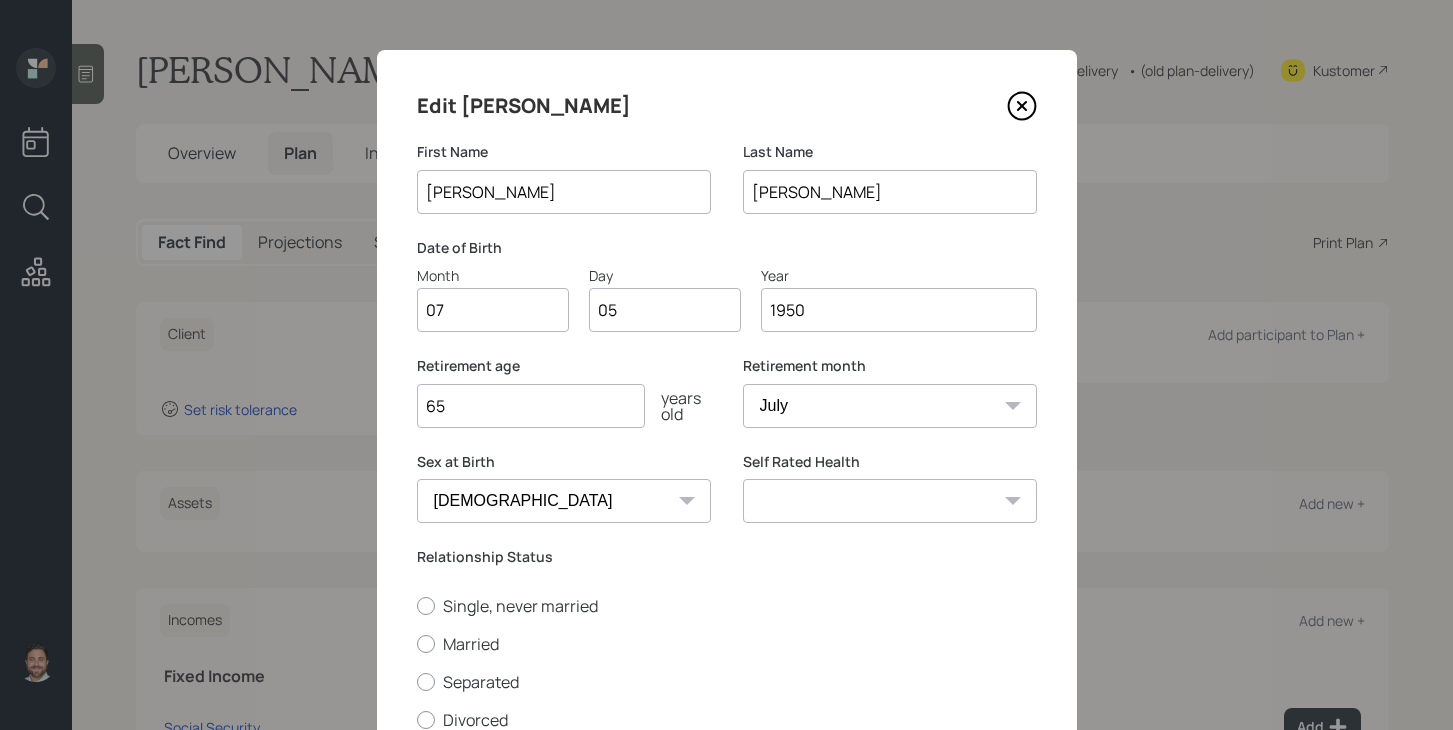 click on "Excellent Very Good Good Fair Poor" at bounding box center [890, 501] 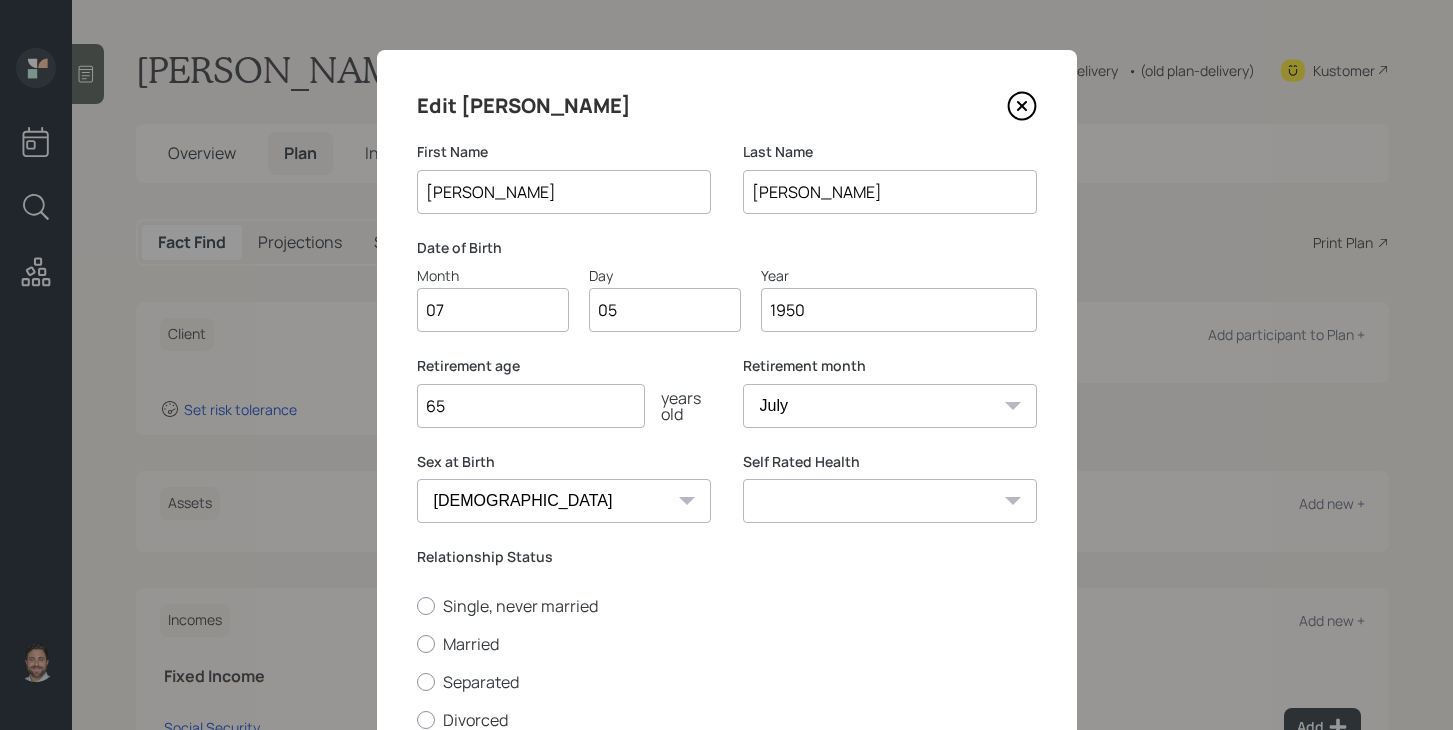 select on "fair" 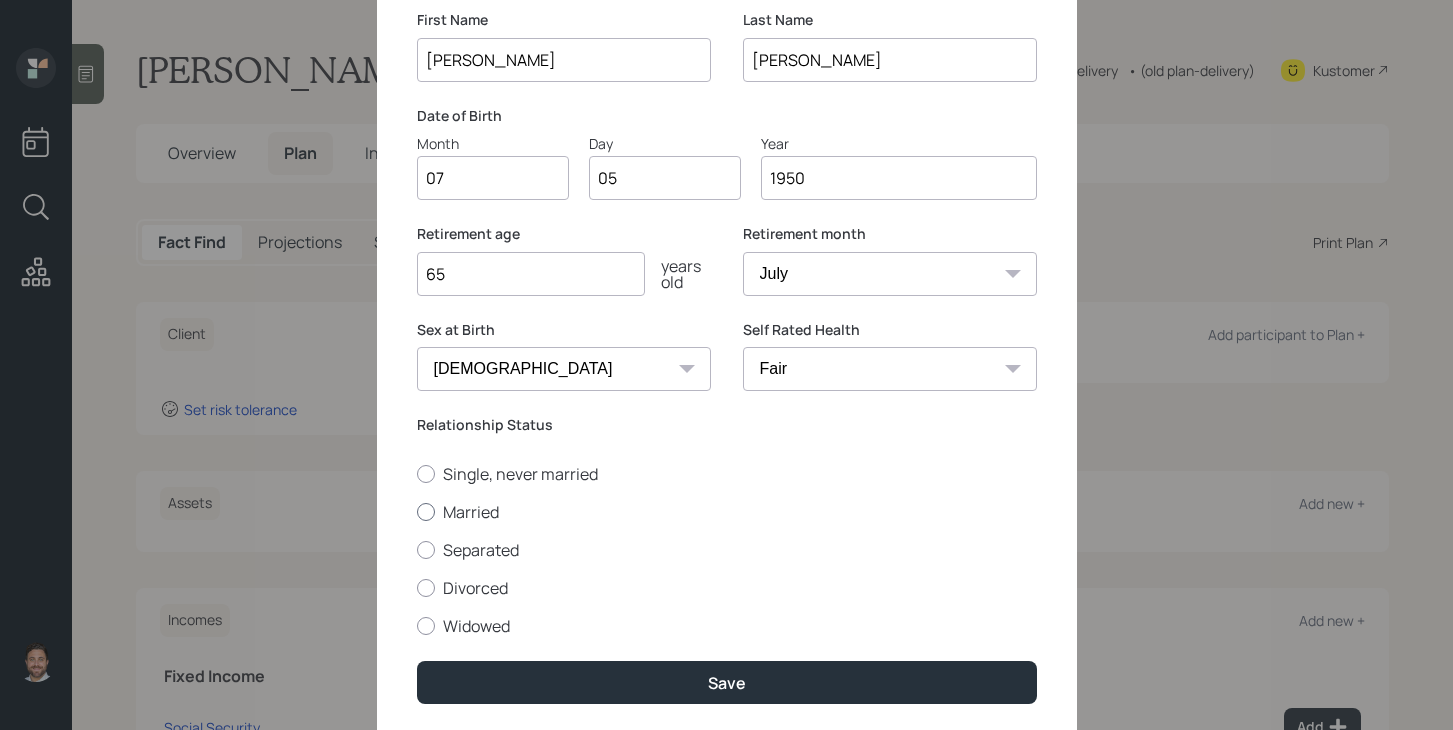 scroll, scrollTop: 197, scrollLeft: 0, axis: vertical 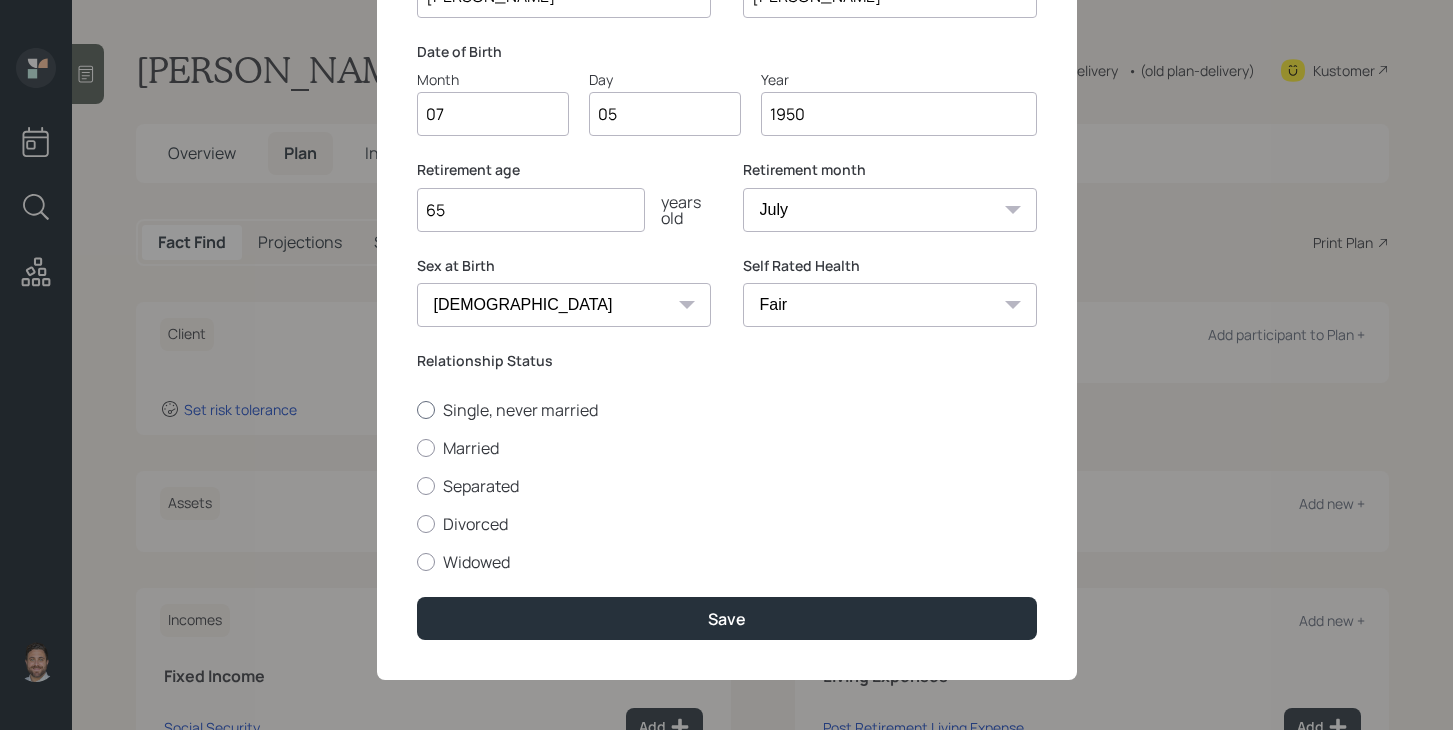 click on "Single, never married" at bounding box center [727, 410] 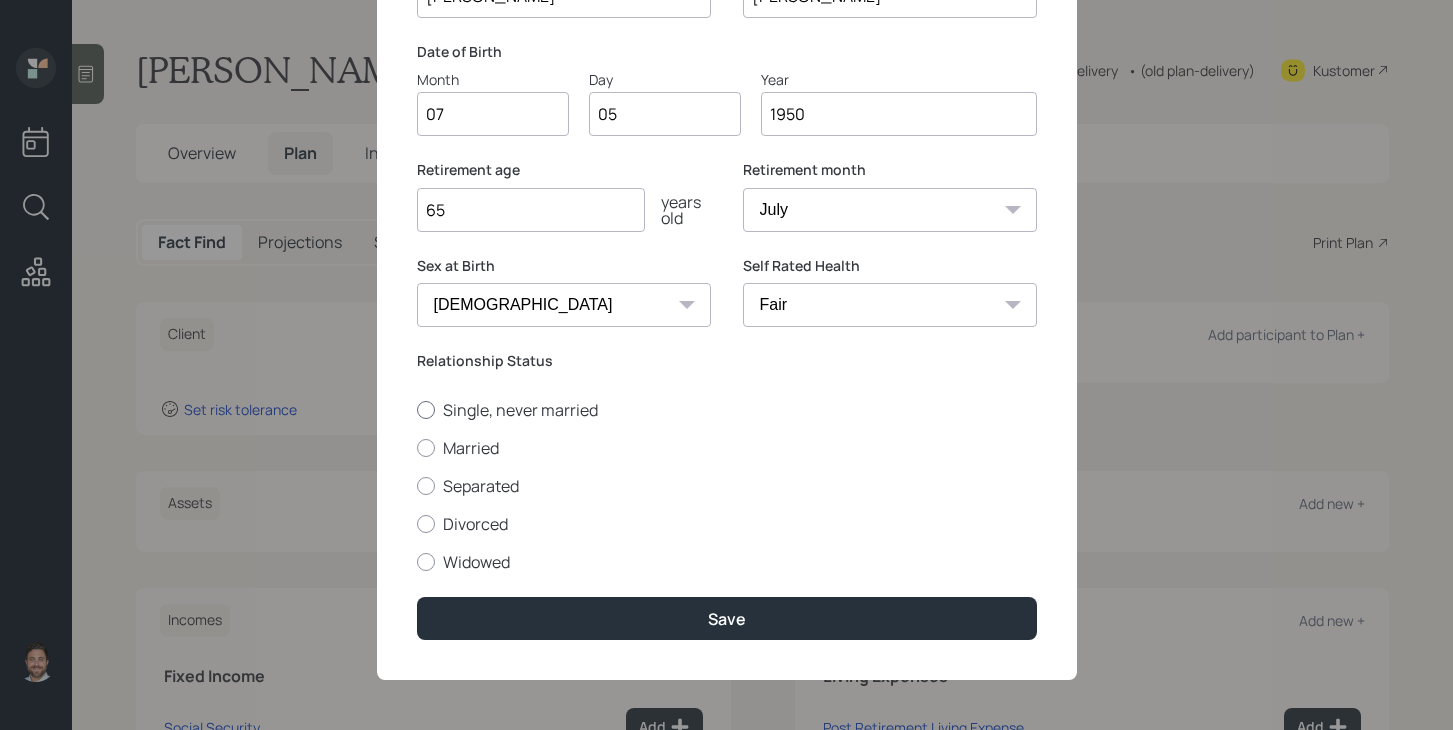 radio on "true" 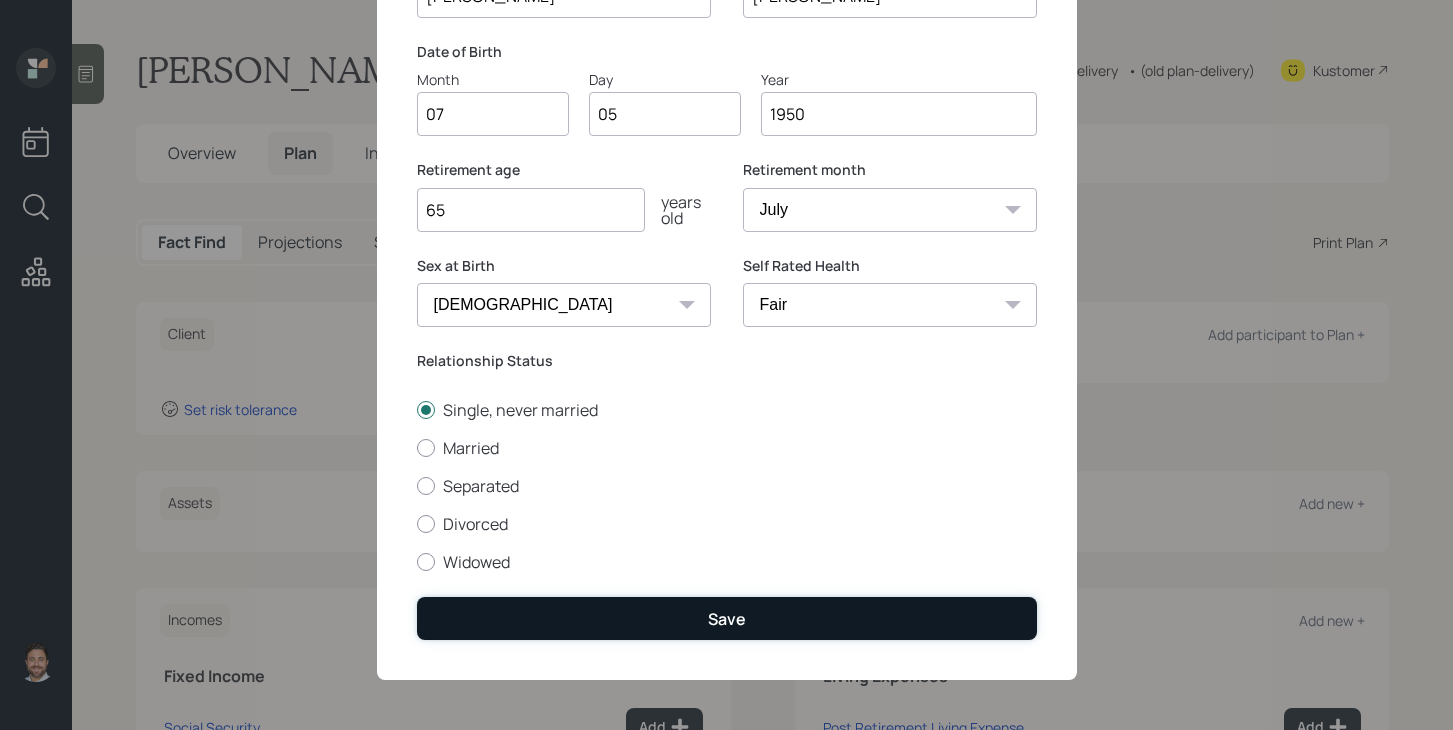 click on "Save" at bounding box center (727, 618) 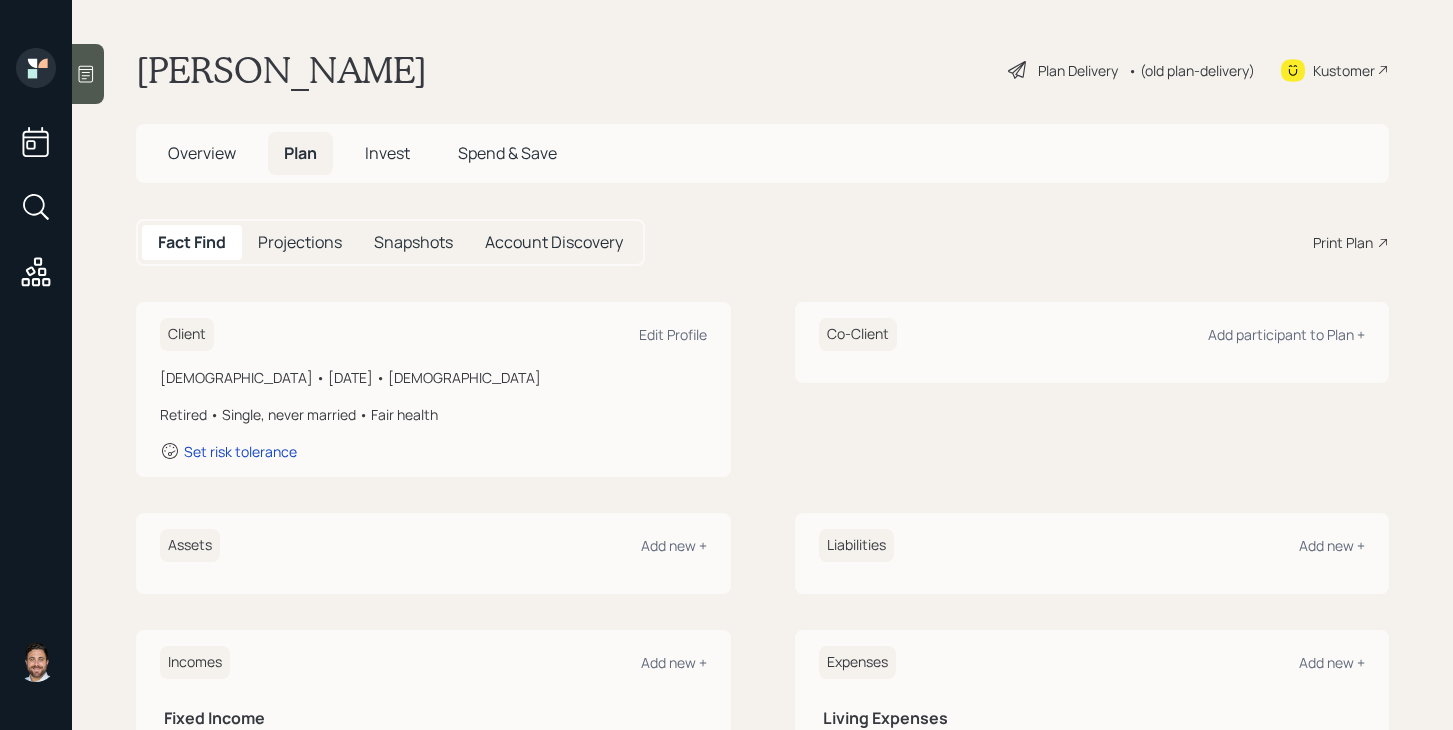 scroll, scrollTop: 189, scrollLeft: 0, axis: vertical 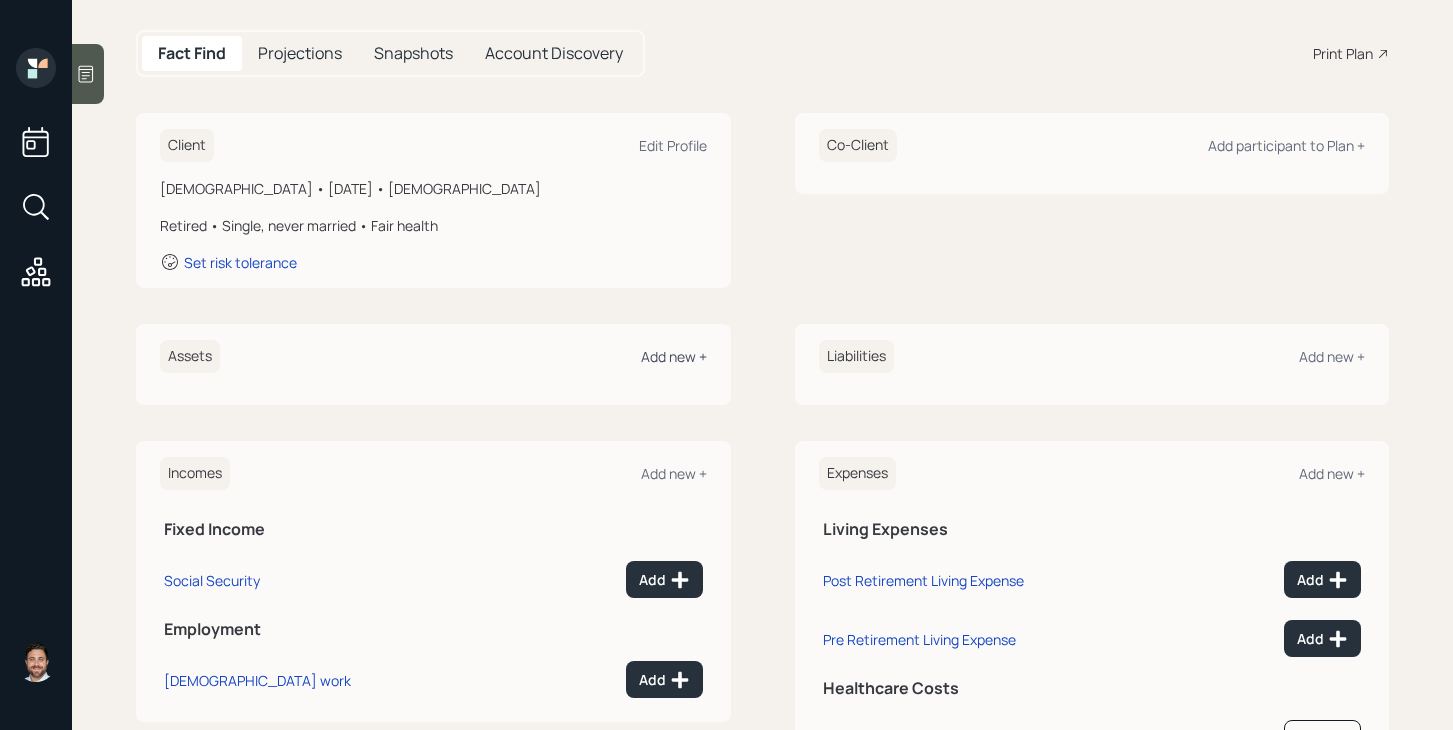 click on "Add new +" at bounding box center (674, 356) 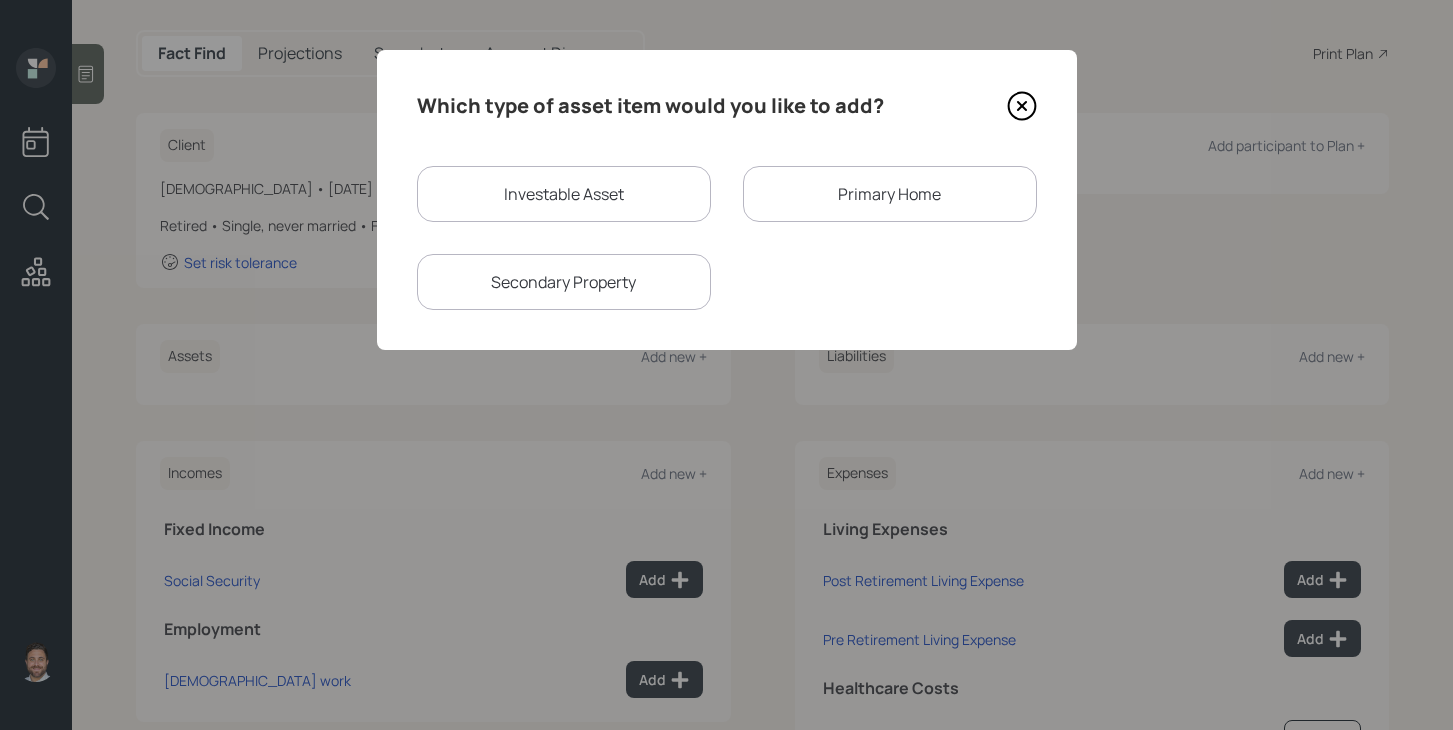 click on "Investable Asset" at bounding box center [564, 194] 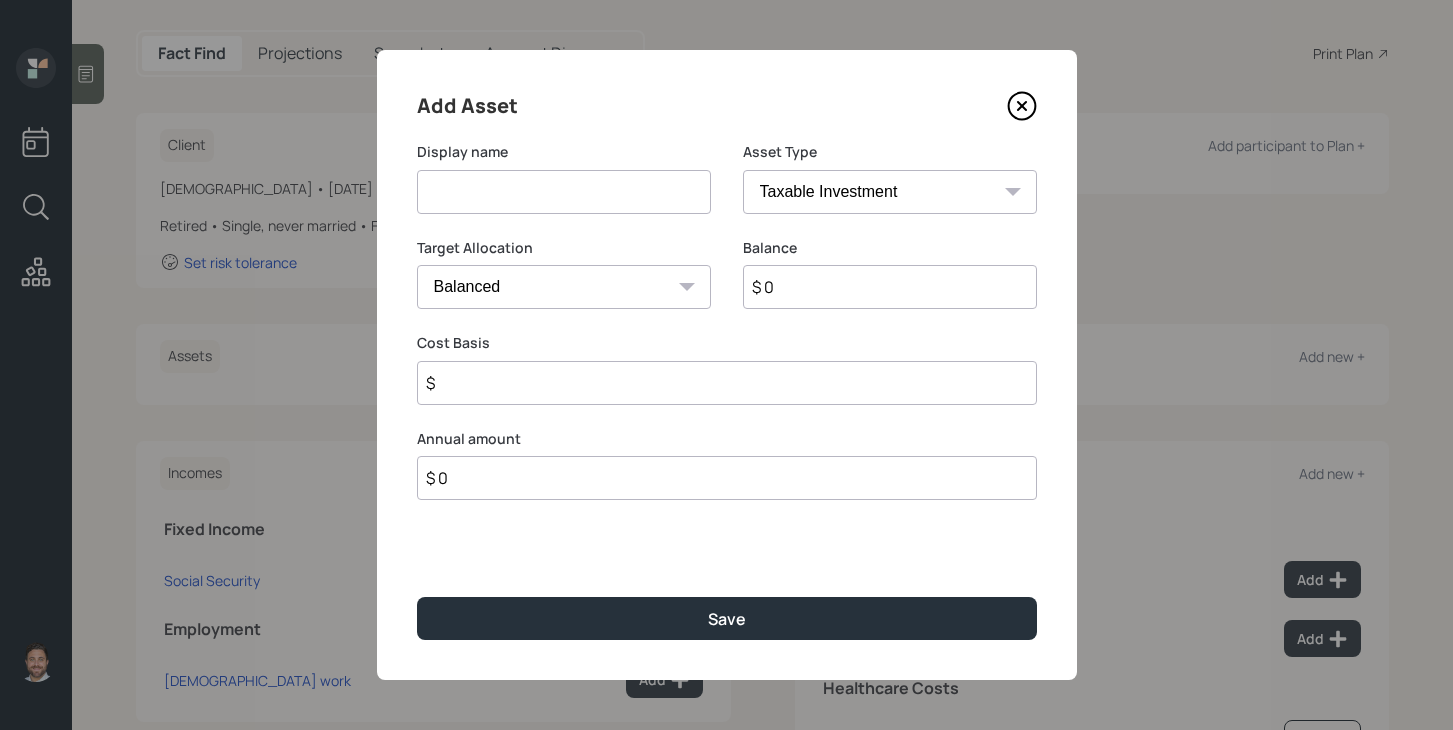 click at bounding box center (564, 192) 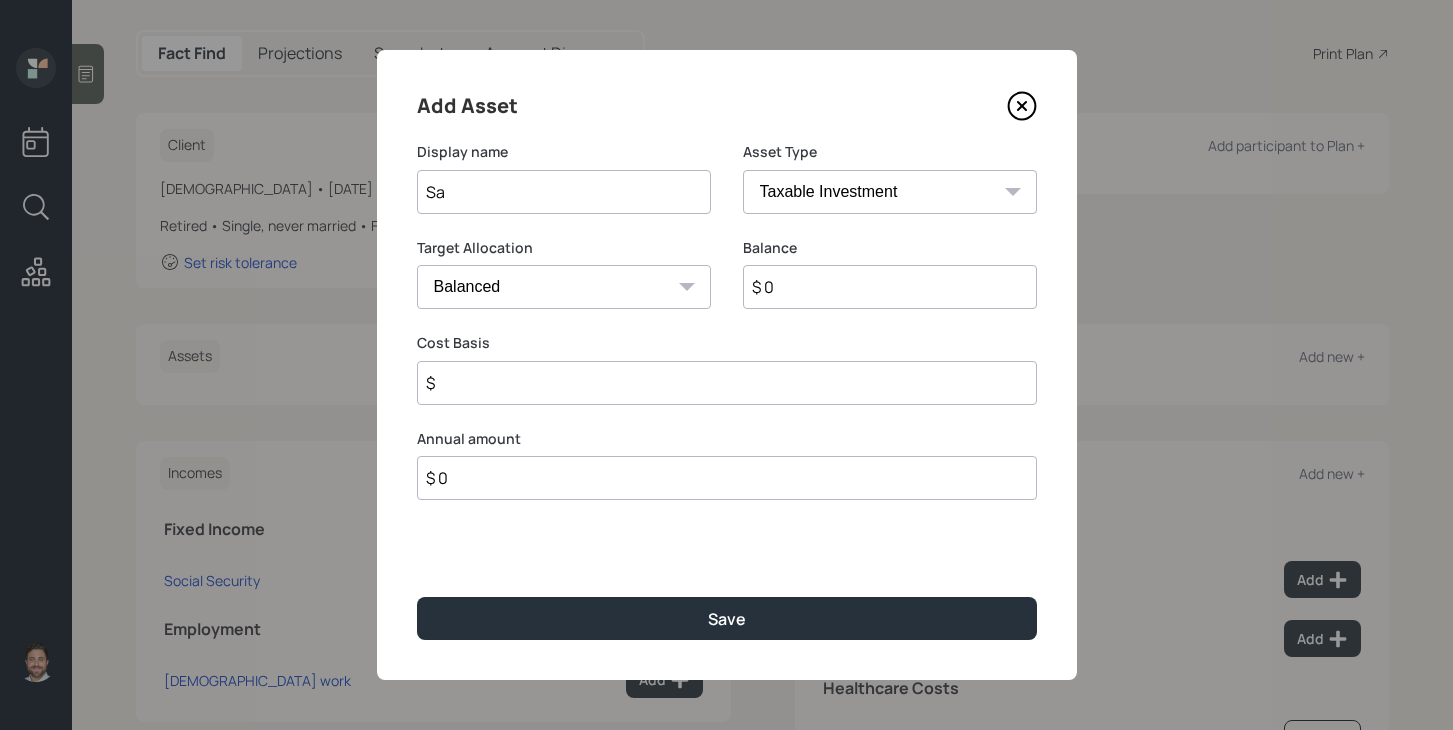 type on "S" 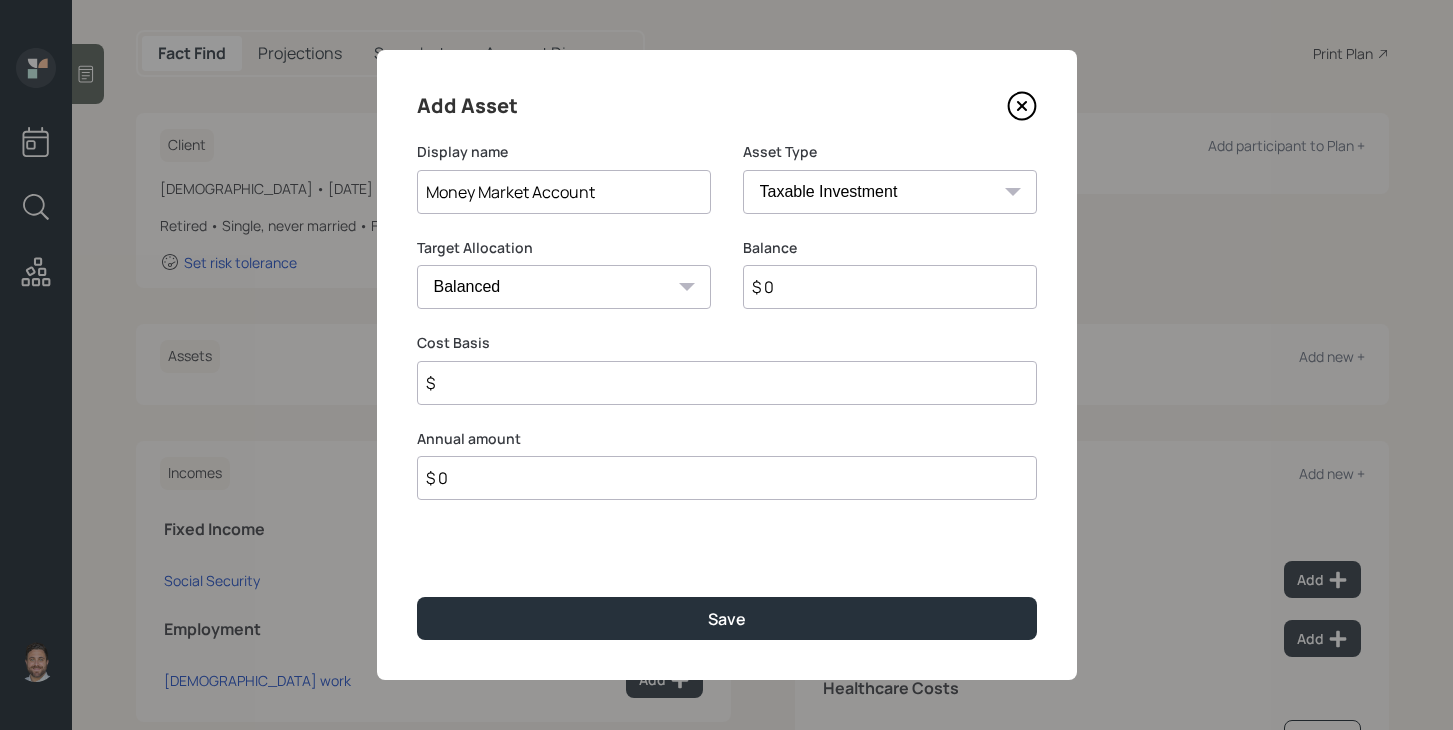 type on "Money Market Account" 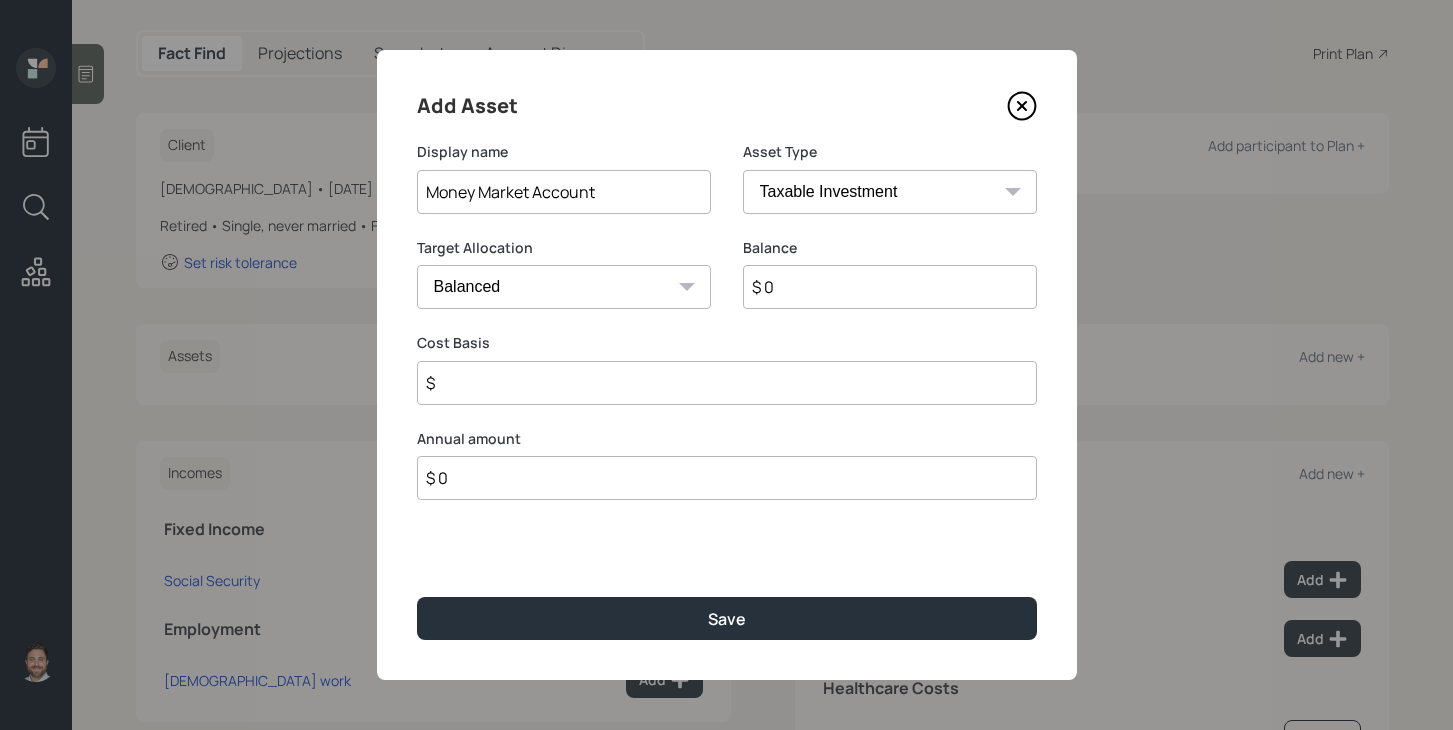 click on "SEP [PERSON_NAME] IRA 401(k) [PERSON_NAME] 401(k) 403(b) [PERSON_NAME] 403(b) 457(b) [PERSON_NAME] 457(b) Health Savings Account 529 Taxable Investment Checking / Savings Emergency Fund" at bounding box center (890, 192) 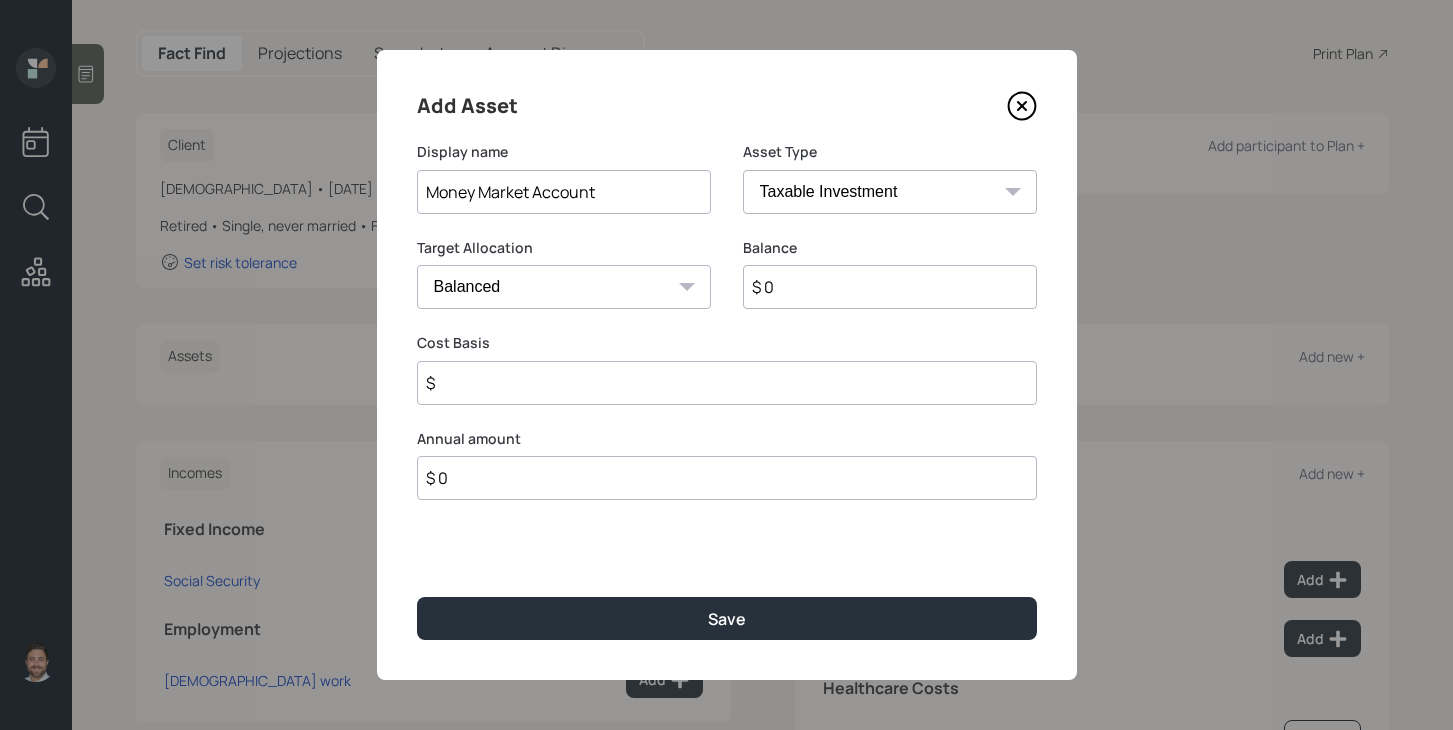 select on "cash" 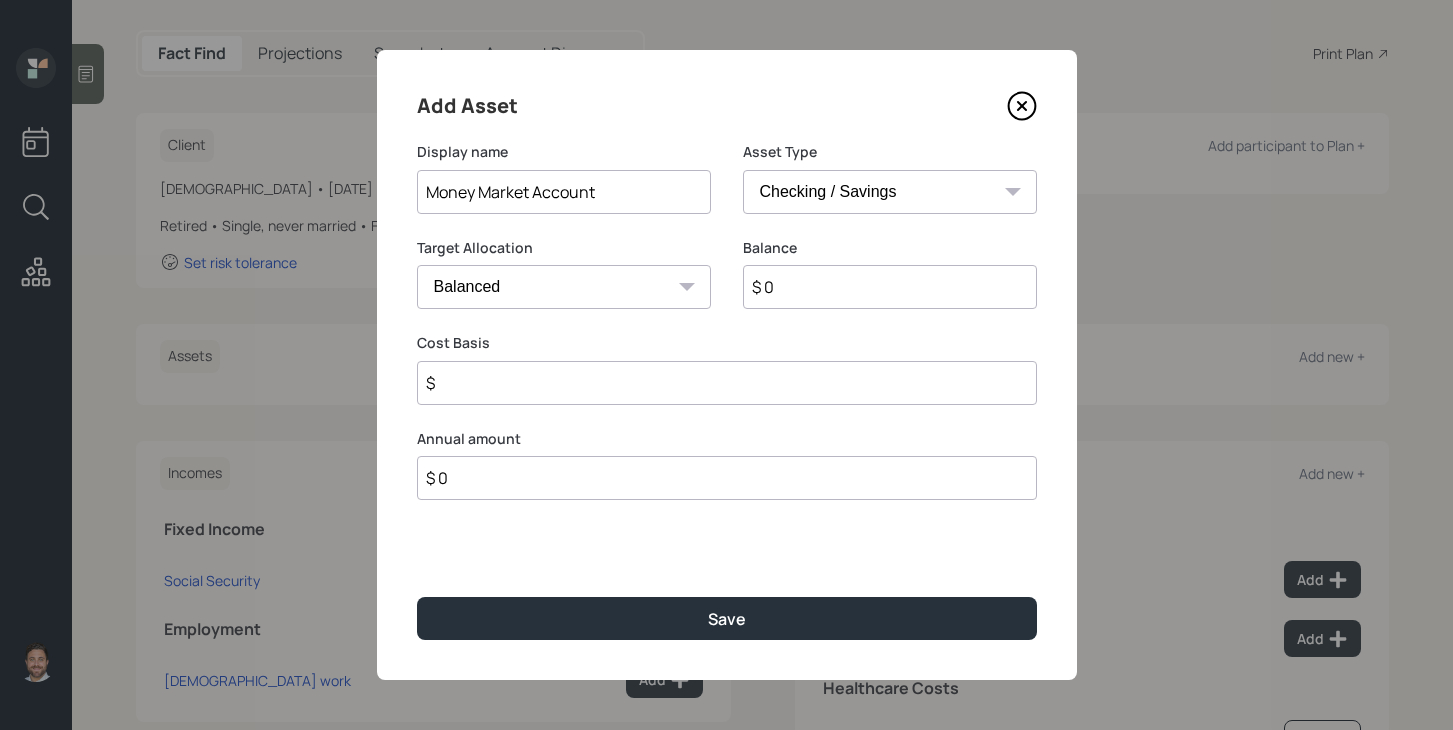 type on "$" 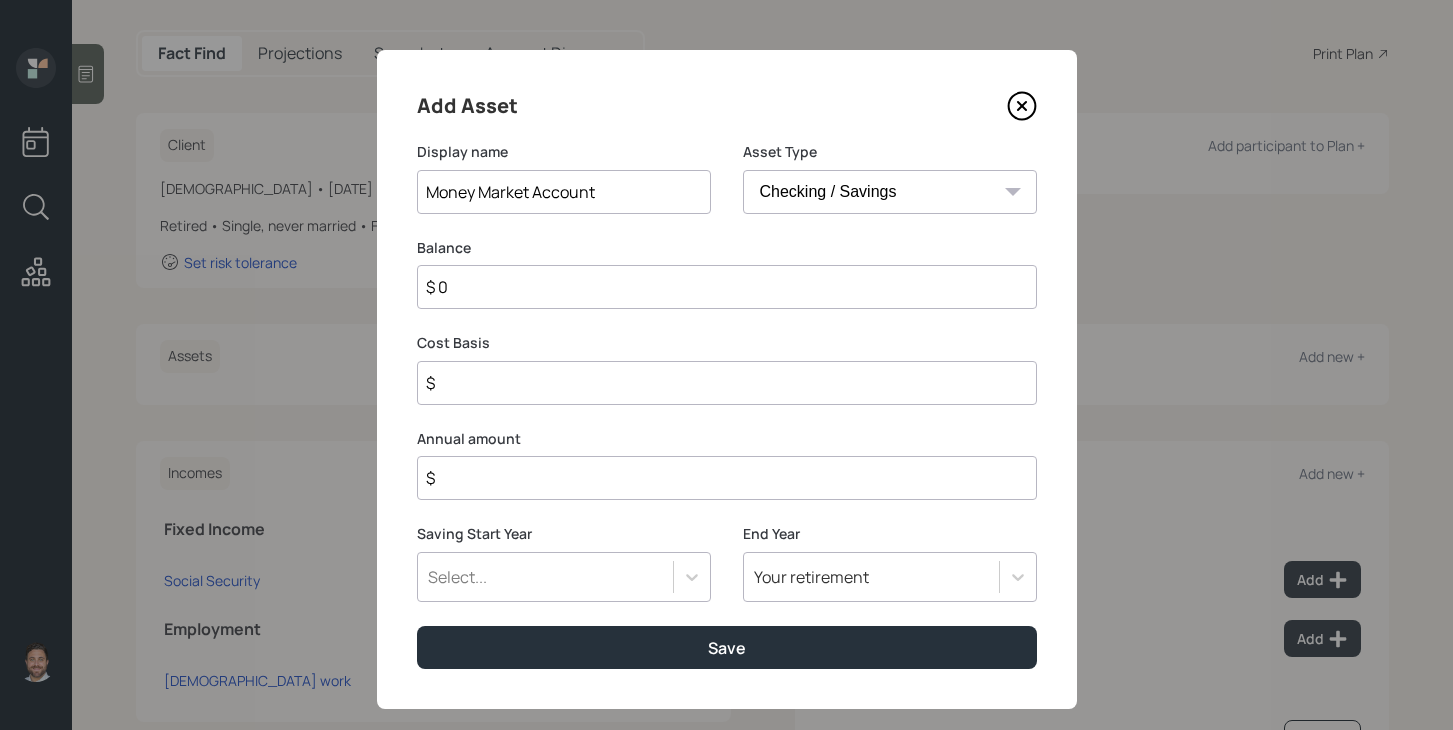 click on "SEP [PERSON_NAME] IRA 401(k) [PERSON_NAME] 401(k) 403(b) [PERSON_NAME] 403(b) 457(b) [PERSON_NAME] 457(b) Health Savings Account 529 Taxable Investment Checking / Savings Emergency Fund" at bounding box center [890, 192] 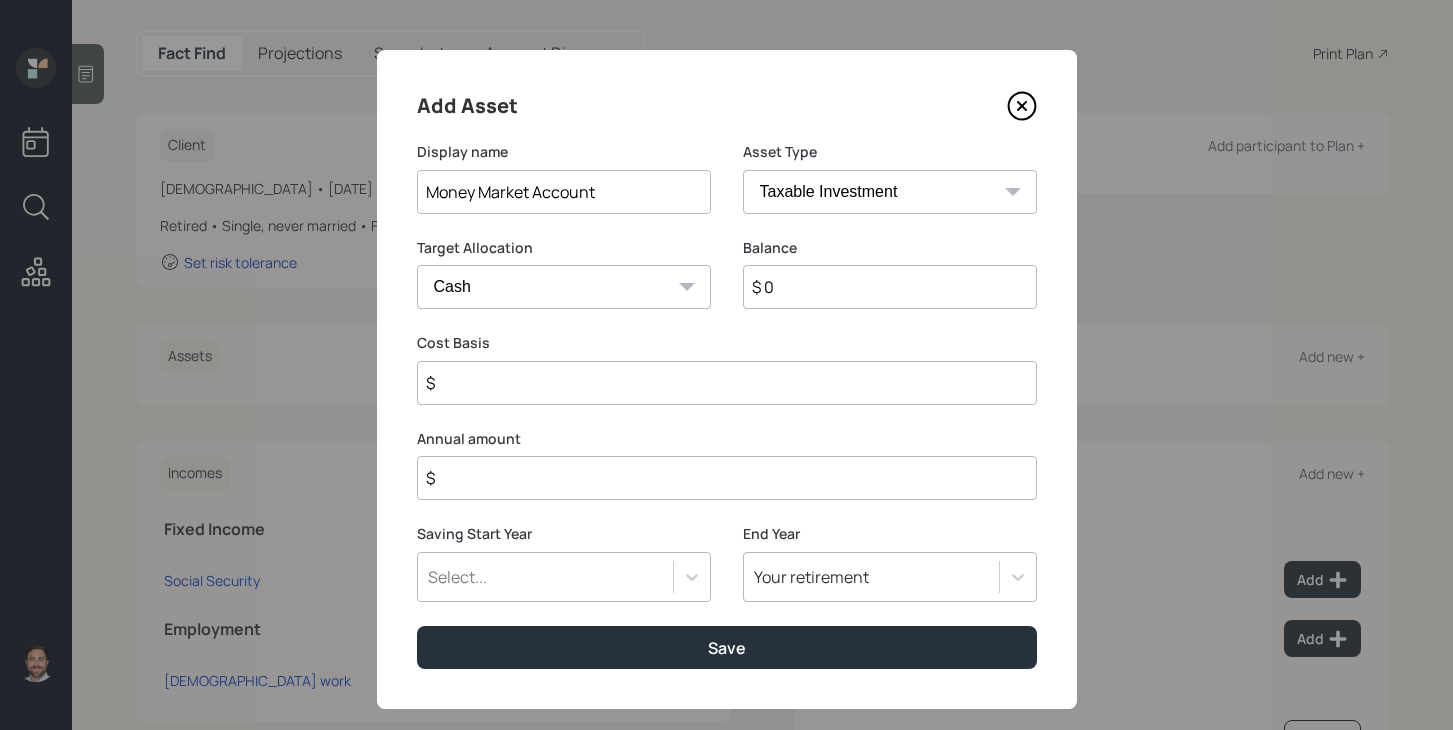 click on "Cash Conservative Balanced Aggressive" at bounding box center [564, 287] 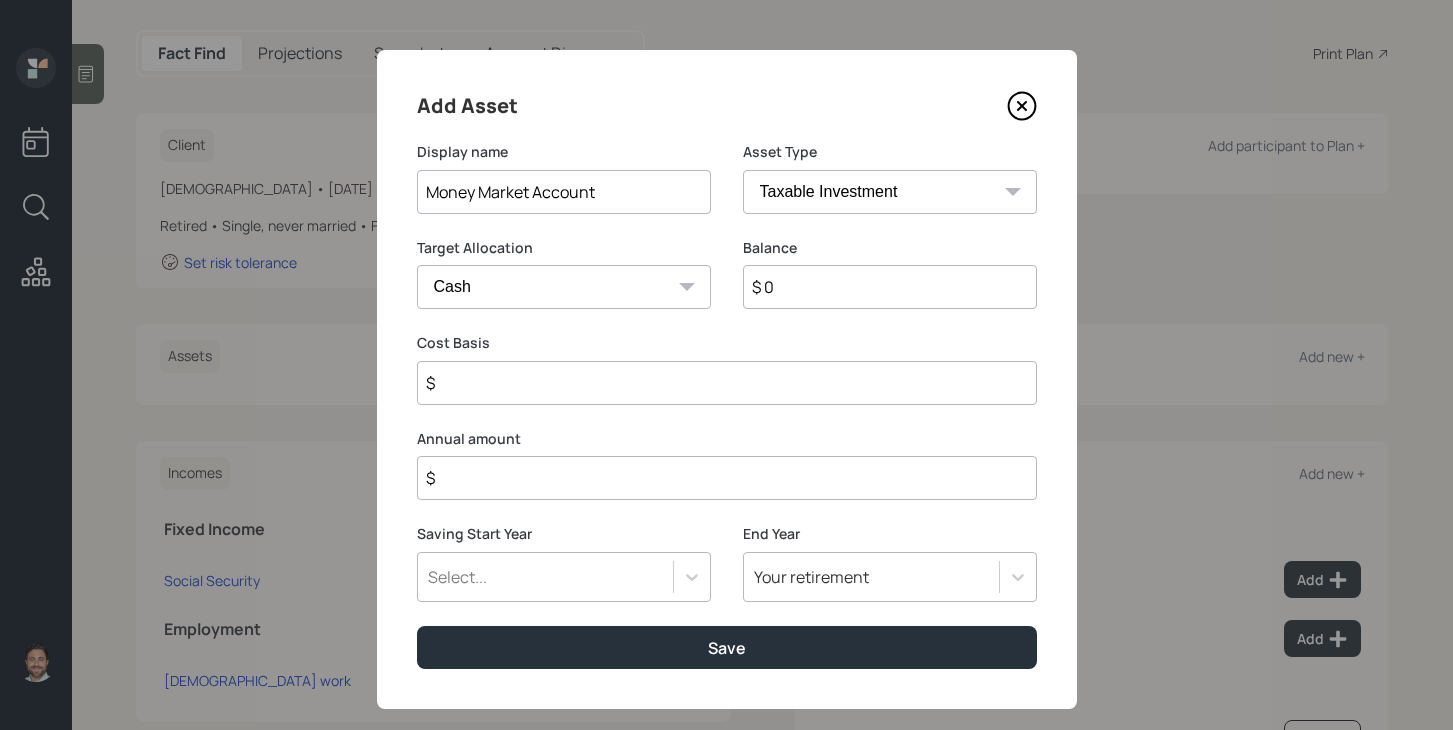 click on "$ 0" at bounding box center [890, 287] 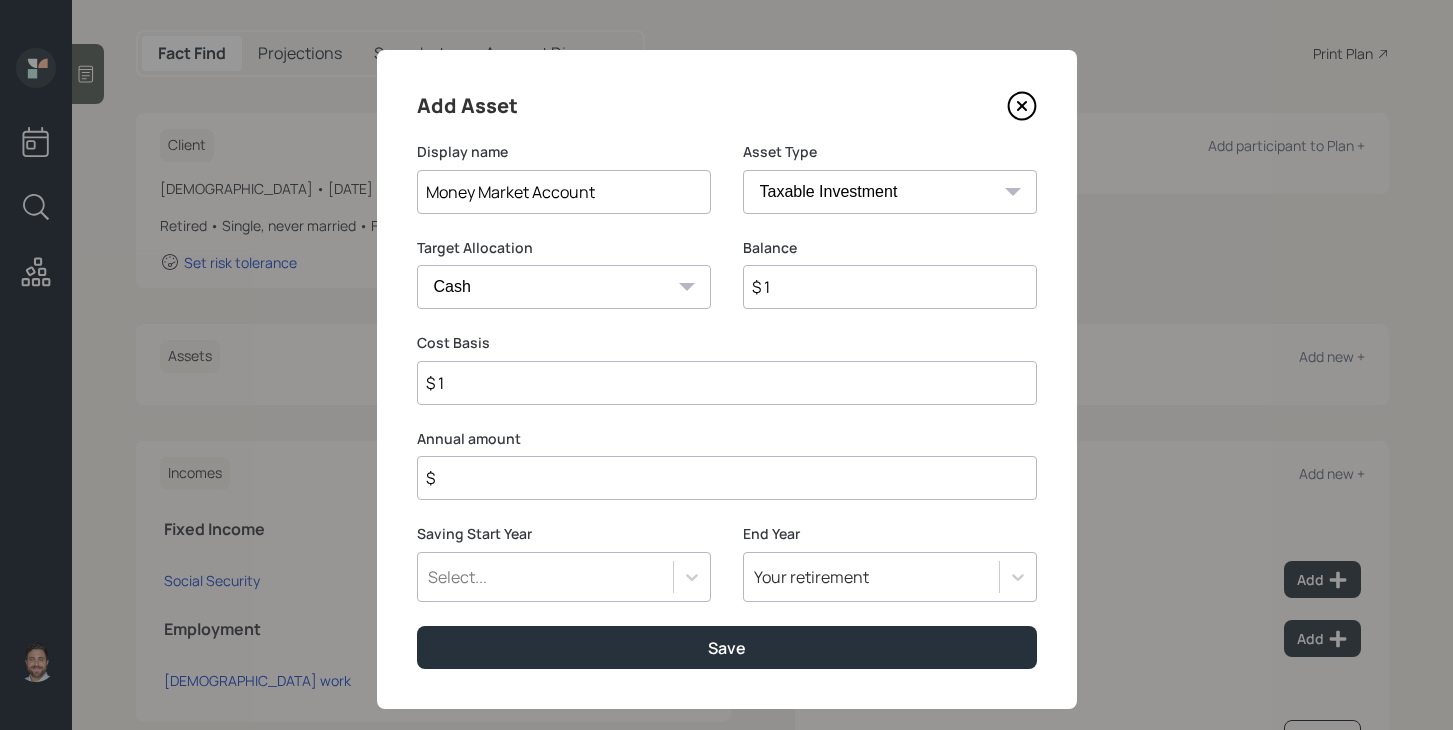 type on "$ 10" 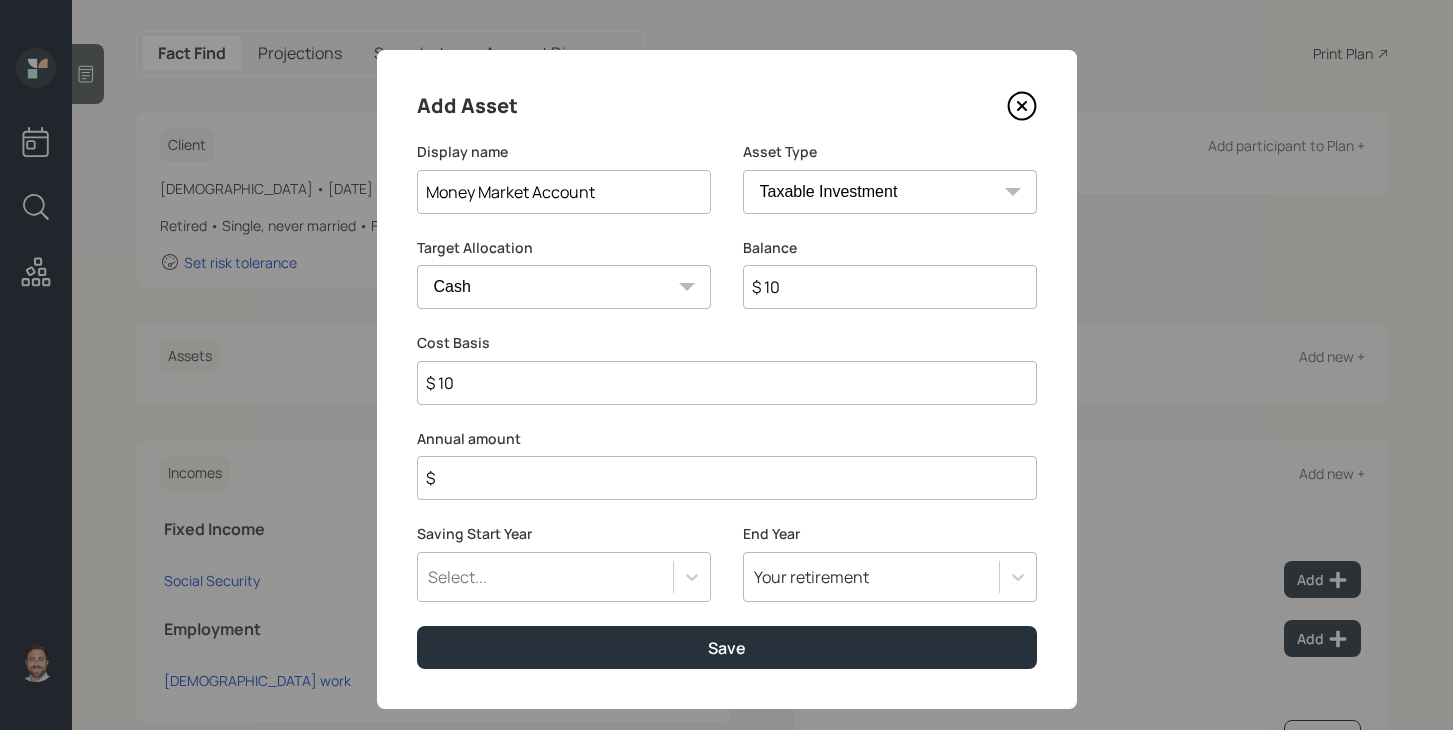 type on "$ 100" 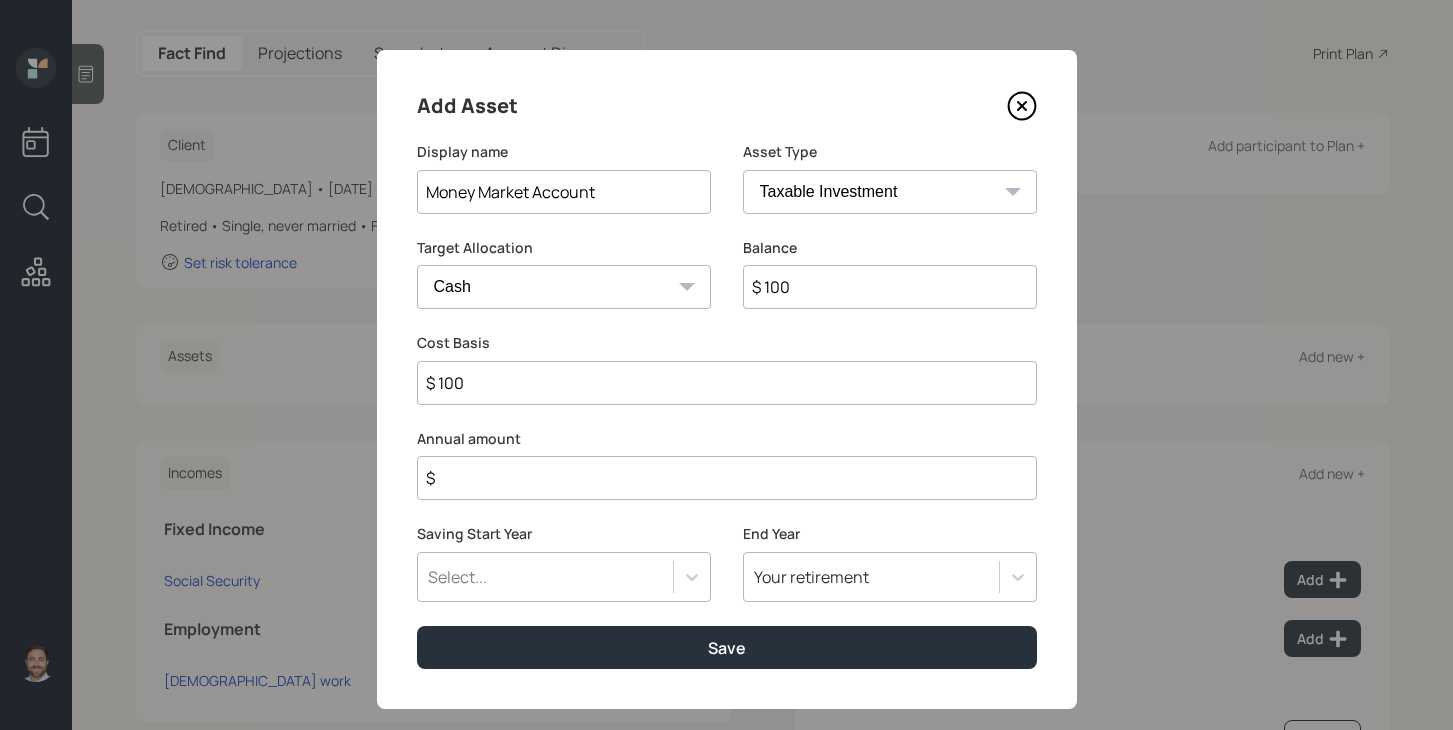 type on "$ 1,000" 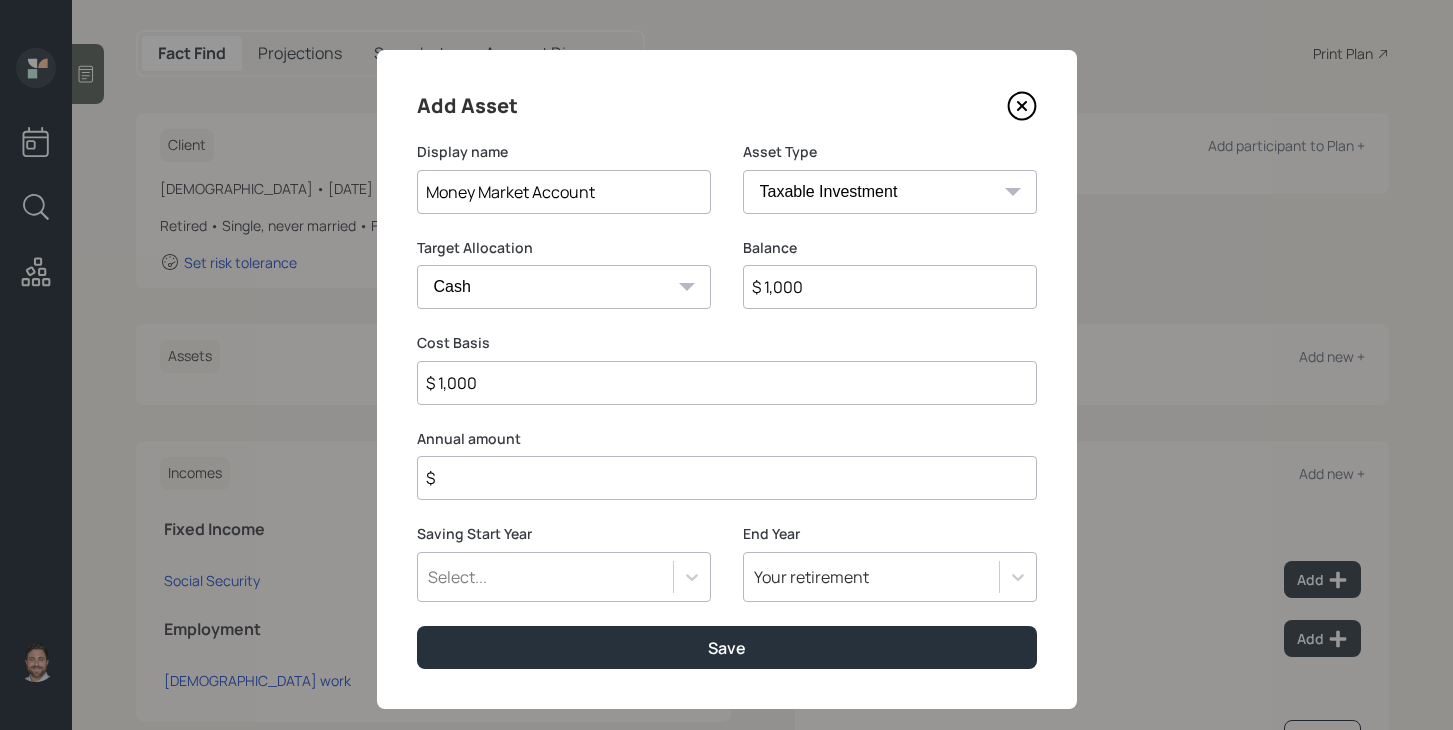 type on "$ 10,000" 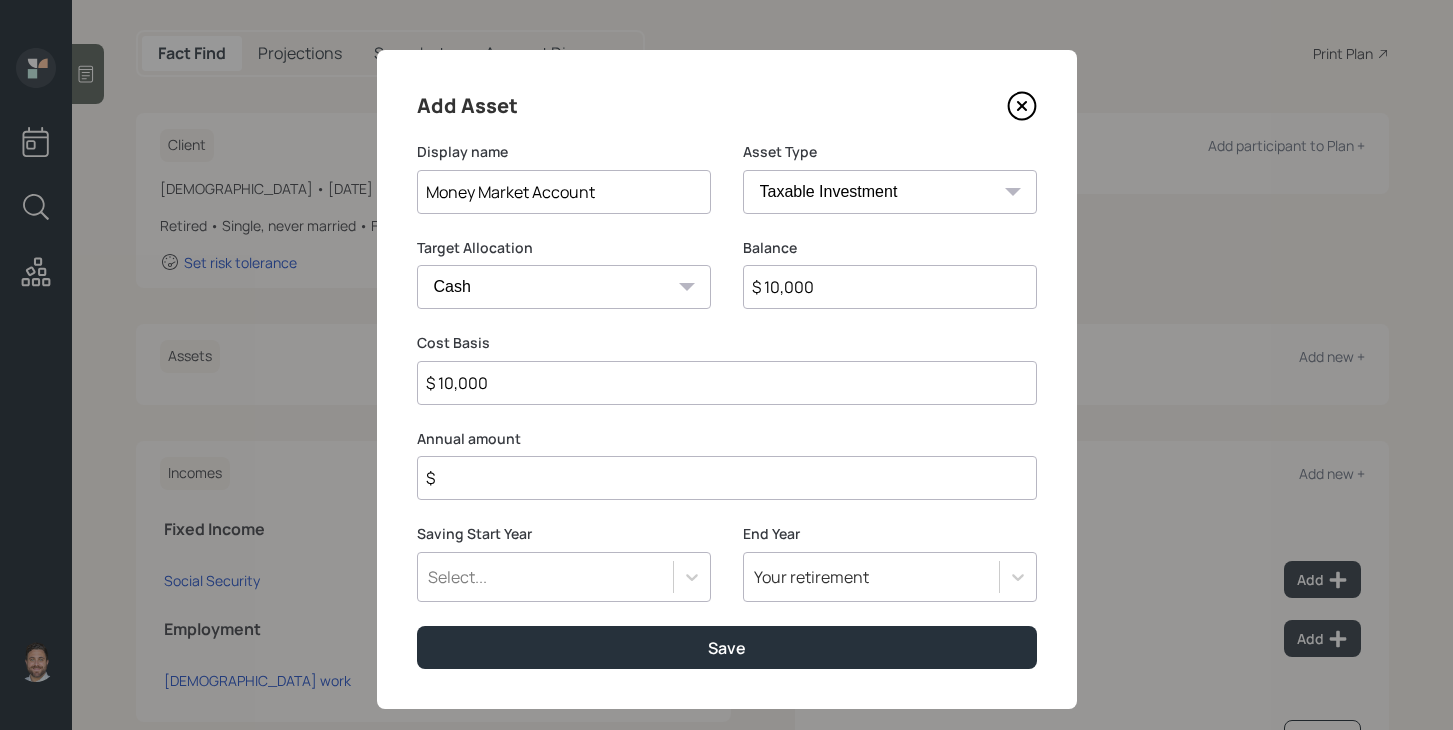 type on "$ 100,000" 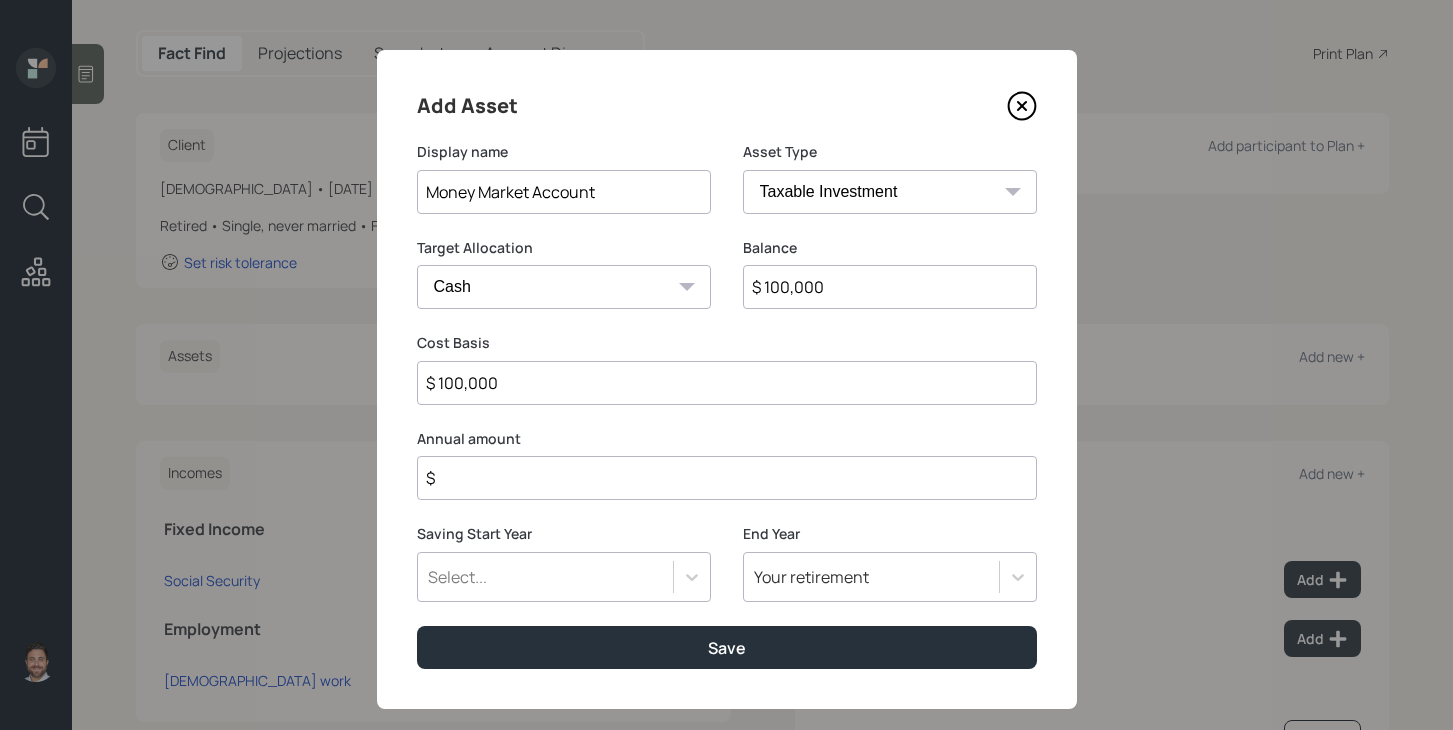 type on "$ 100,000" 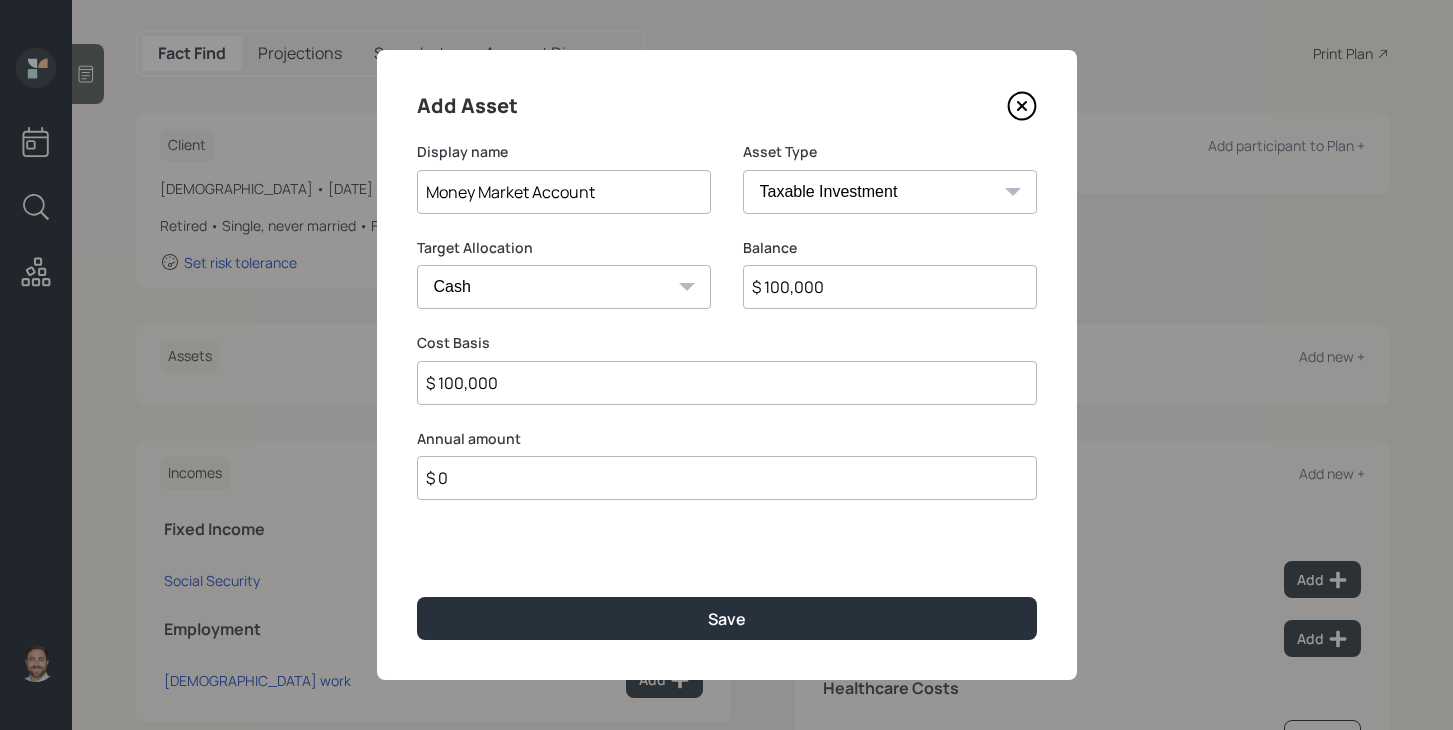 type on "$ 0" 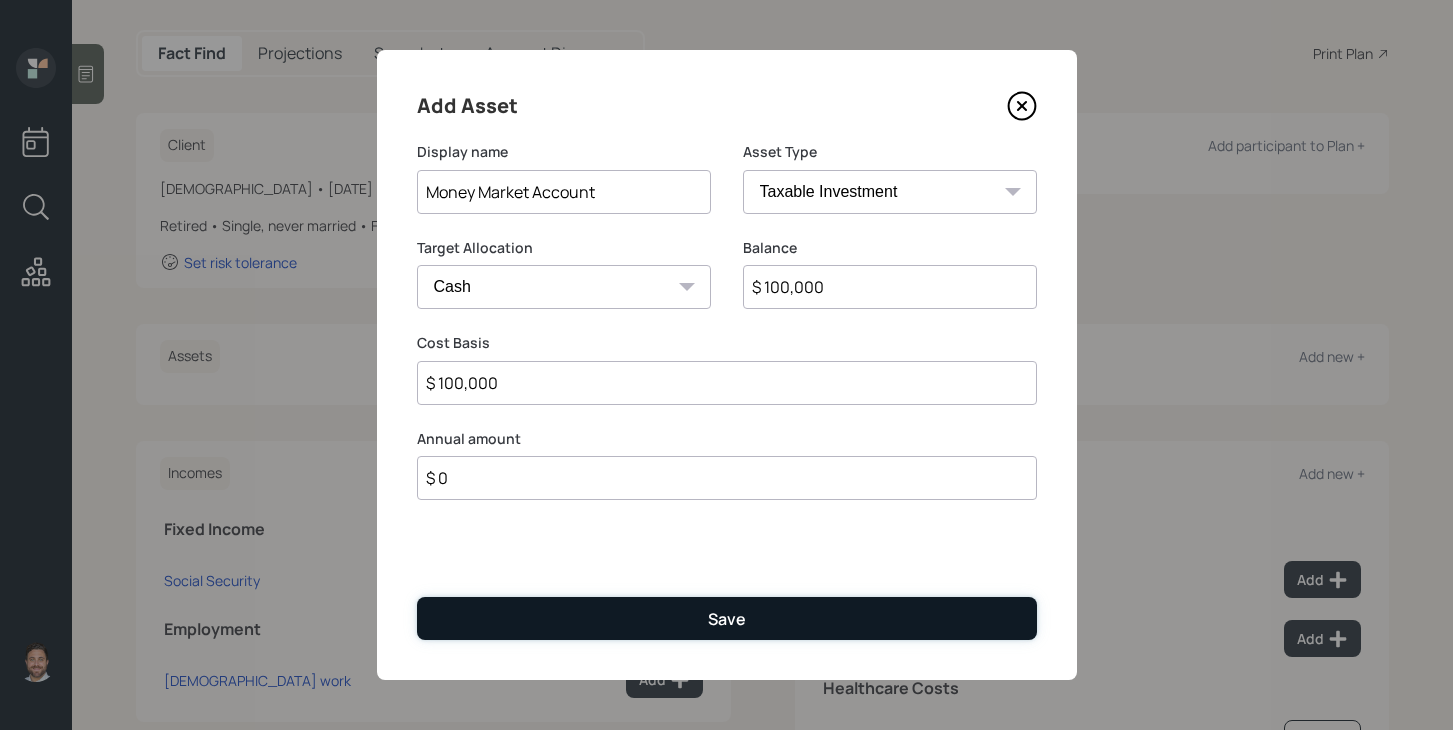 click on "Save" at bounding box center [727, 618] 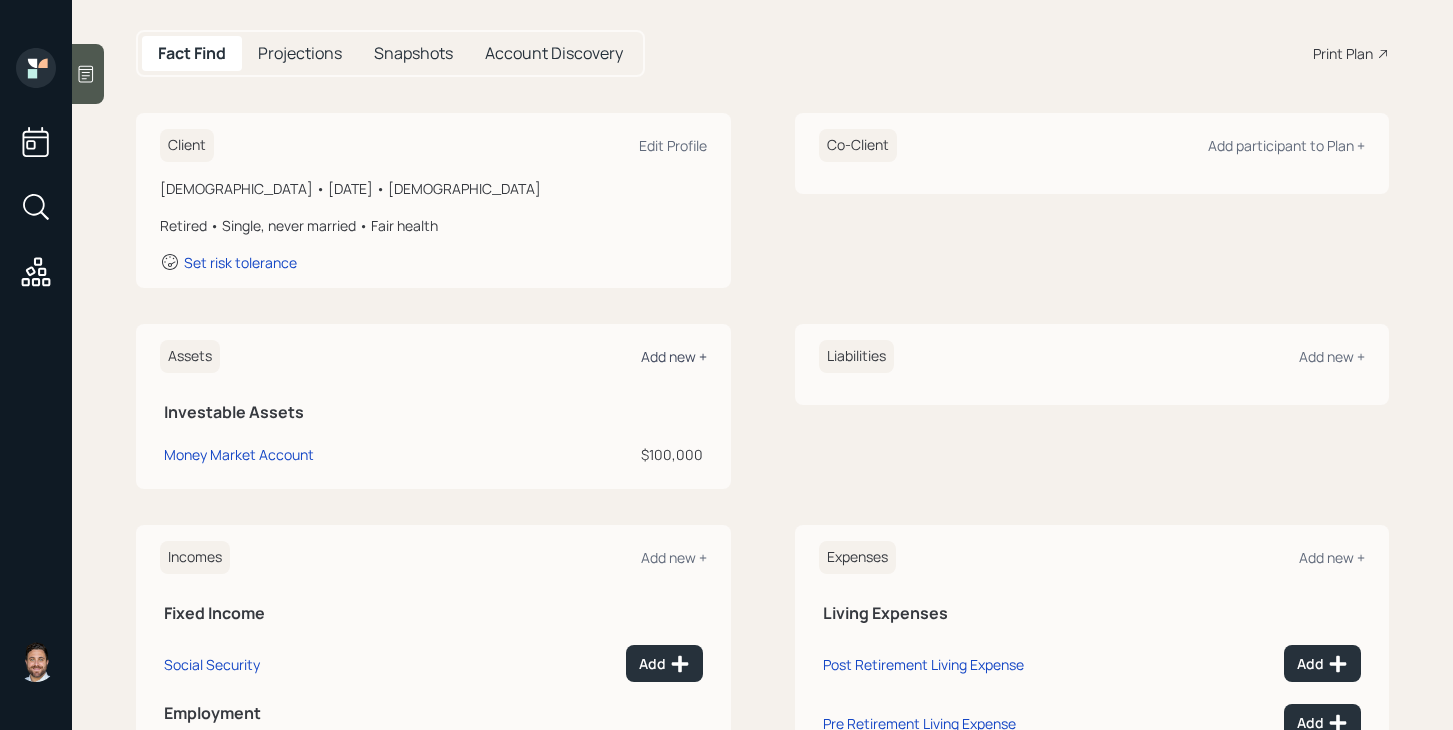 click on "Add new +" at bounding box center [674, 356] 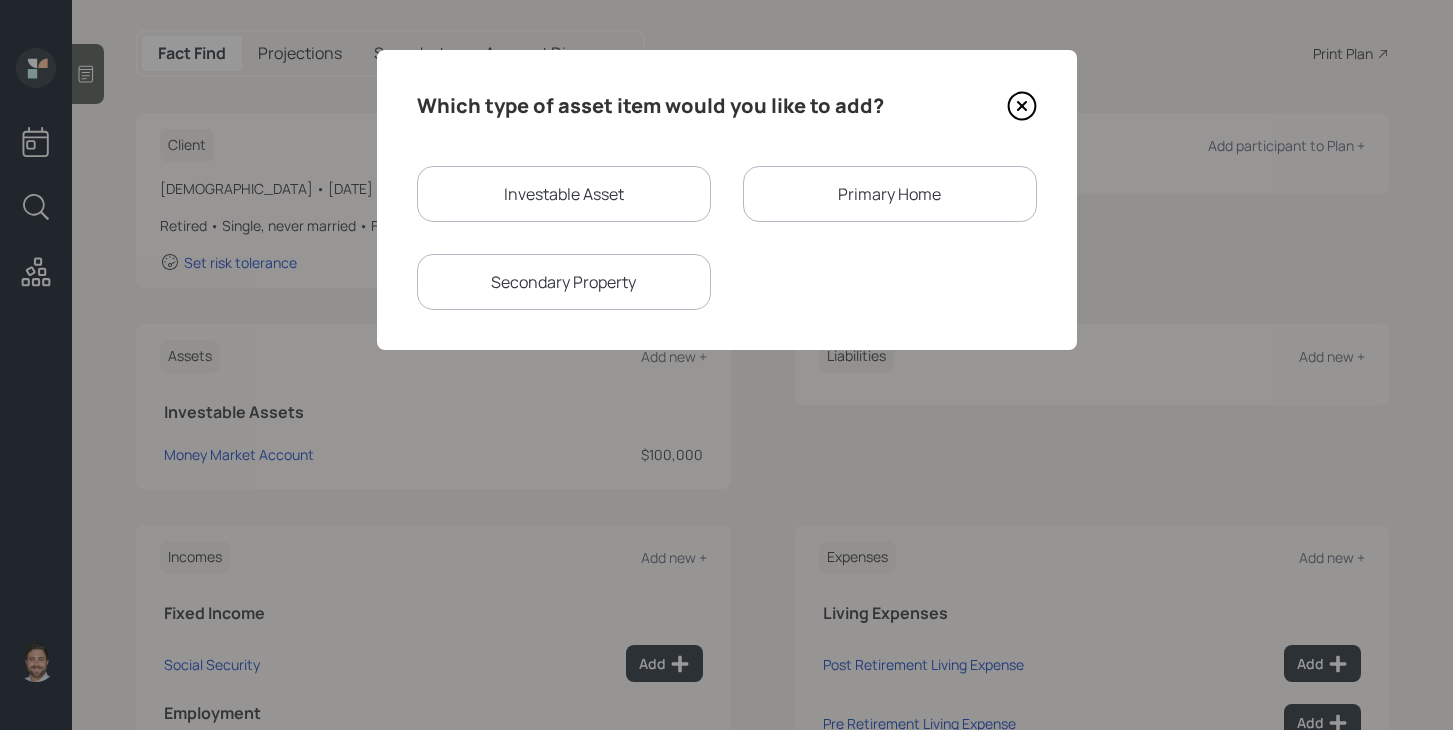 click on "Investable Asset" at bounding box center [564, 194] 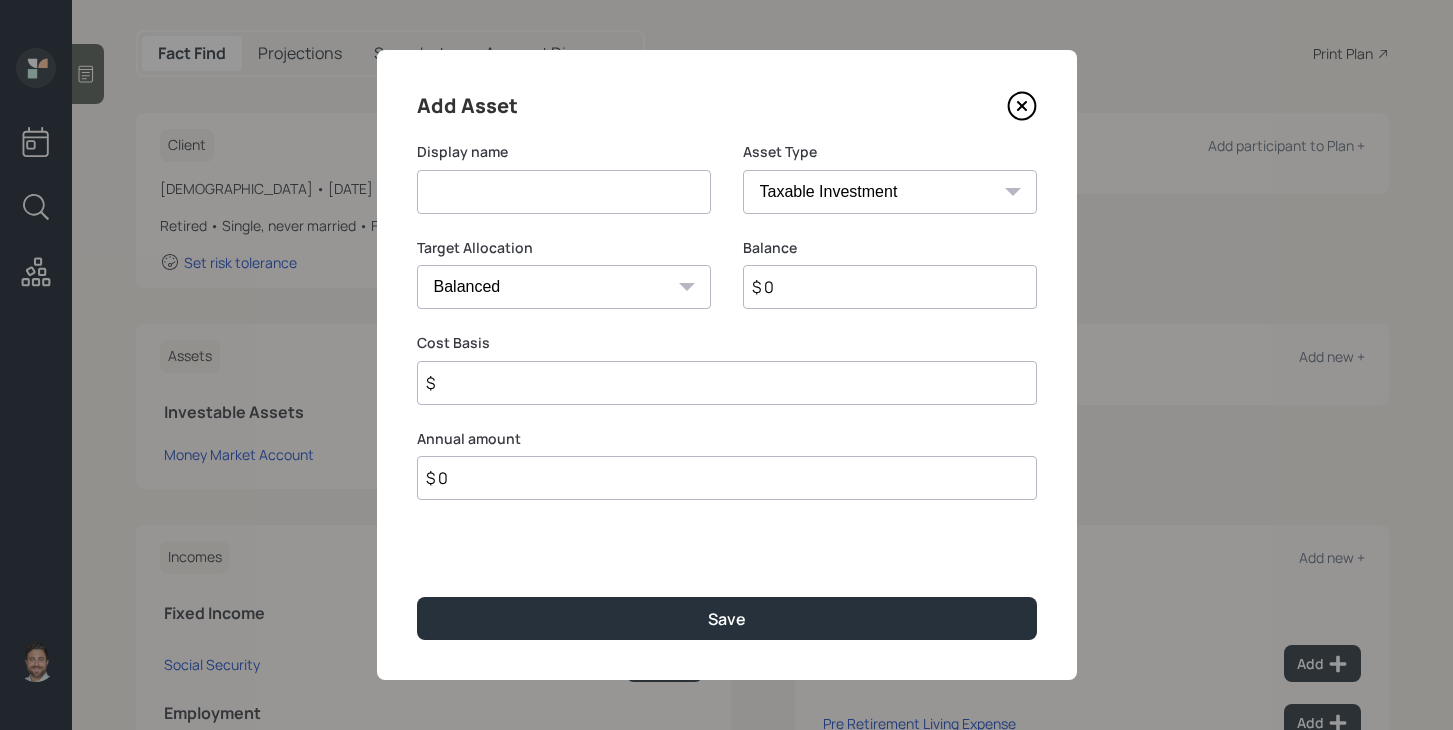 click at bounding box center [564, 192] 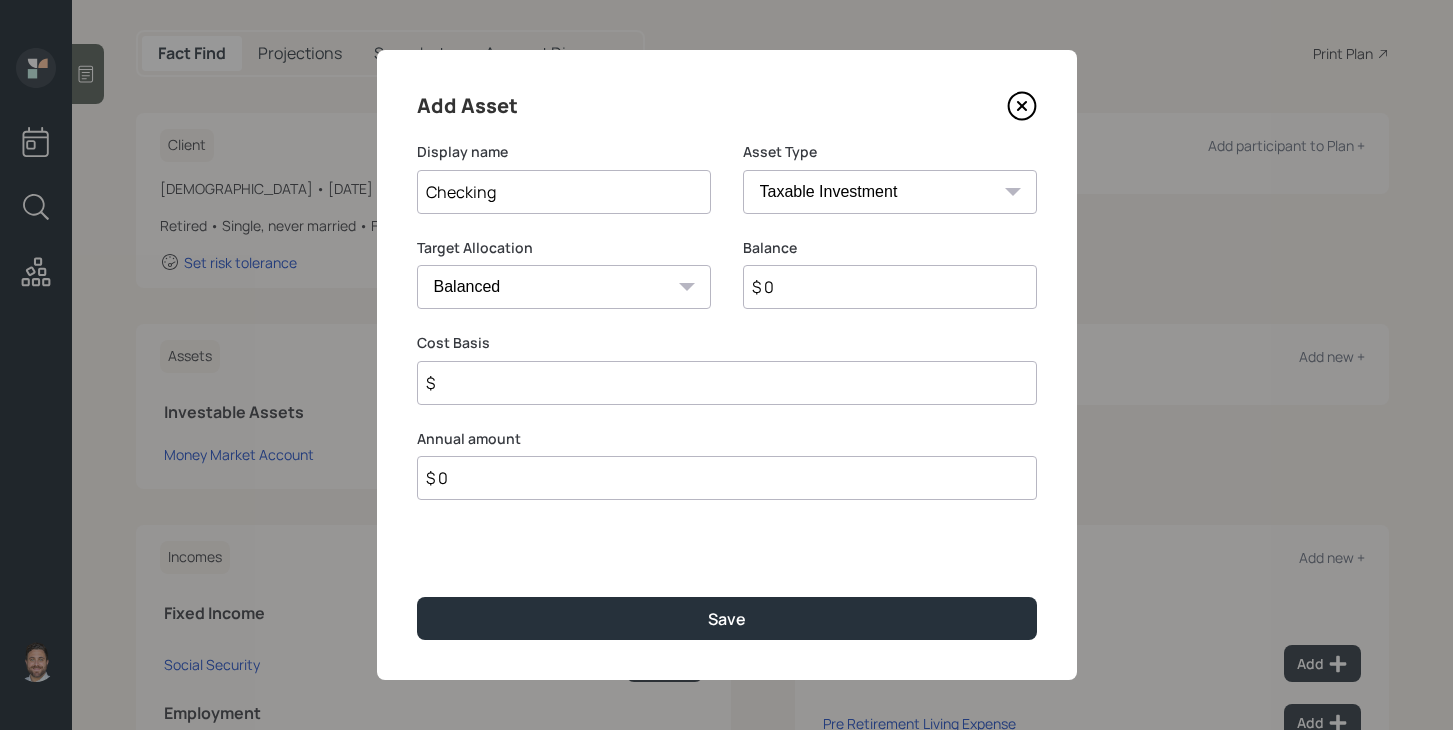 type on "Checking" 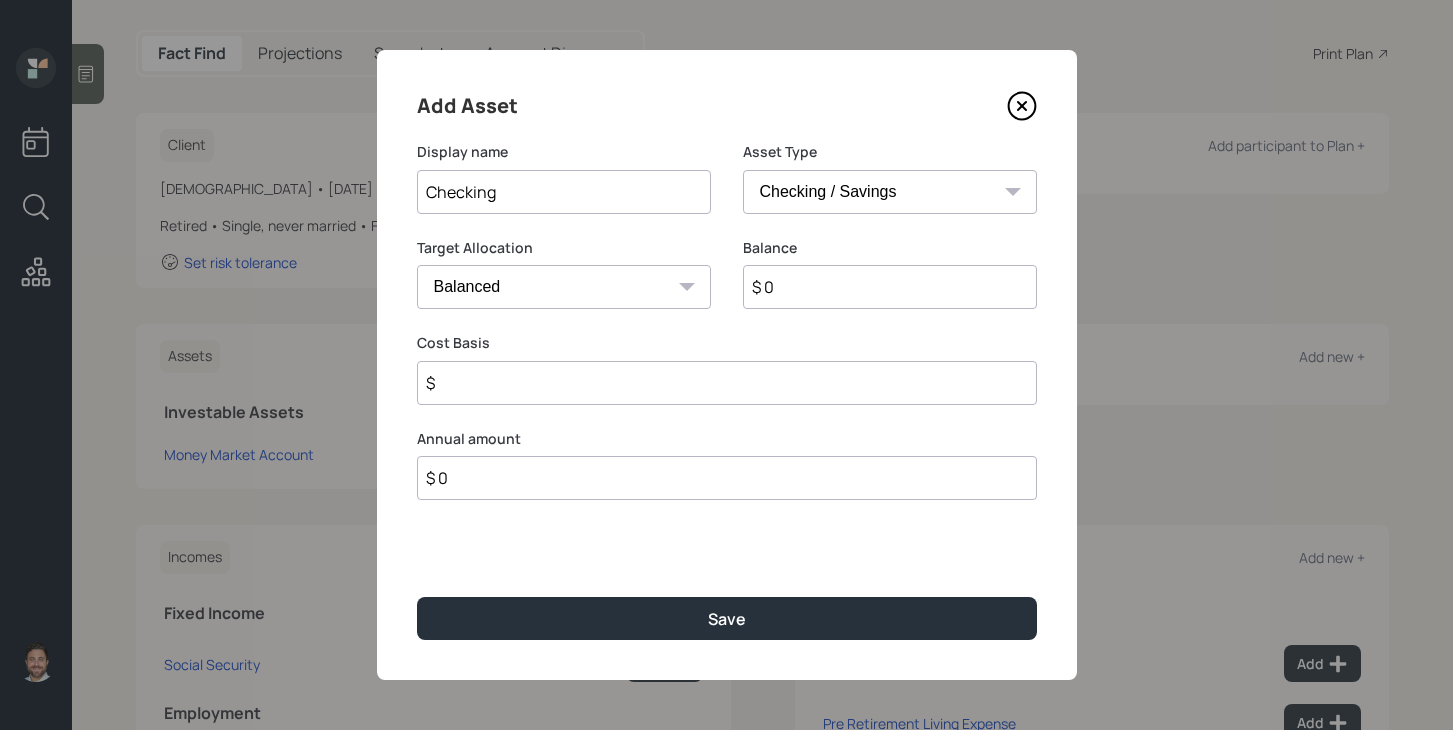 type on "$" 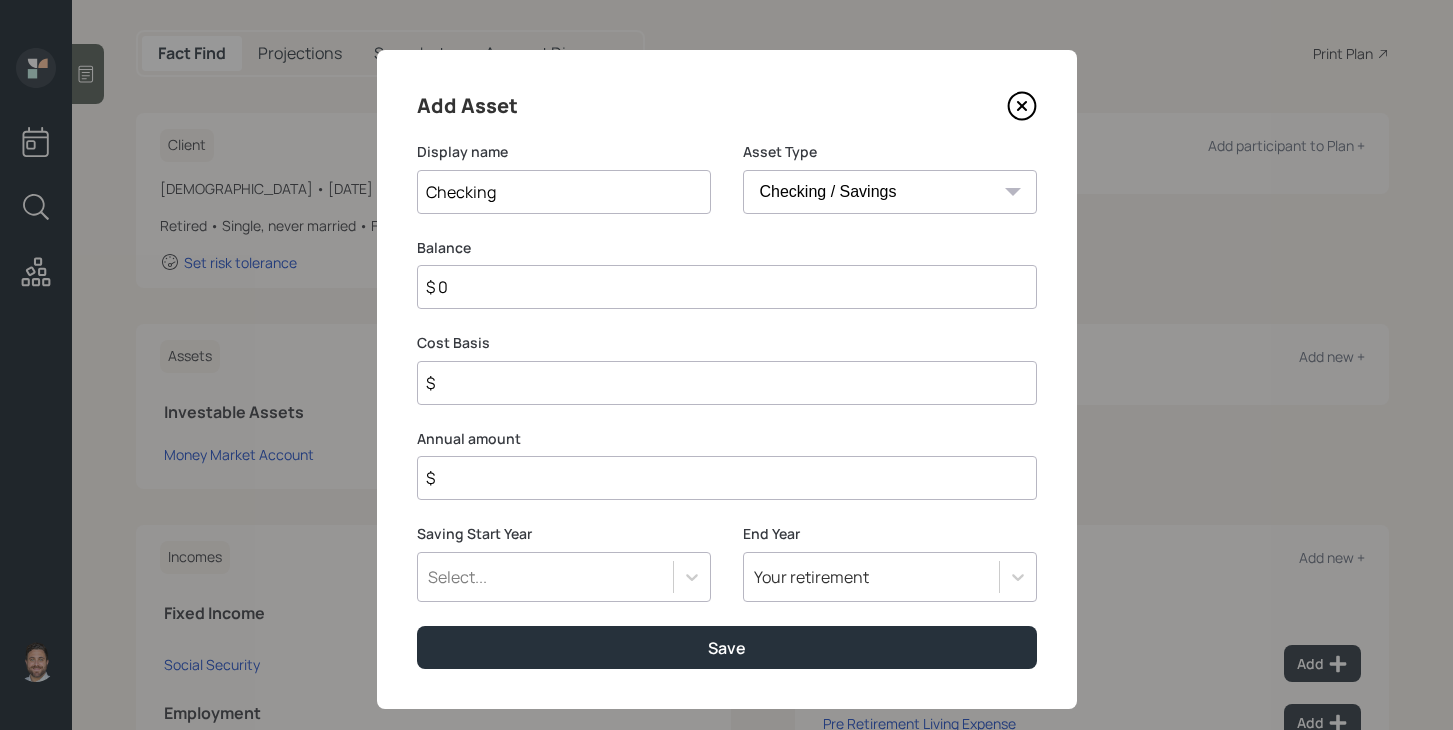 click on "SEP [PERSON_NAME] IRA 401(k) [PERSON_NAME] 401(k) 403(b) [PERSON_NAME] 403(b) 457(b) [PERSON_NAME] 457(b) Health Savings Account 529 Taxable Investment Checking / Savings Emergency Fund" at bounding box center [890, 192] 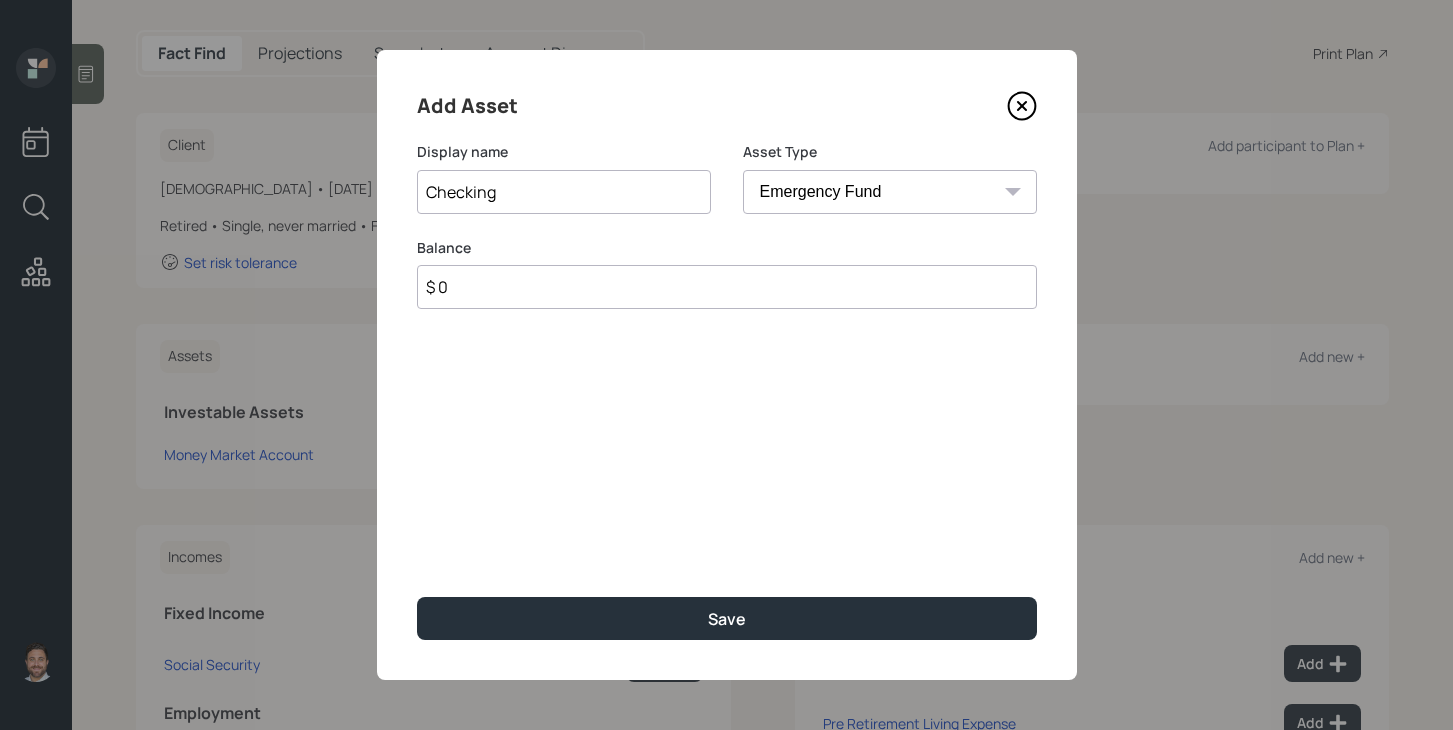 click on "$ 0" at bounding box center [727, 287] 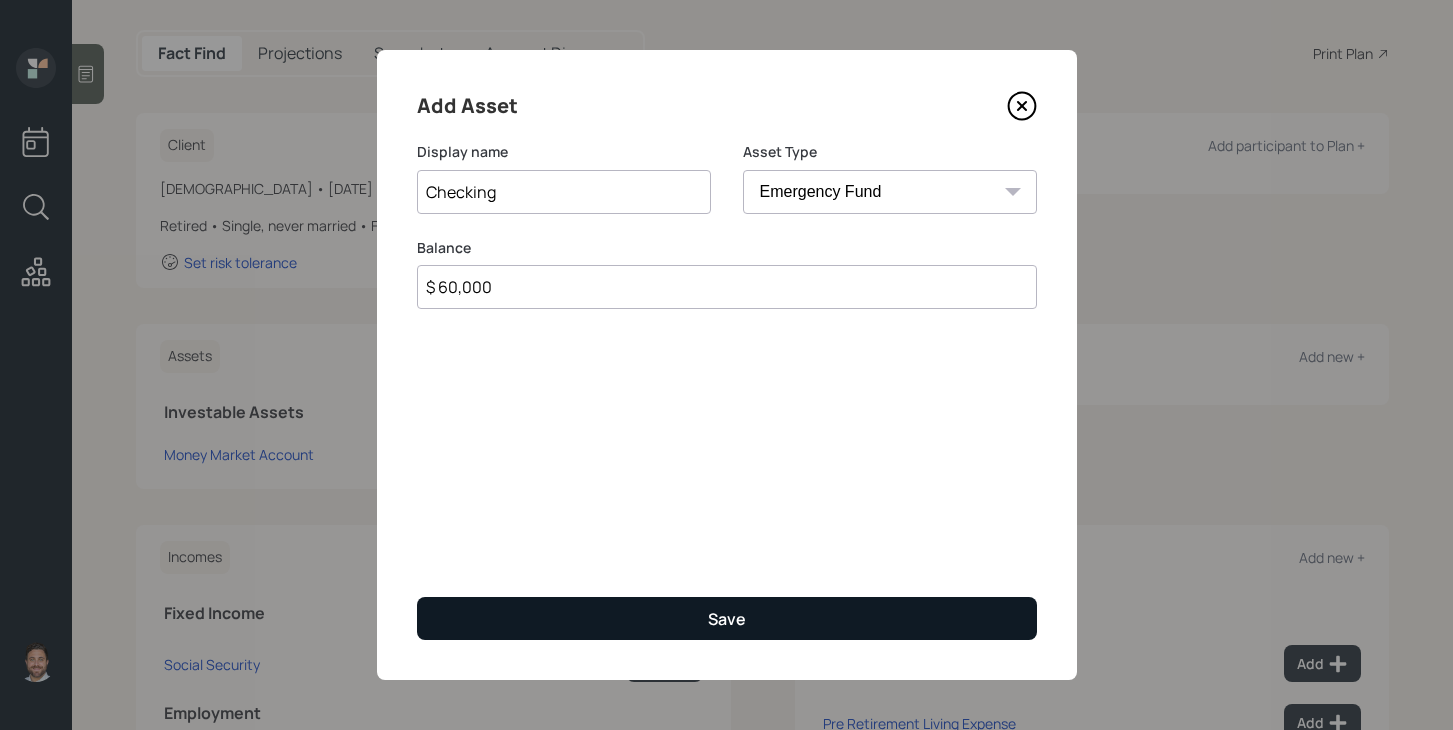 type on "$ 60,000" 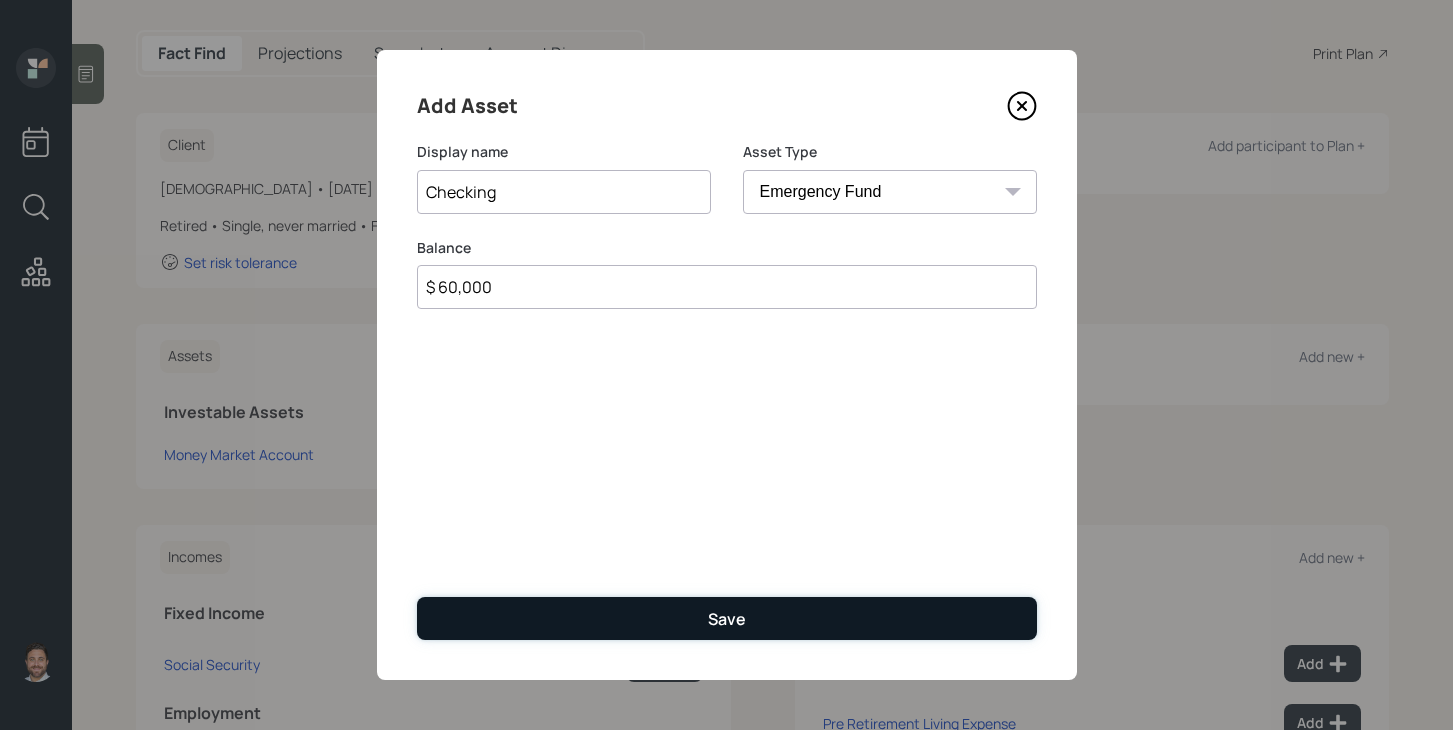 click on "Save" at bounding box center [727, 618] 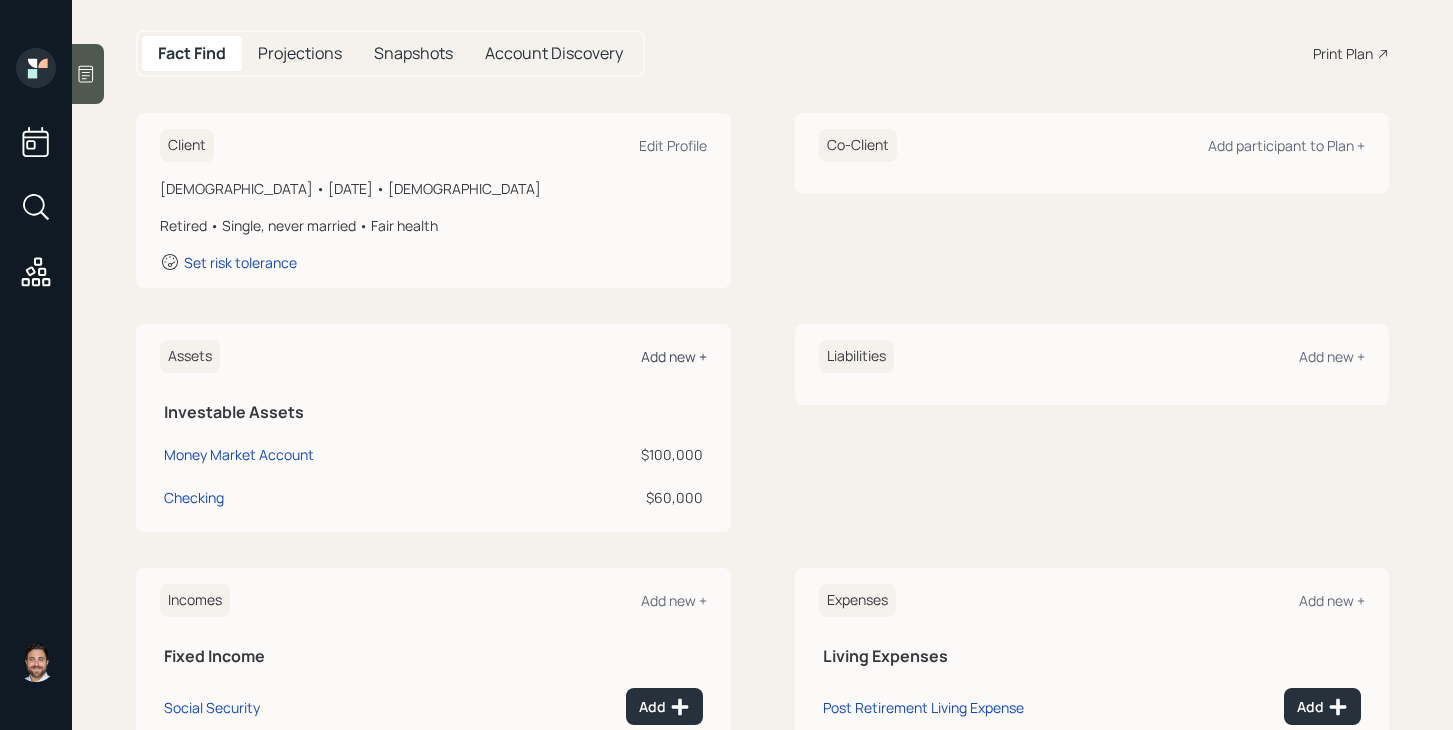 click on "Add new +" at bounding box center [674, 356] 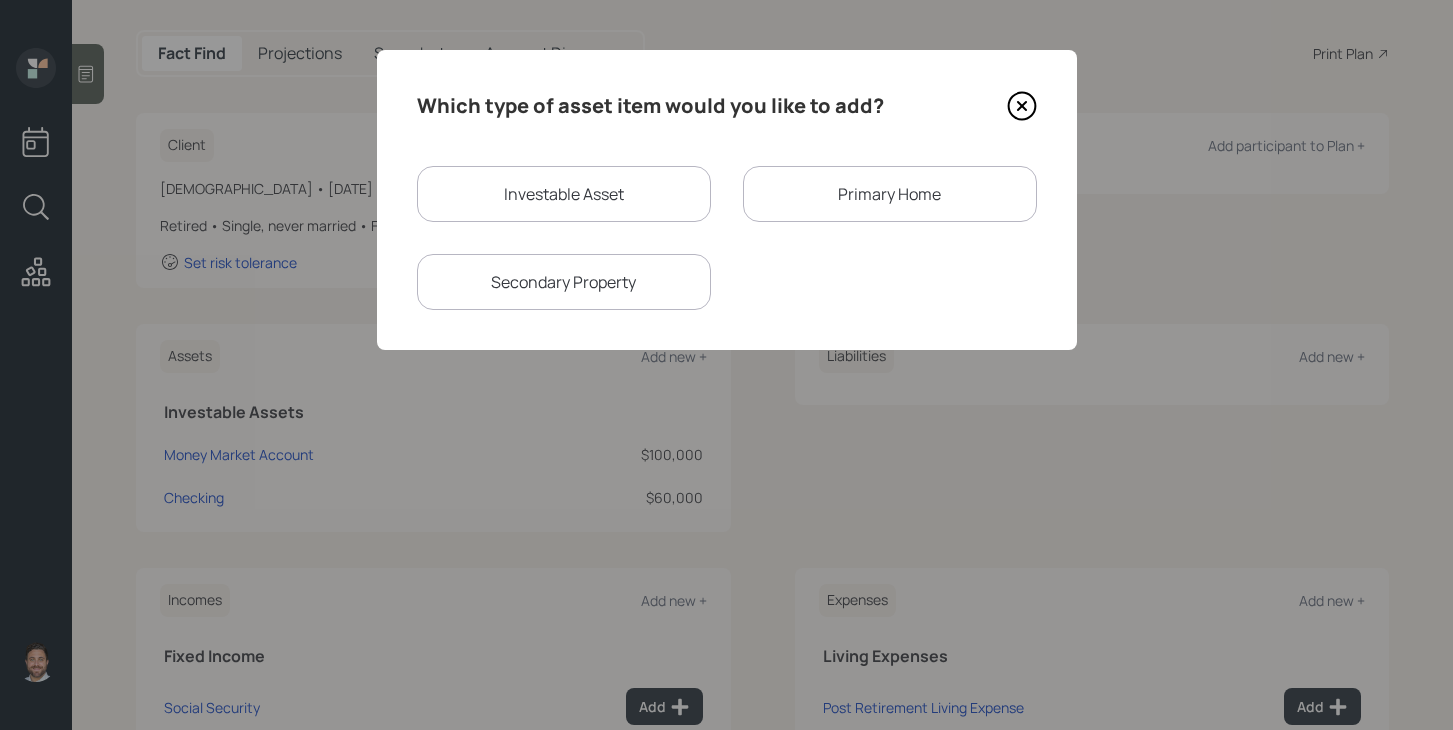 click on "Investable Asset" at bounding box center (564, 194) 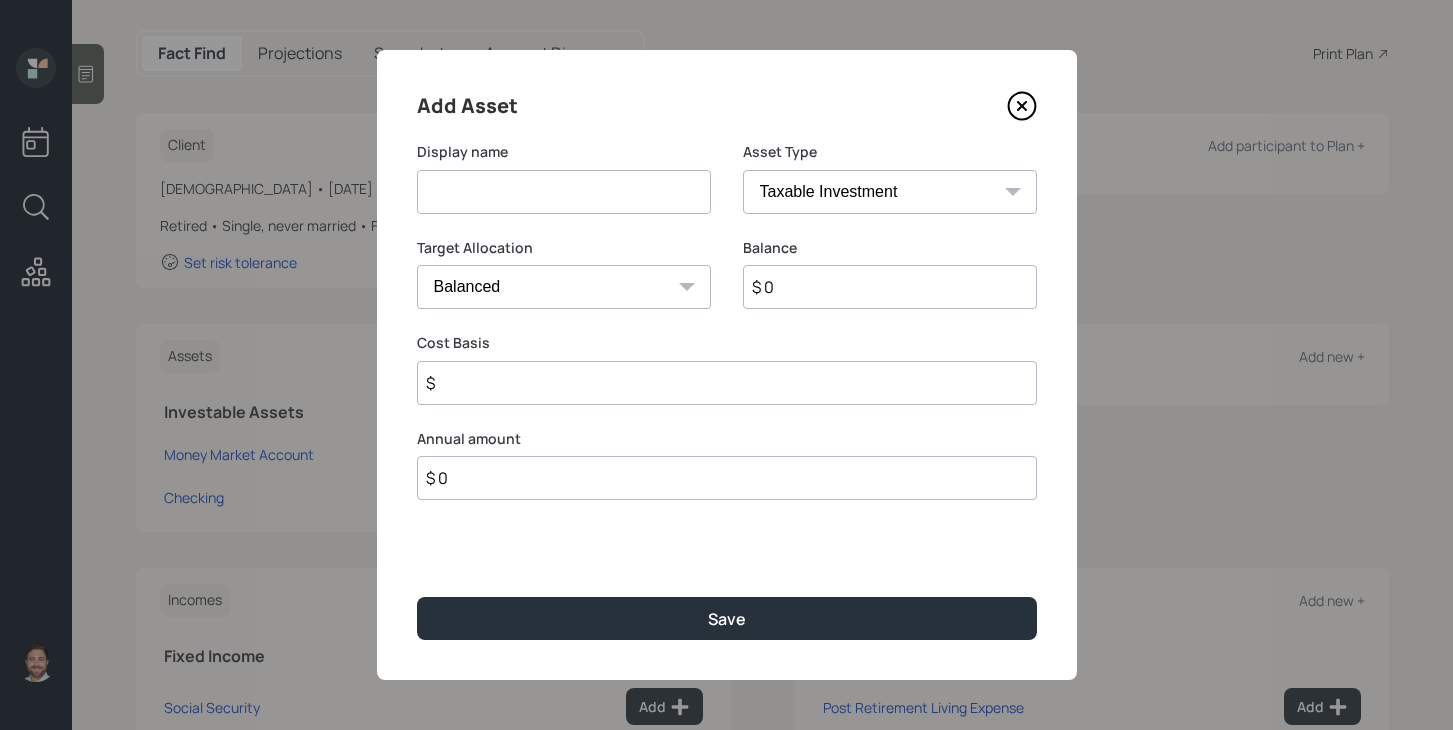 click on "SEP [PERSON_NAME] IRA 401(k) [PERSON_NAME] 401(k) 403(b) [PERSON_NAME] 403(b) 457(b) [PERSON_NAME] 457(b) Health Savings Account 529 Taxable Investment Checking / Savings Emergency Fund" at bounding box center (890, 192) 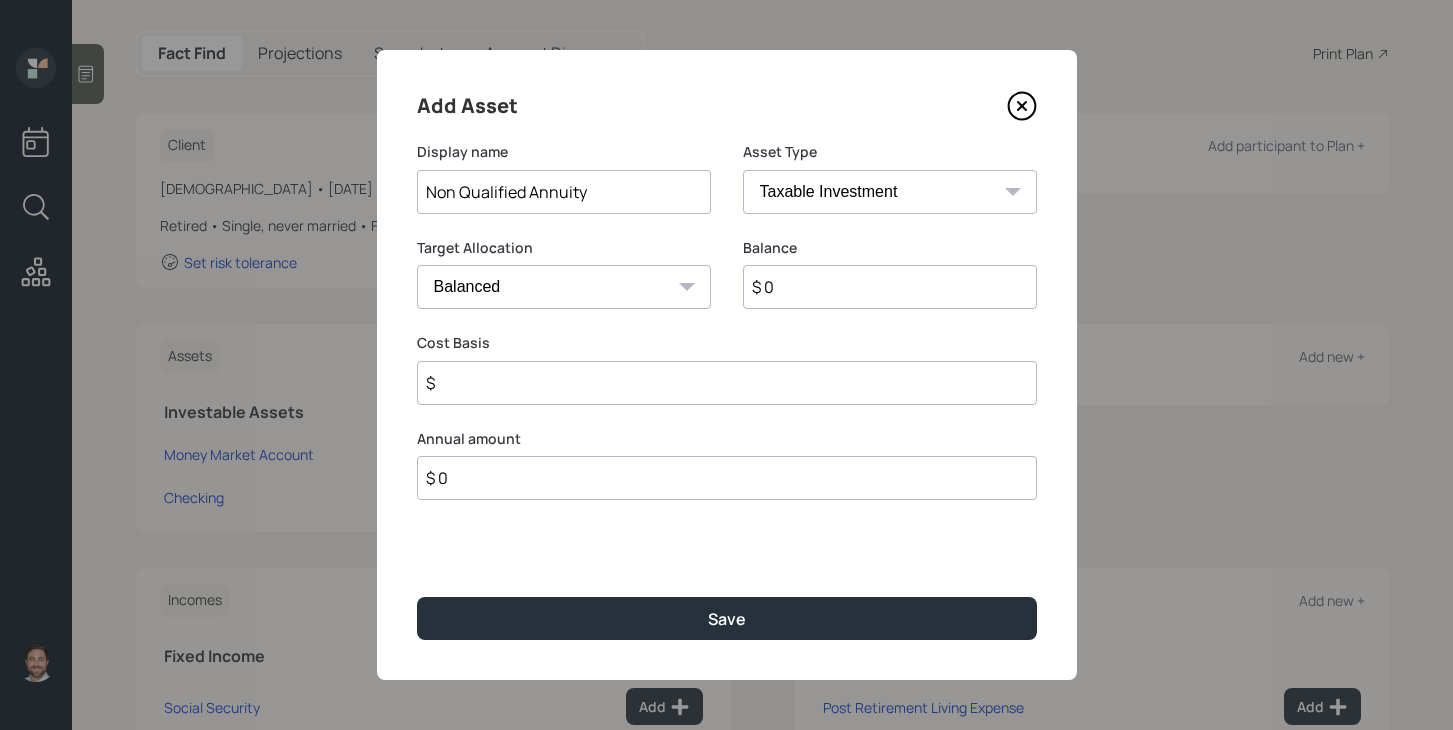 type on "Non Qualified Annuity" 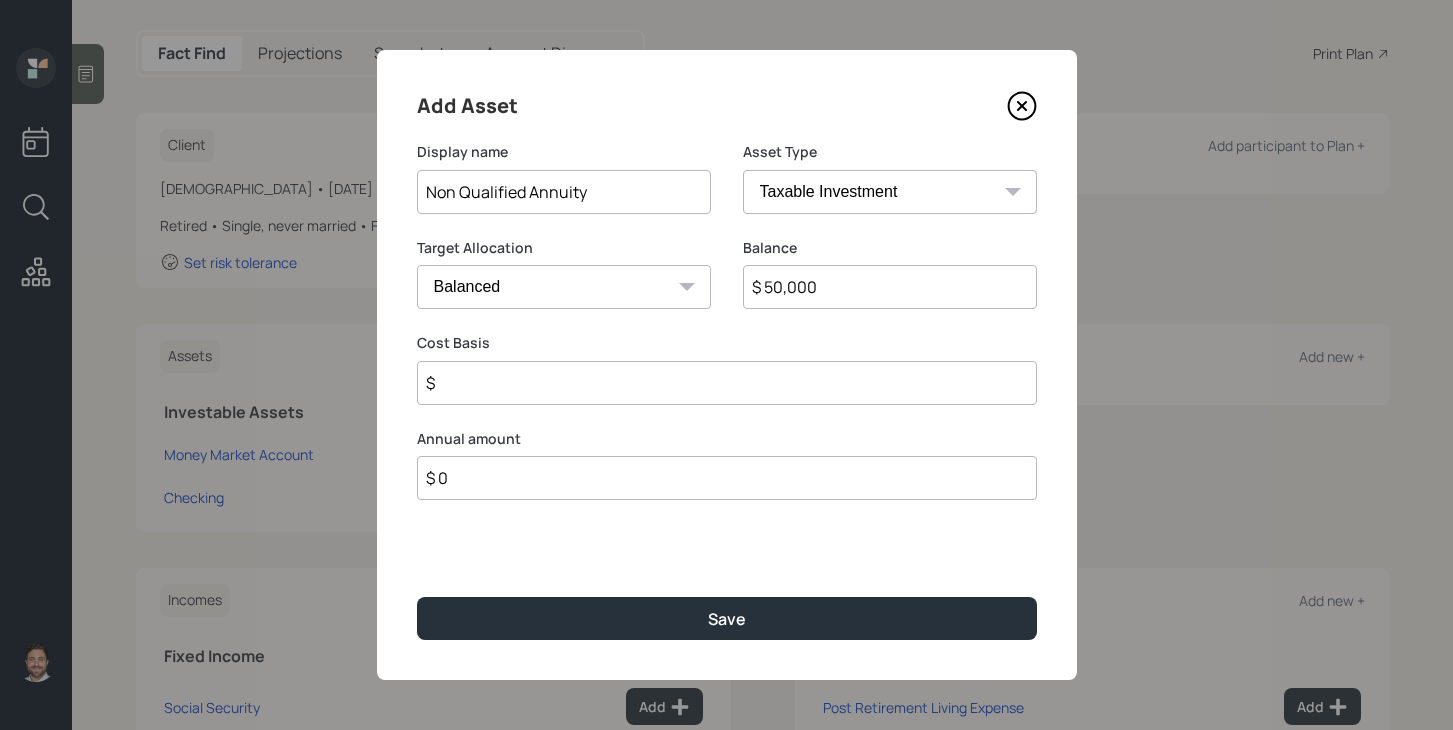 type on "$ 50,000" 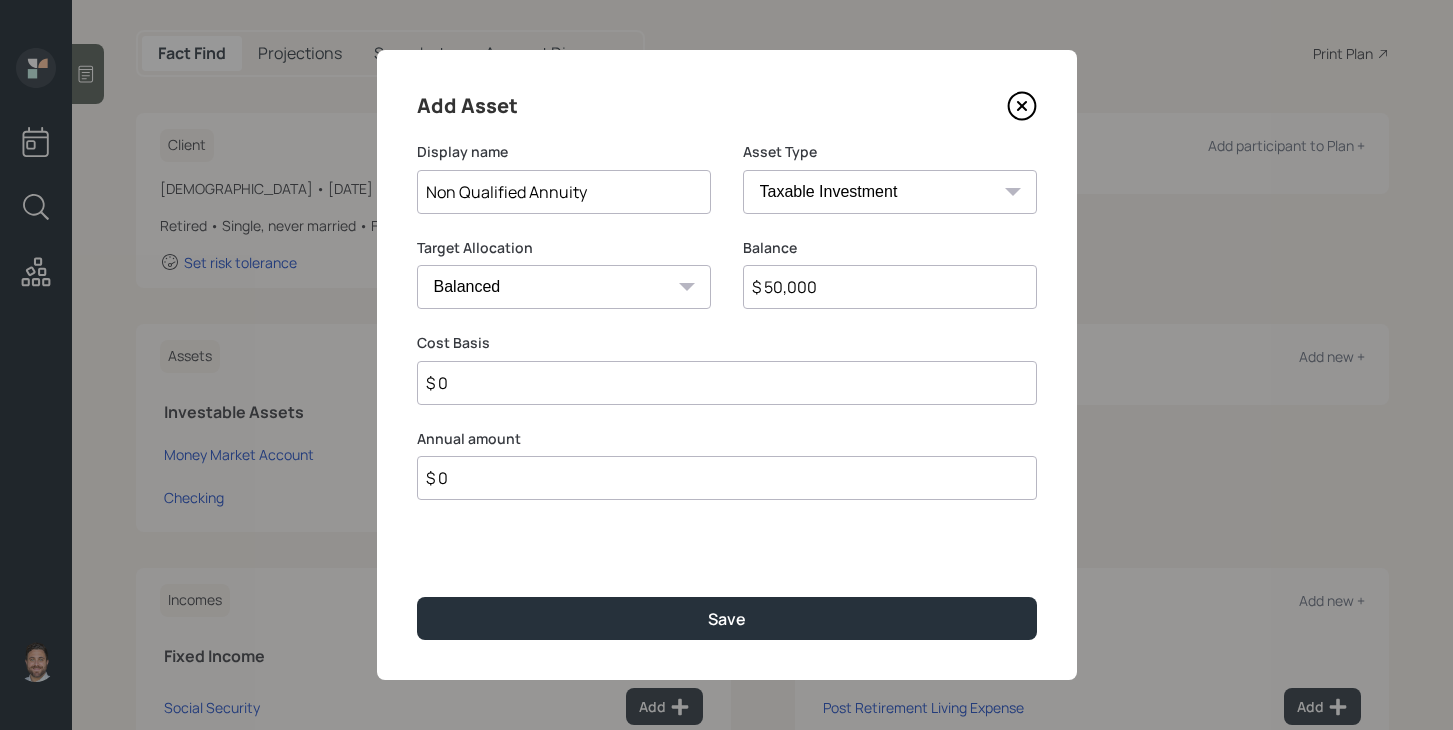 type on "$ 0" 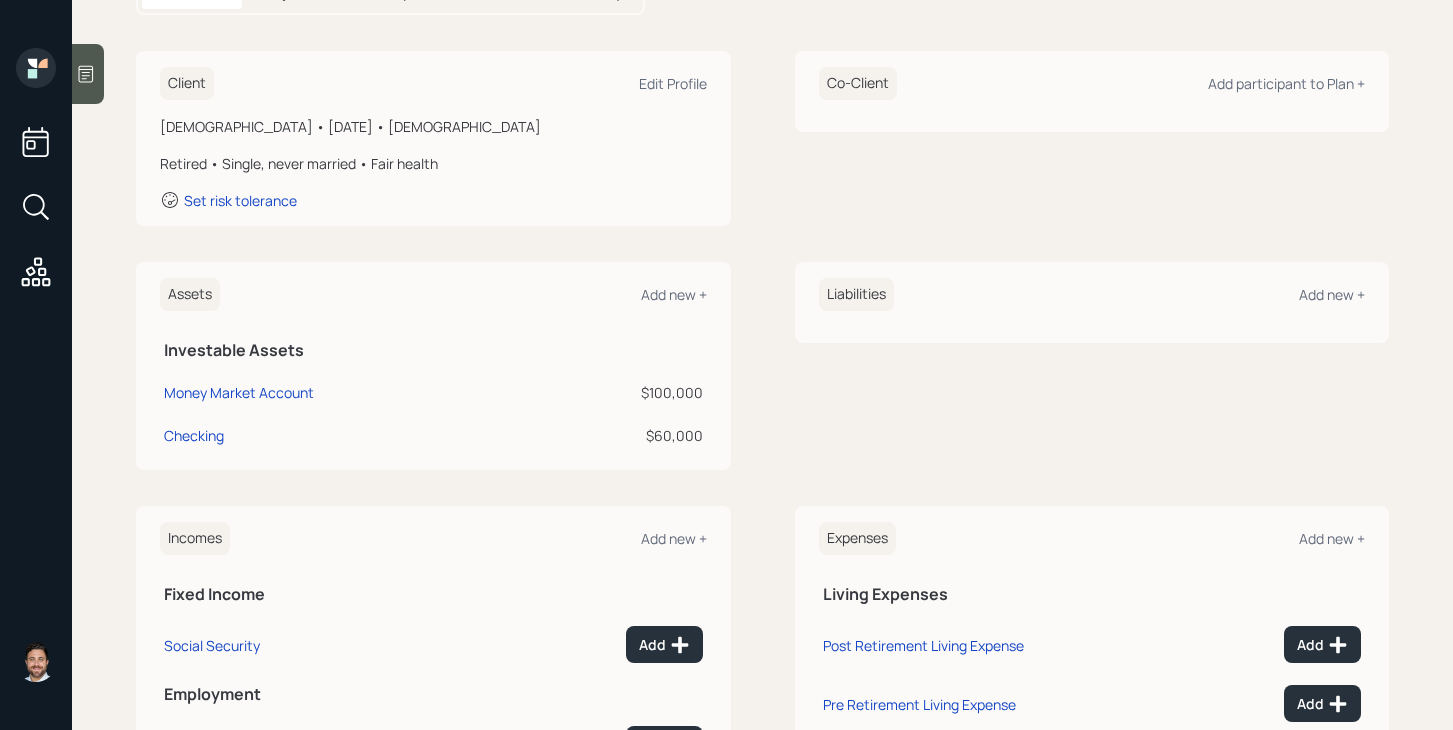 scroll, scrollTop: 260, scrollLeft: 0, axis: vertical 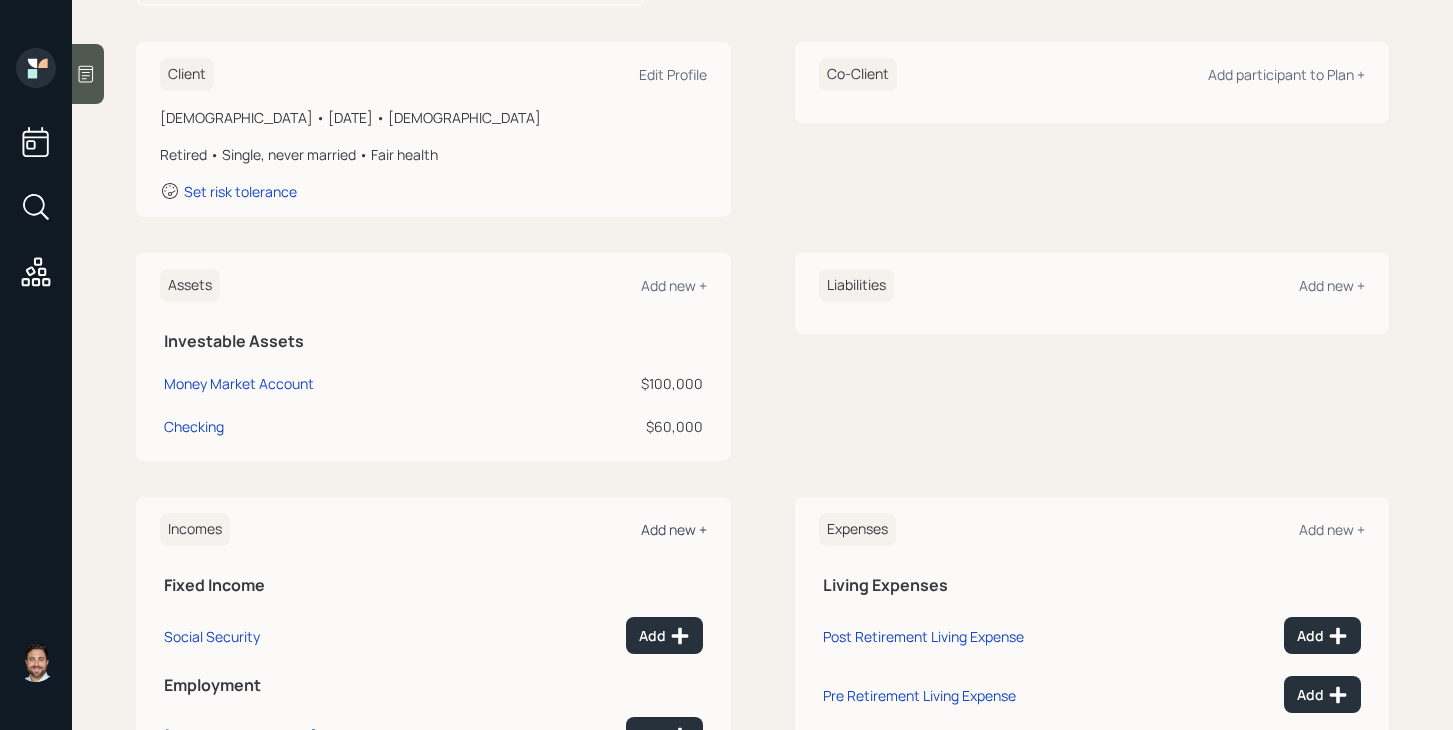 click on "Add new +" at bounding box center [674, 529] 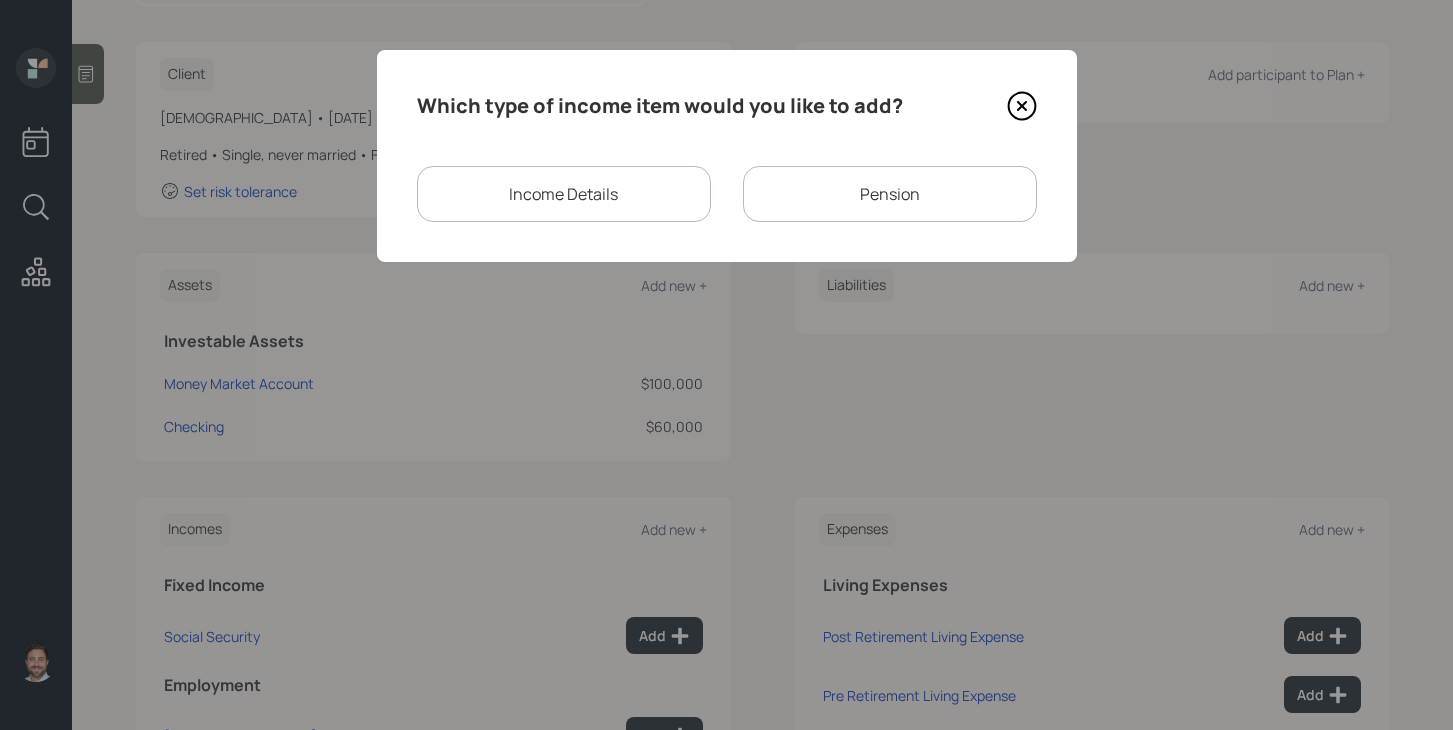 click on "Pension" at bounding box center [890, 194] 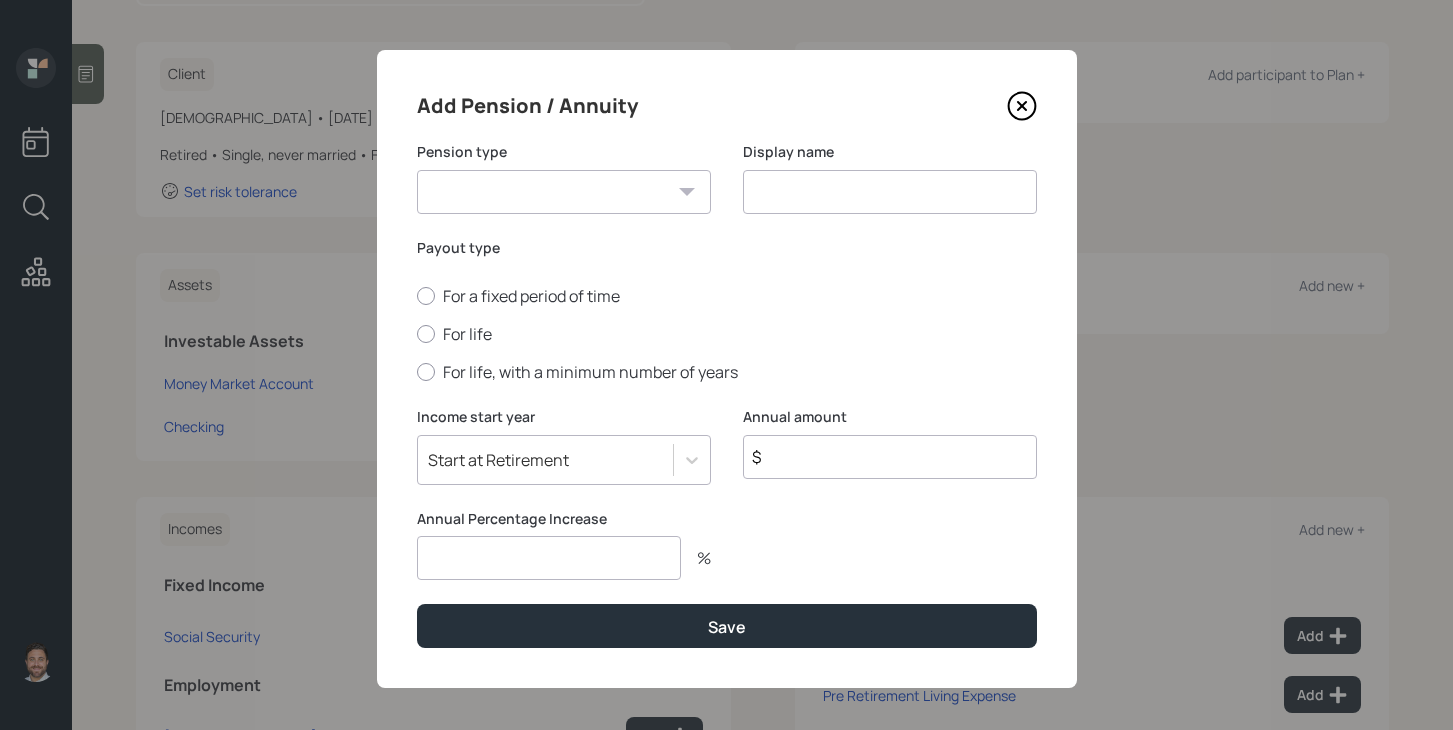 click on "Pension Annuity" at bounding box center (564, 192) 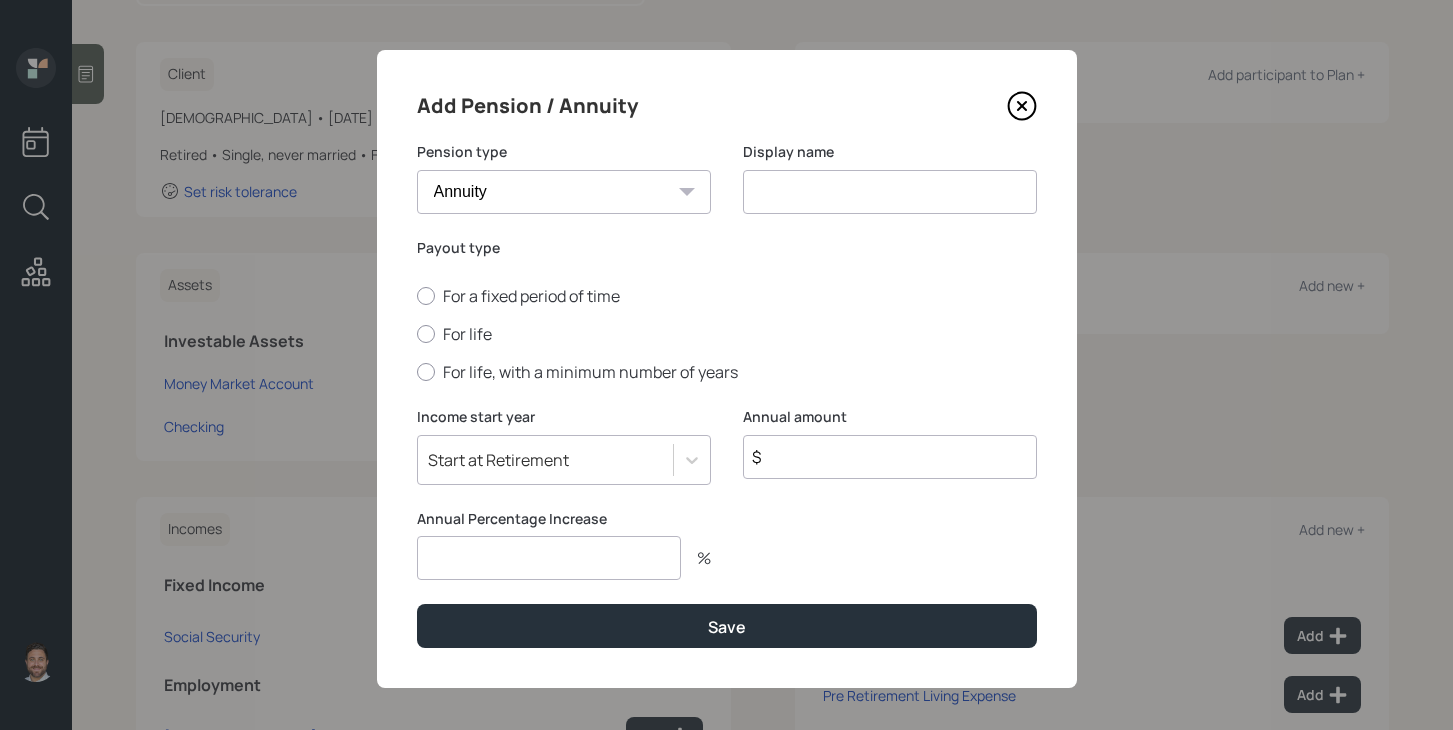 click at bounding box center (890, 192) 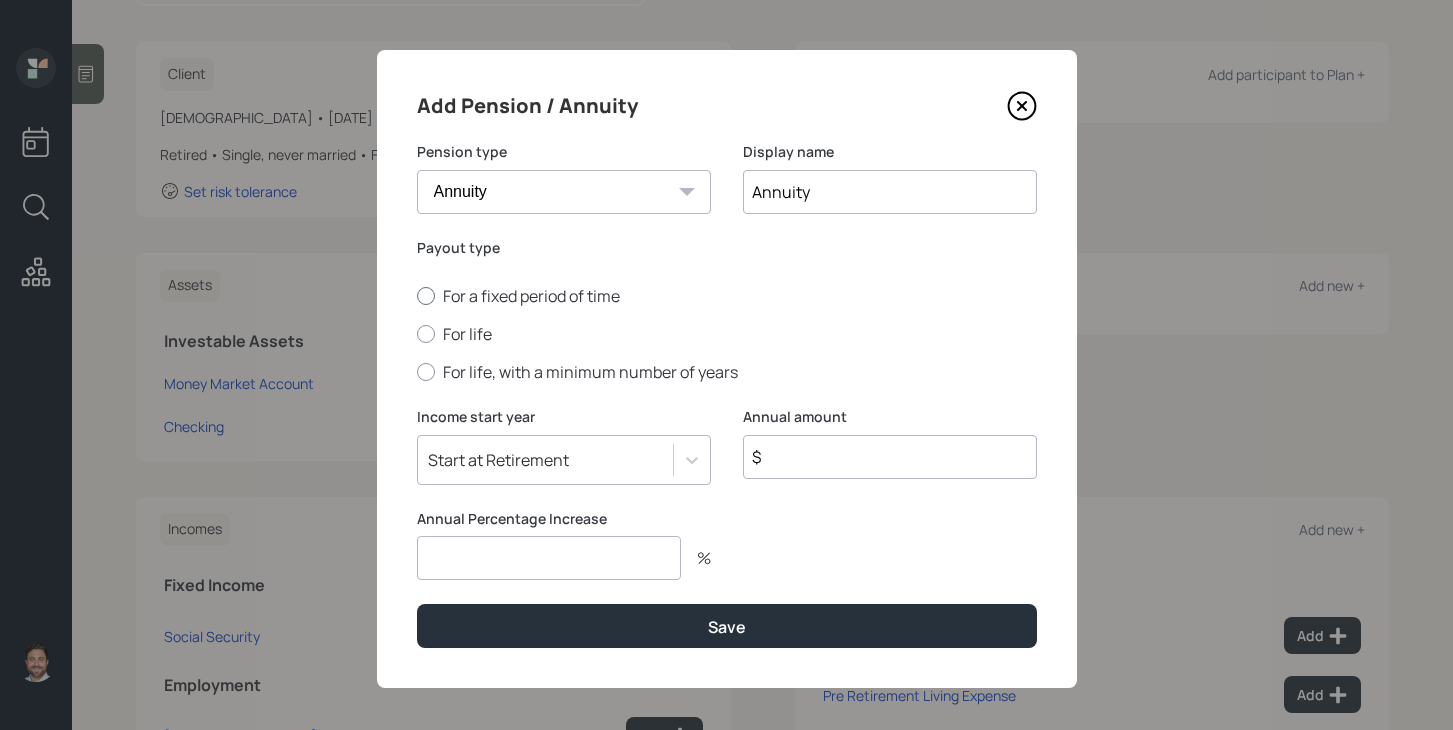 type on "Annuity" 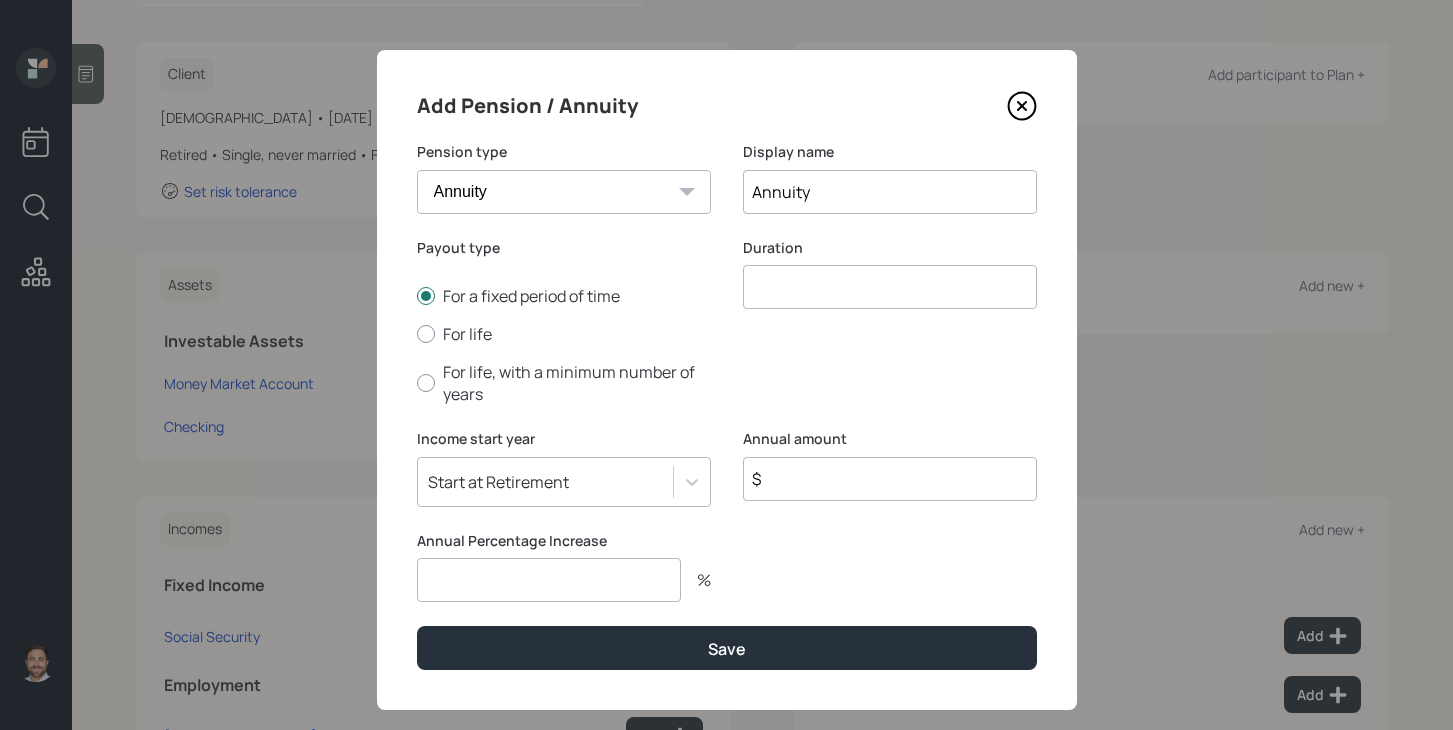 click at bounding box center [890, 287] 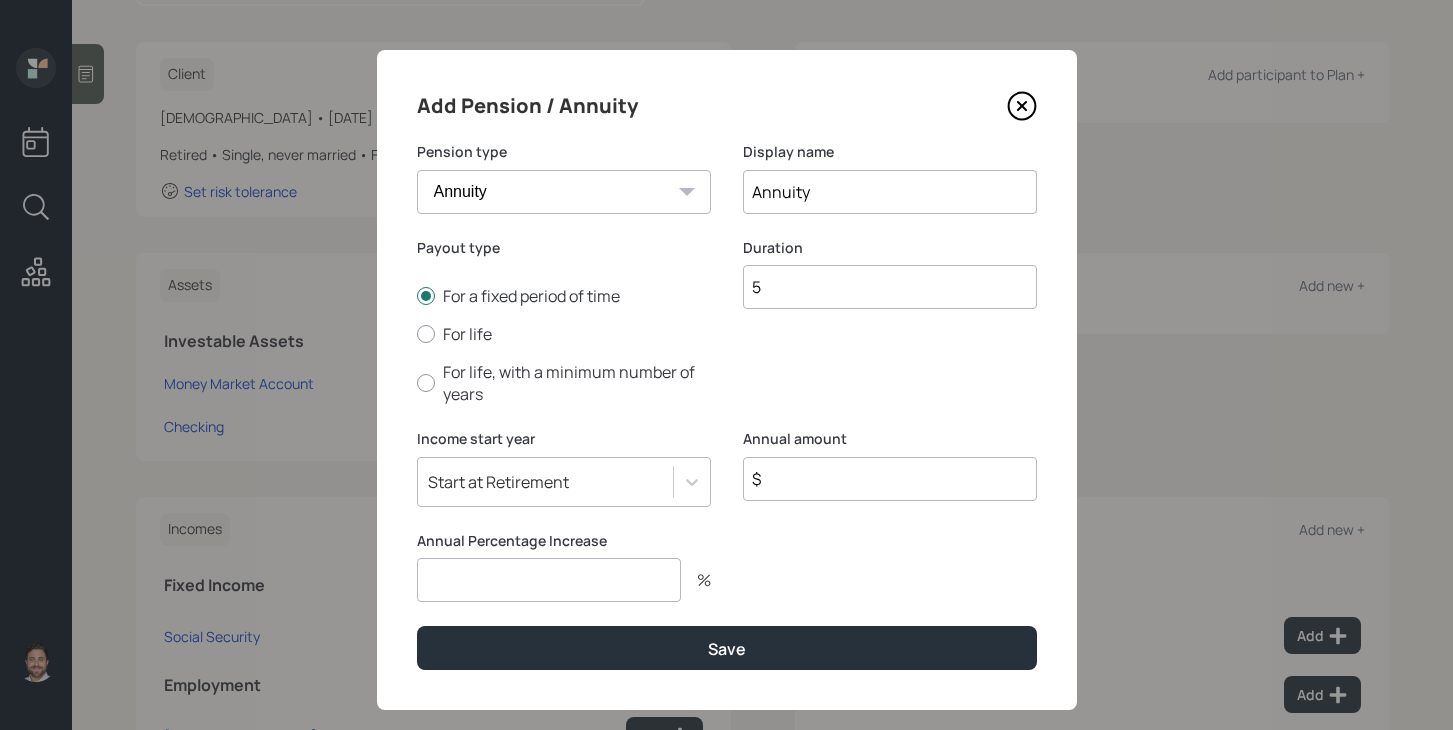 type on "5" 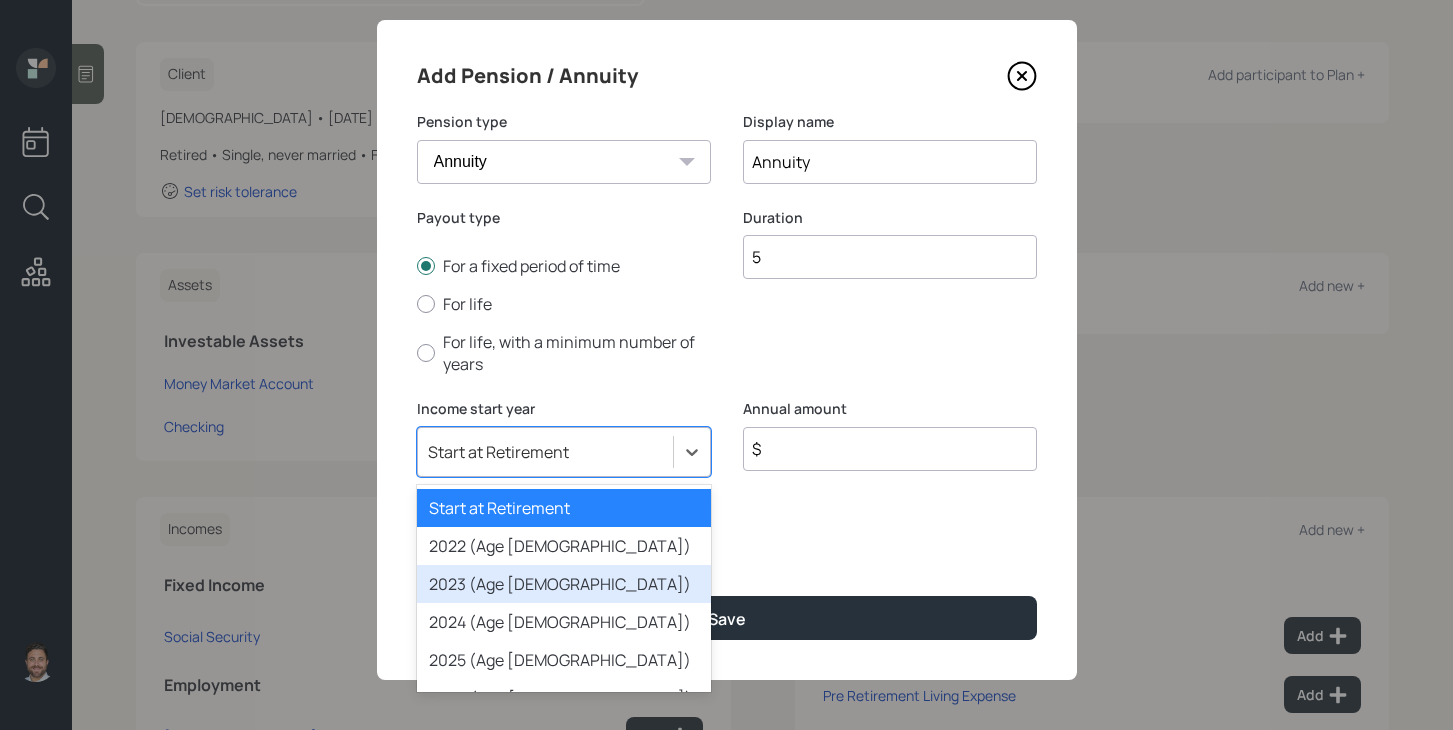 click on "2023 (Age [DEMOGRAPHIC_DATA])" at bounding box center [564, 584] 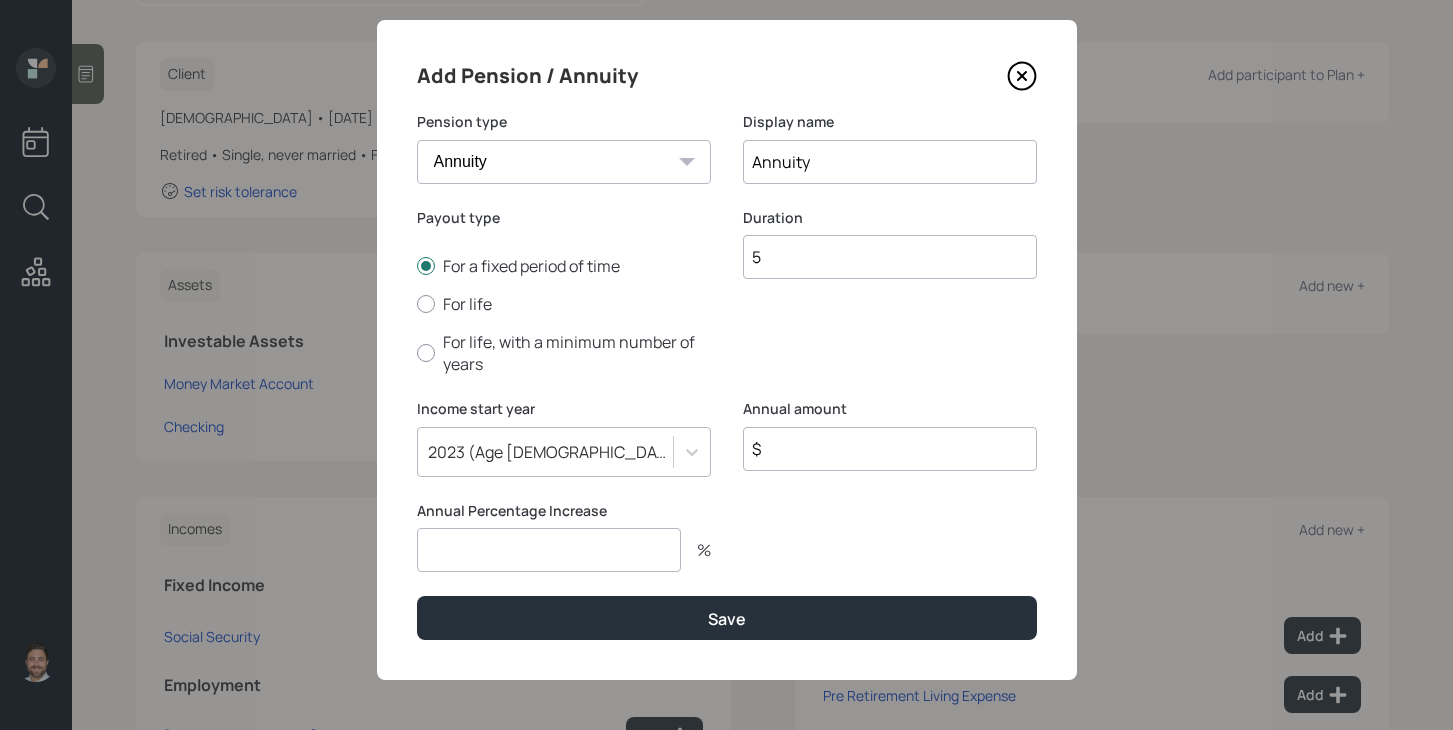 click on "$" at bounding box center (890, 449) 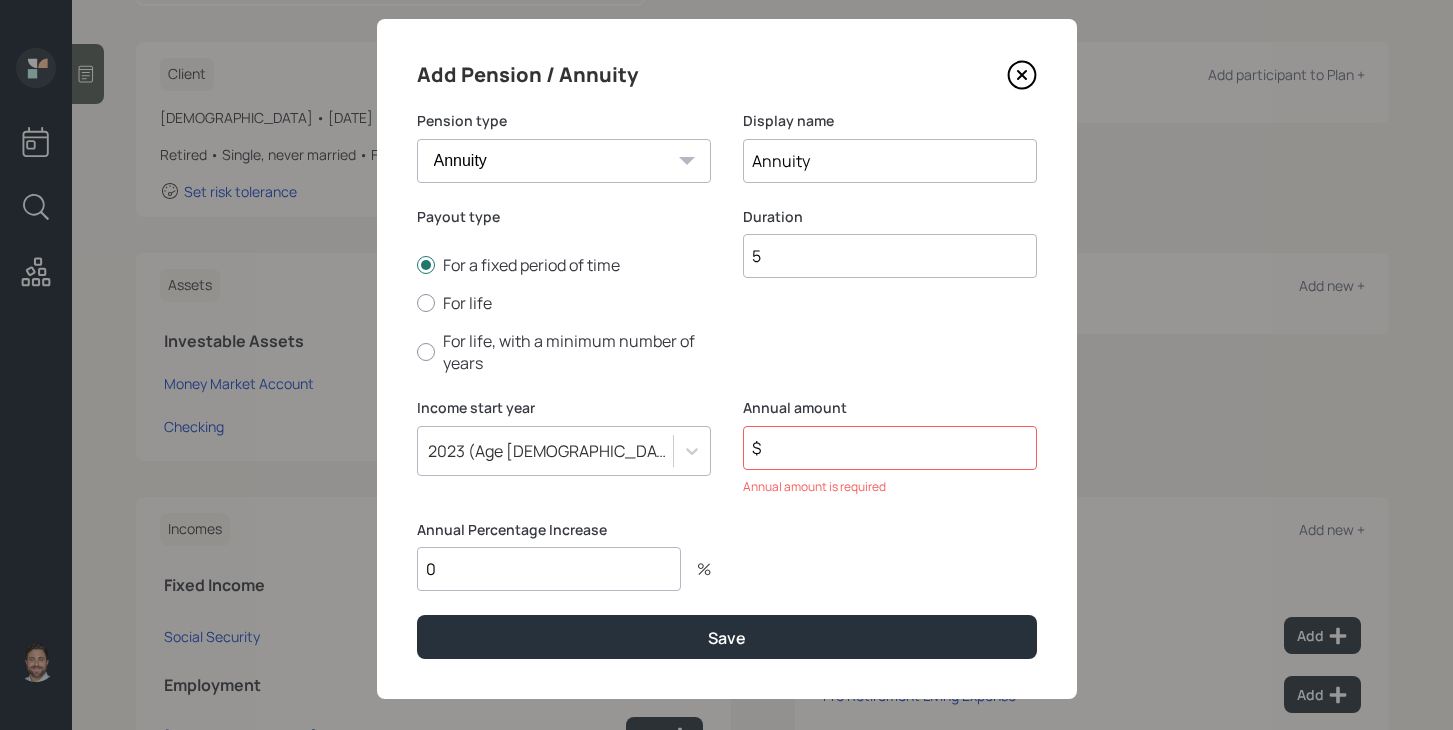 type on "0" 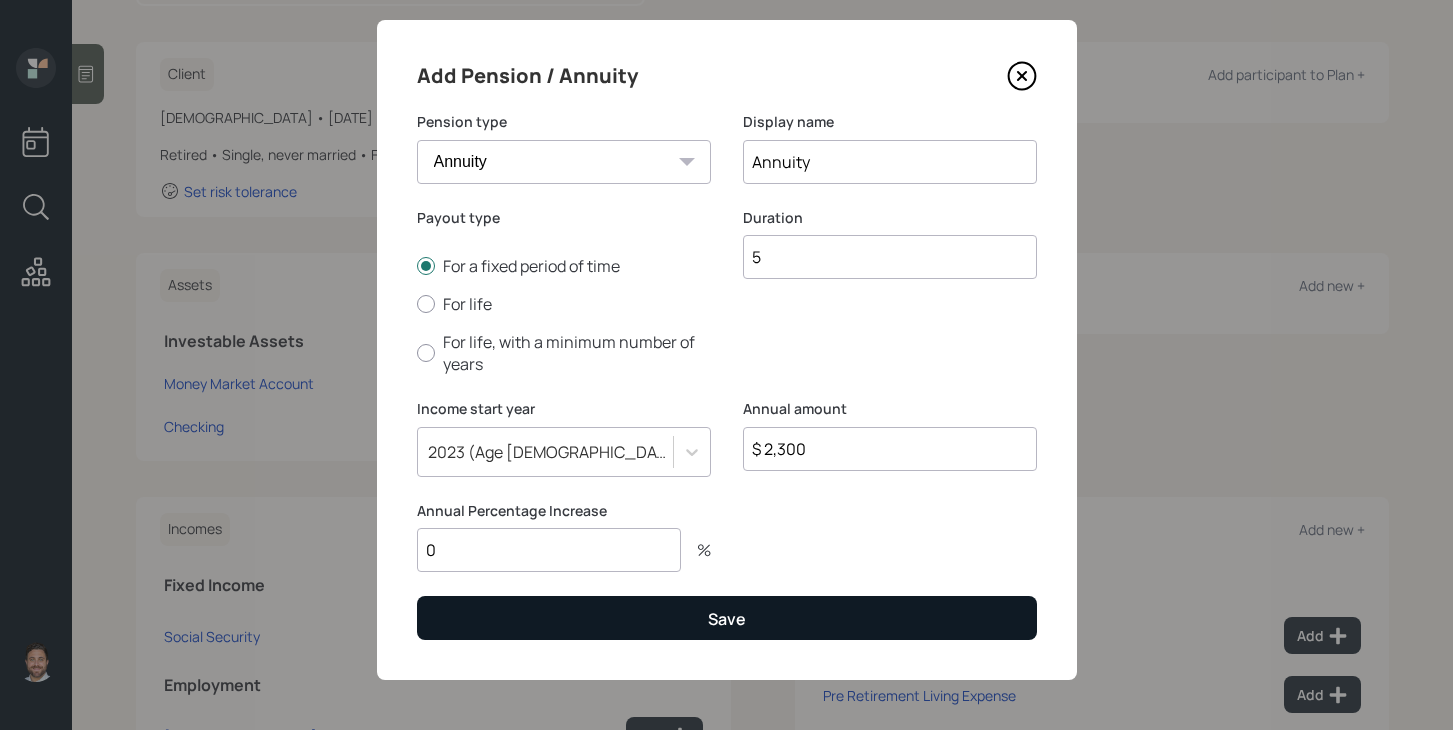 type on "$ 2,300" 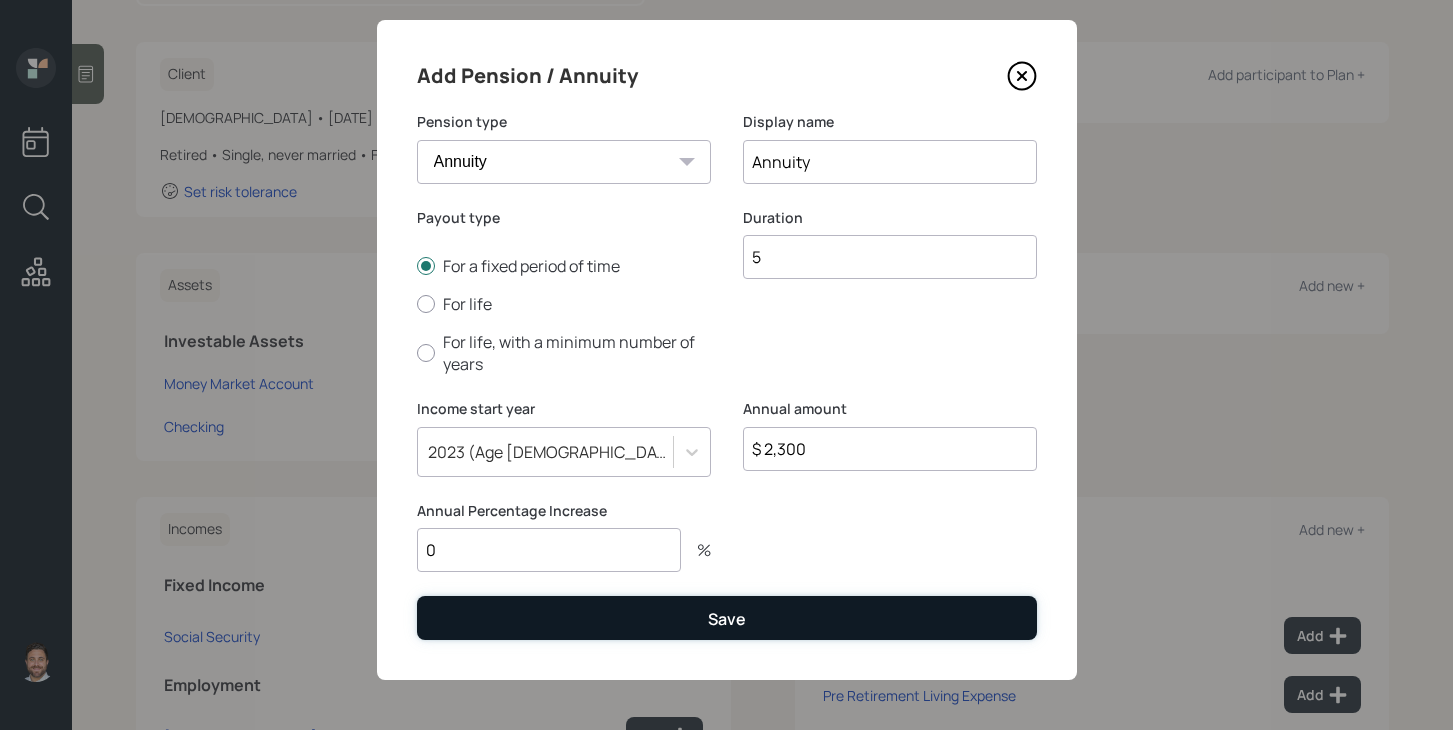 click on "Save" at bounding box center (727, 617) 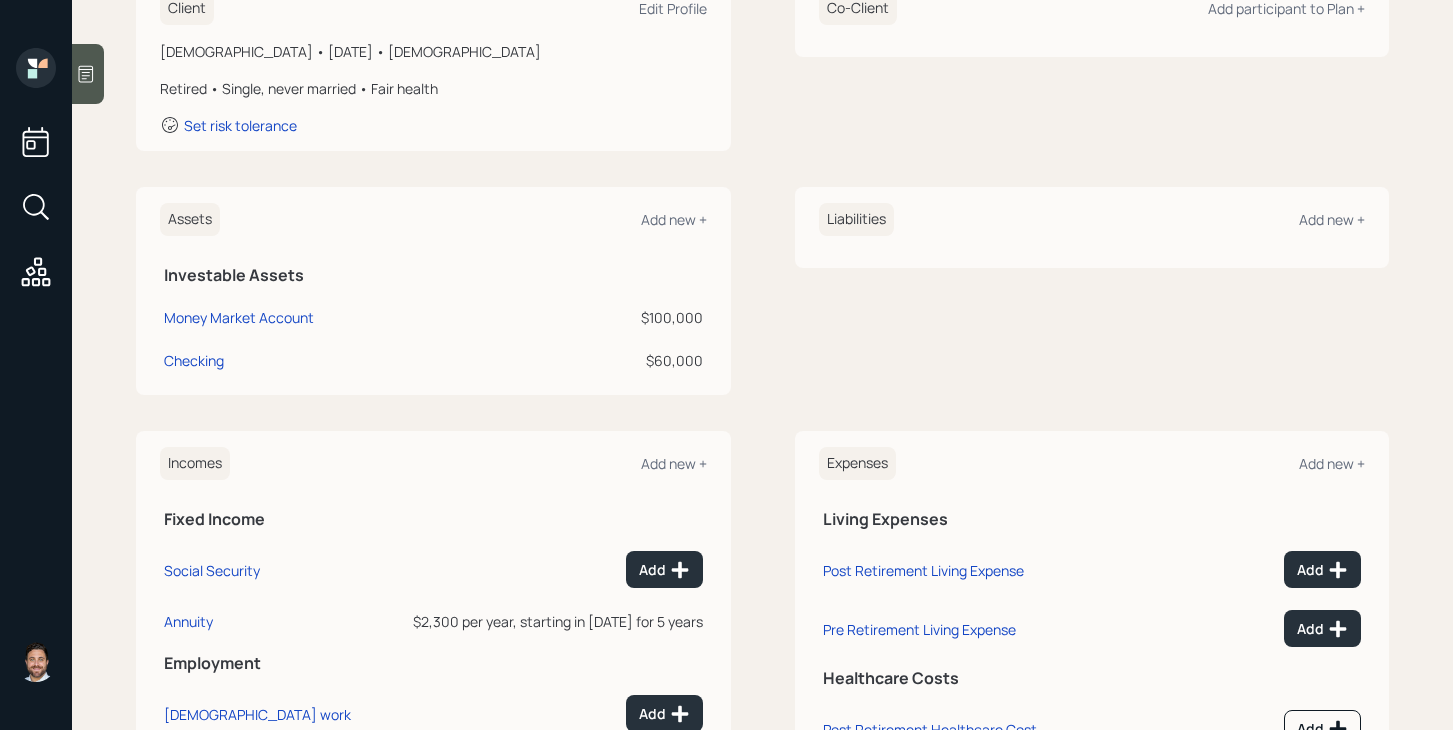 scroll, scrollTop: 315, scrollLeft: 0, axis: vertical 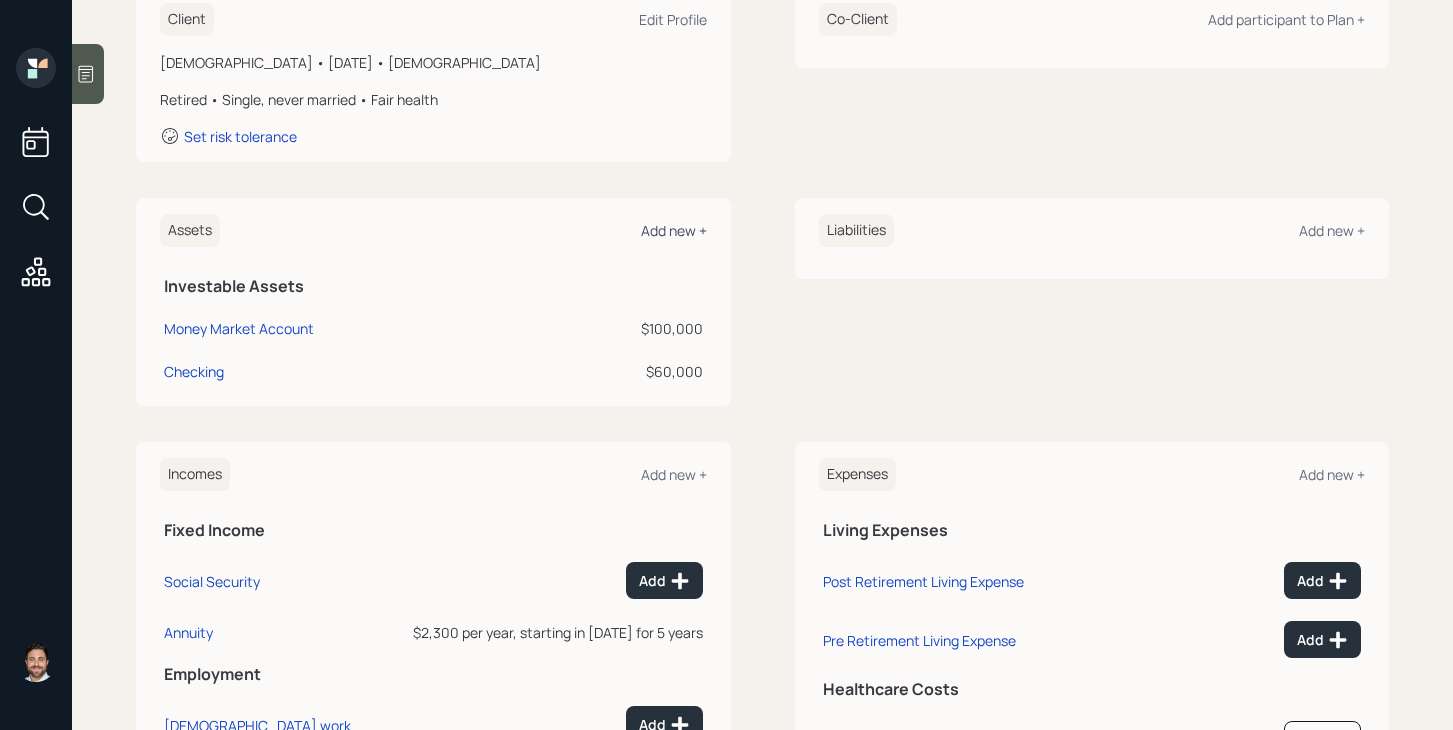 click on "Add new +" at bounding box center (674, 230) 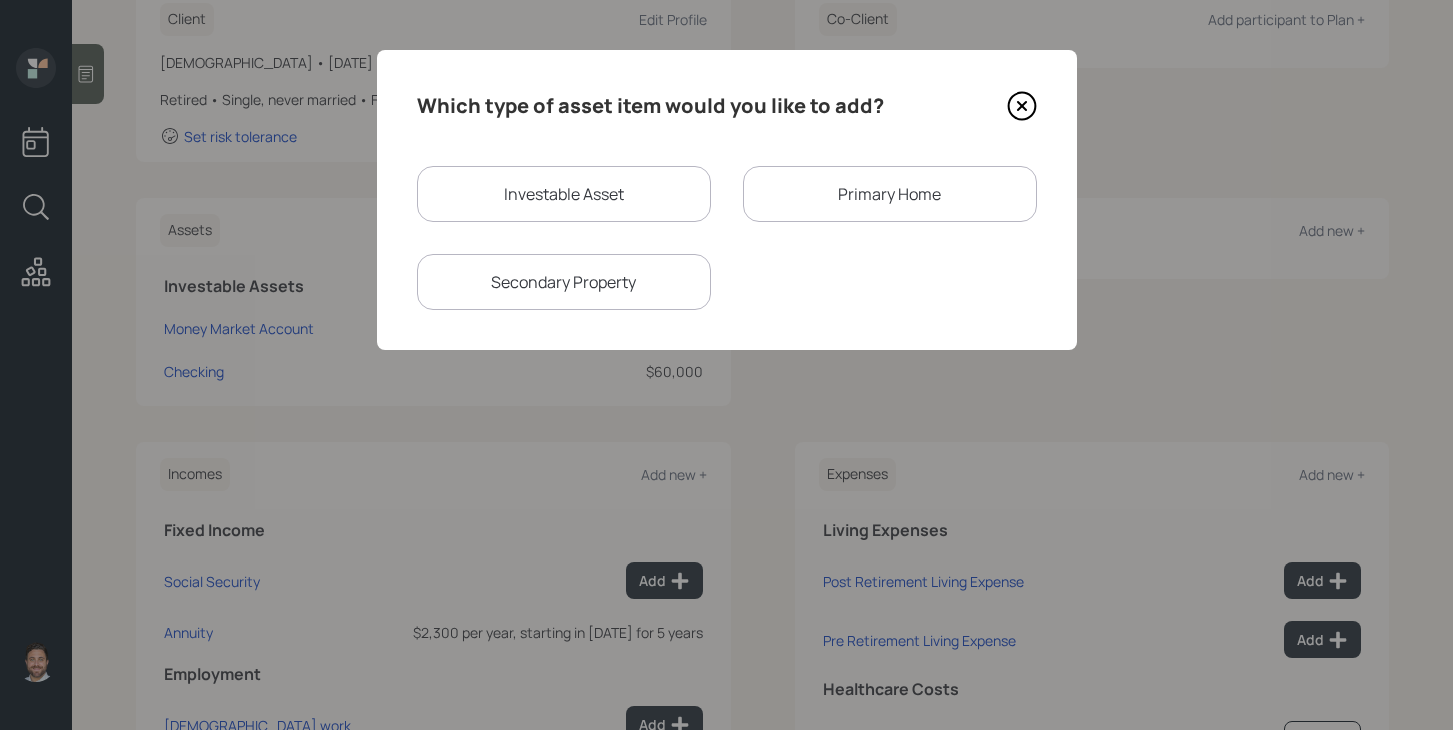 click on "Investable Asset Primary Home Secondary Property" at bounding box center [727, 238] 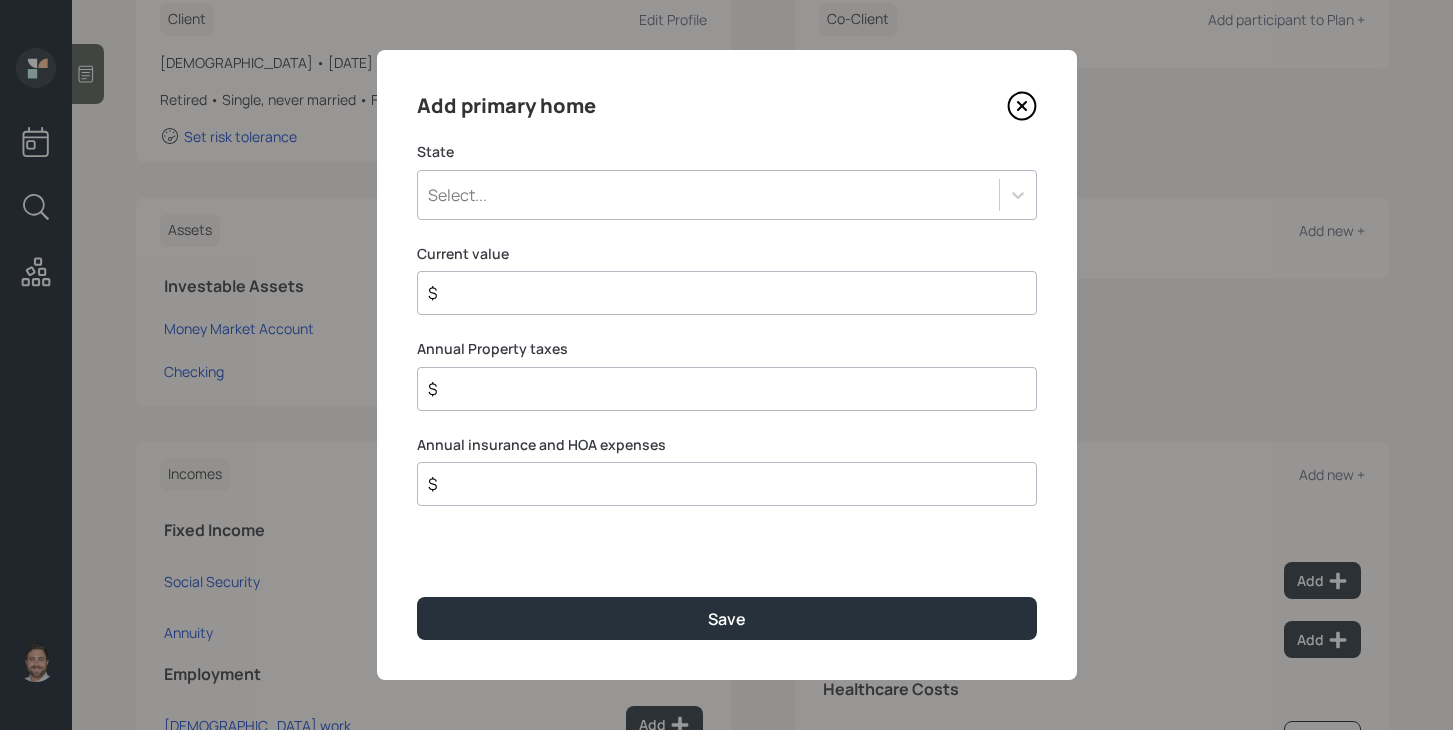click on "Select..." at bounding box center (708, 195) 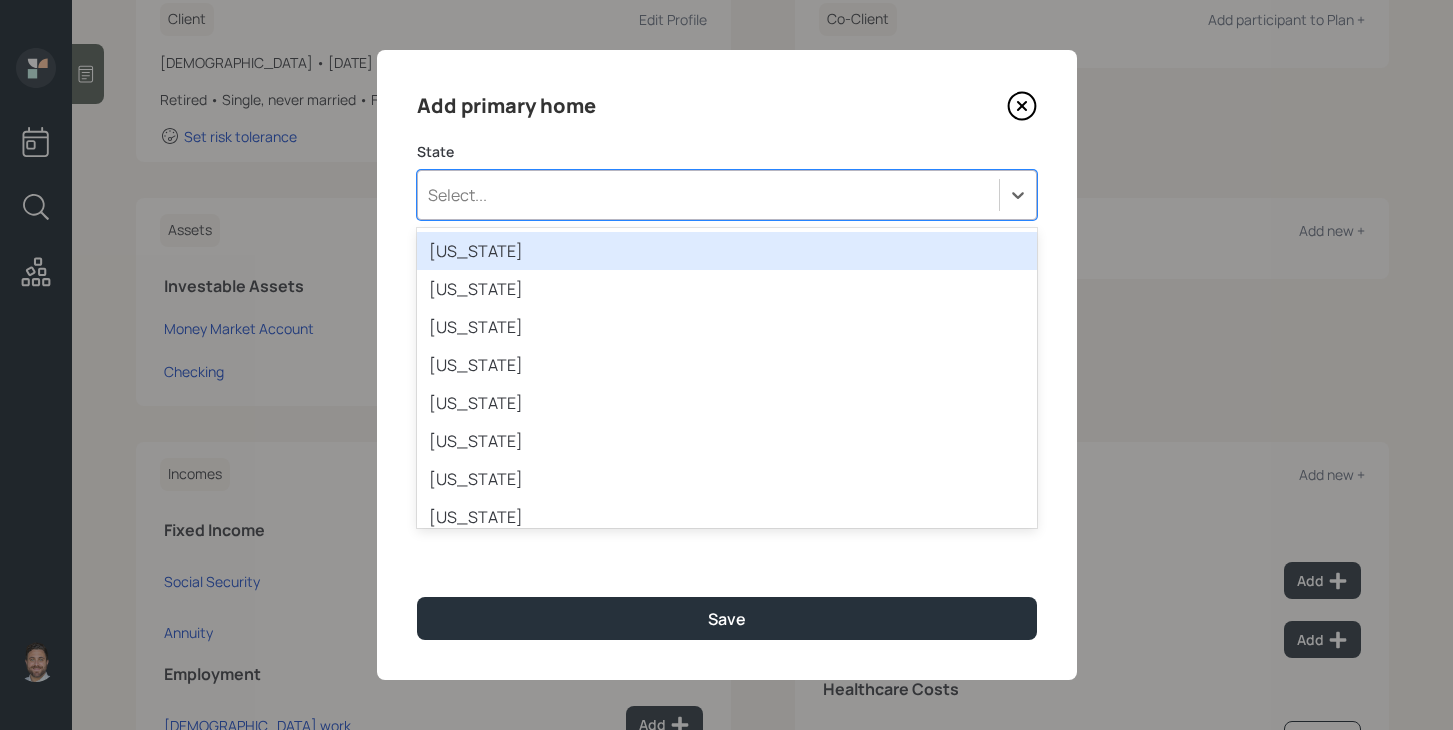 type on "P" 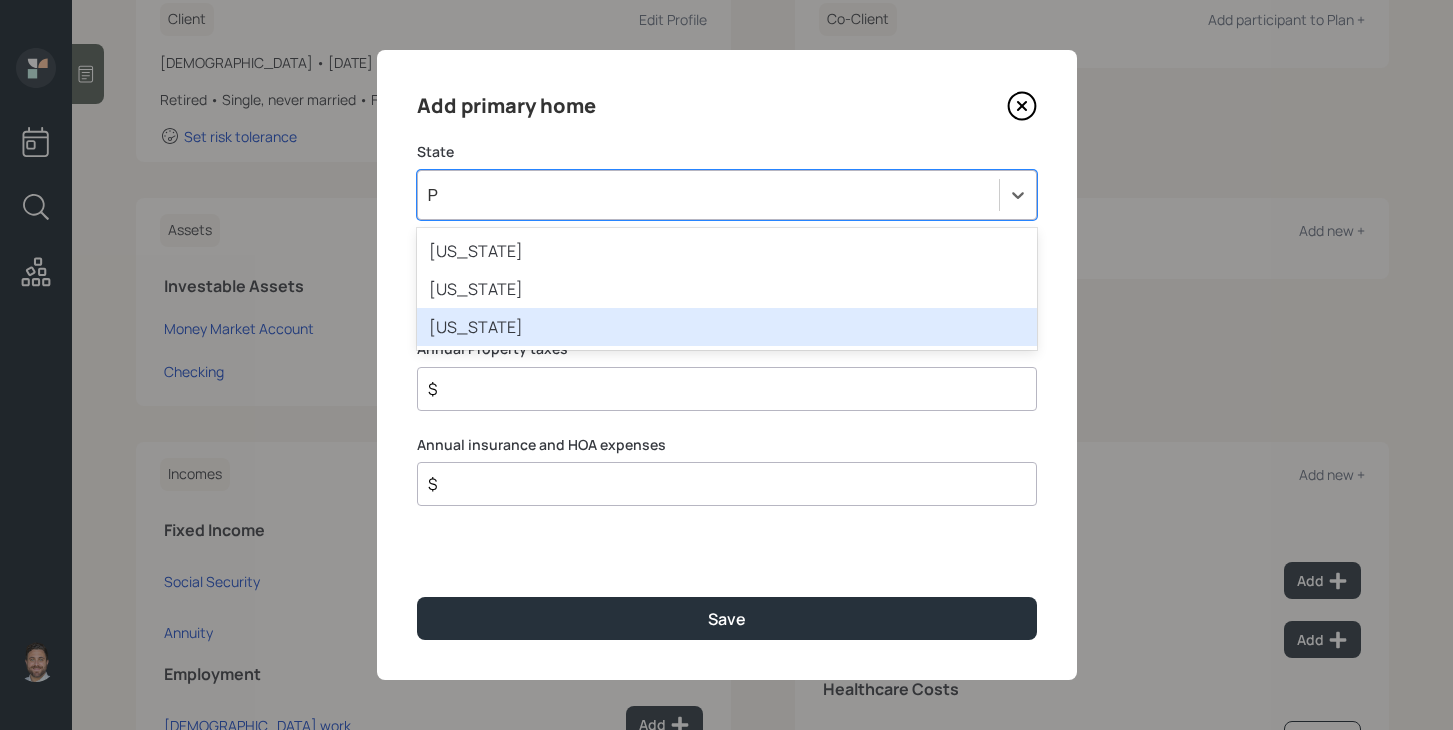 click on "[US_STATE]" at bounding box center (727, 327) 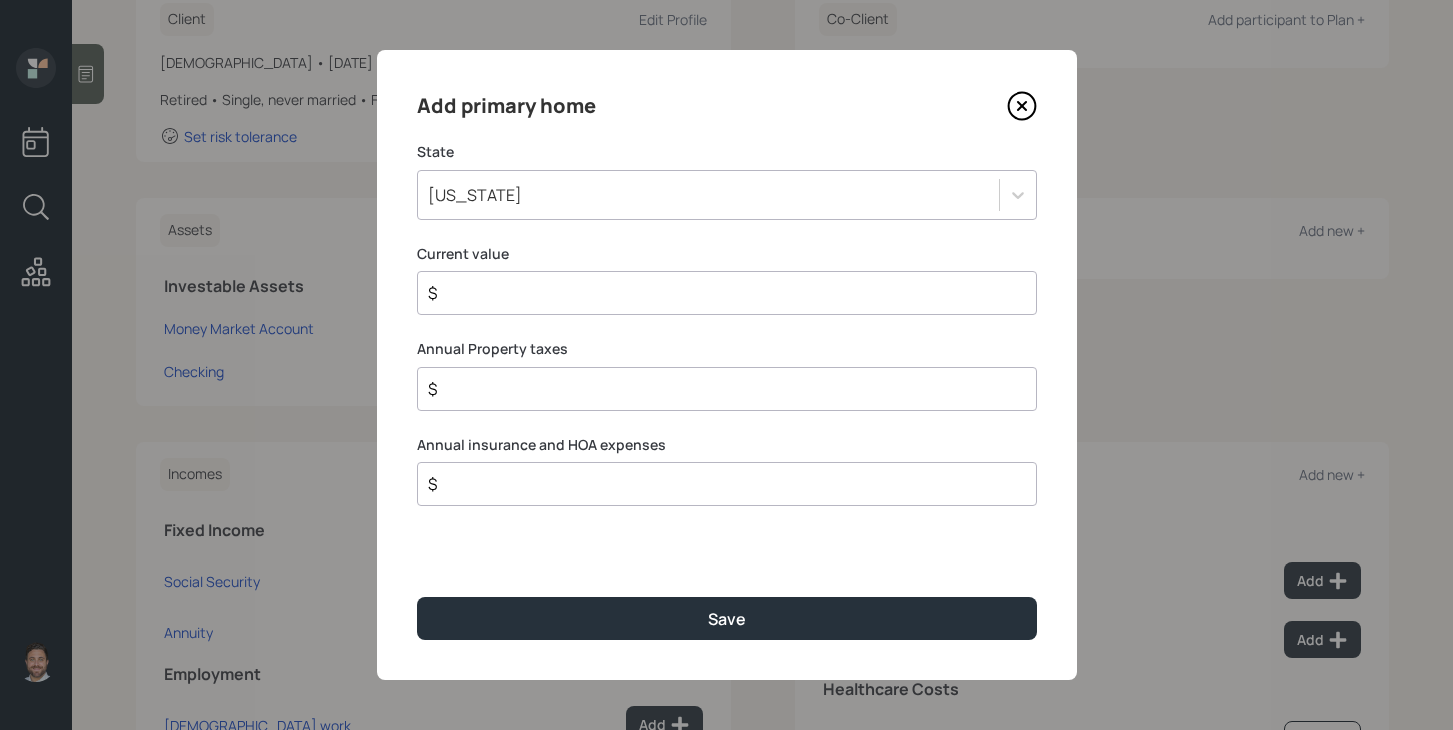 click on "$" at bounding box center (719, 293) 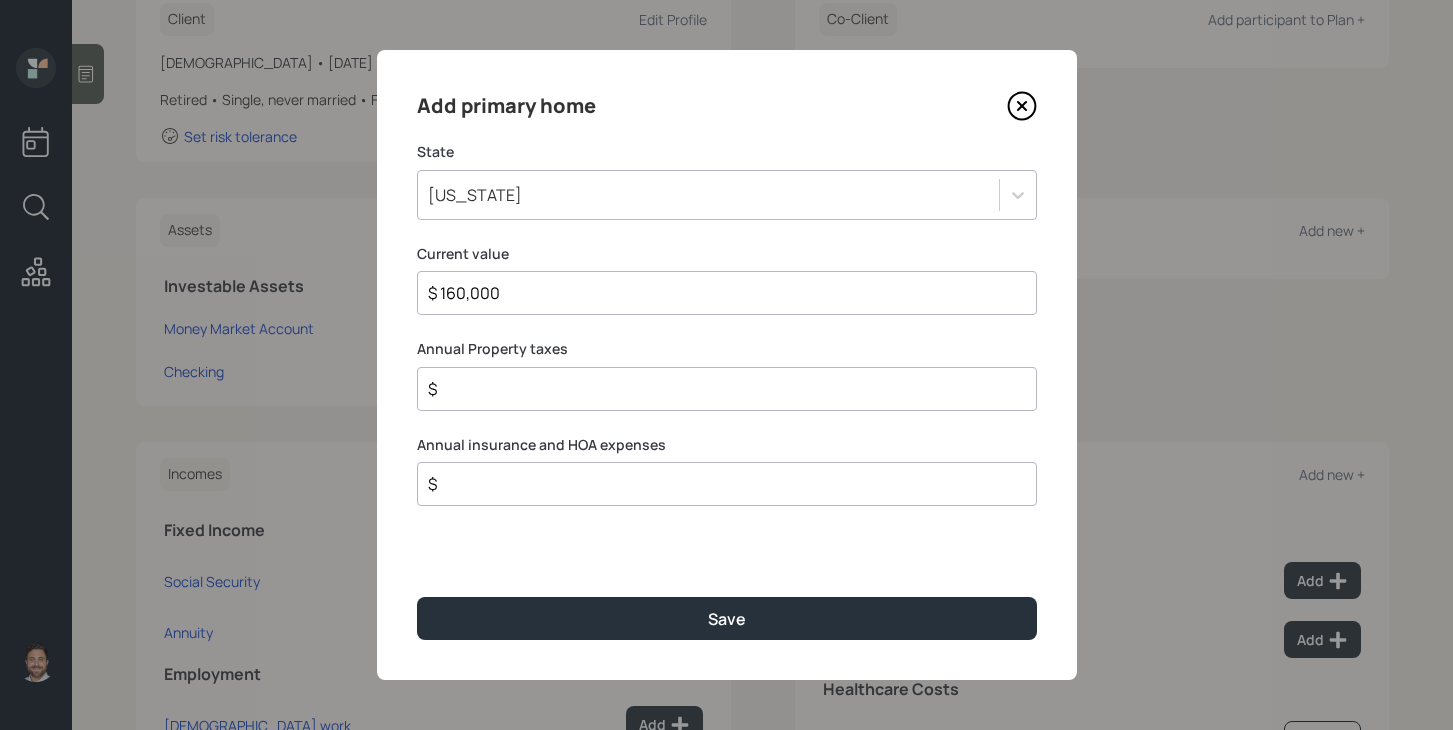 type on "$ 160,000" 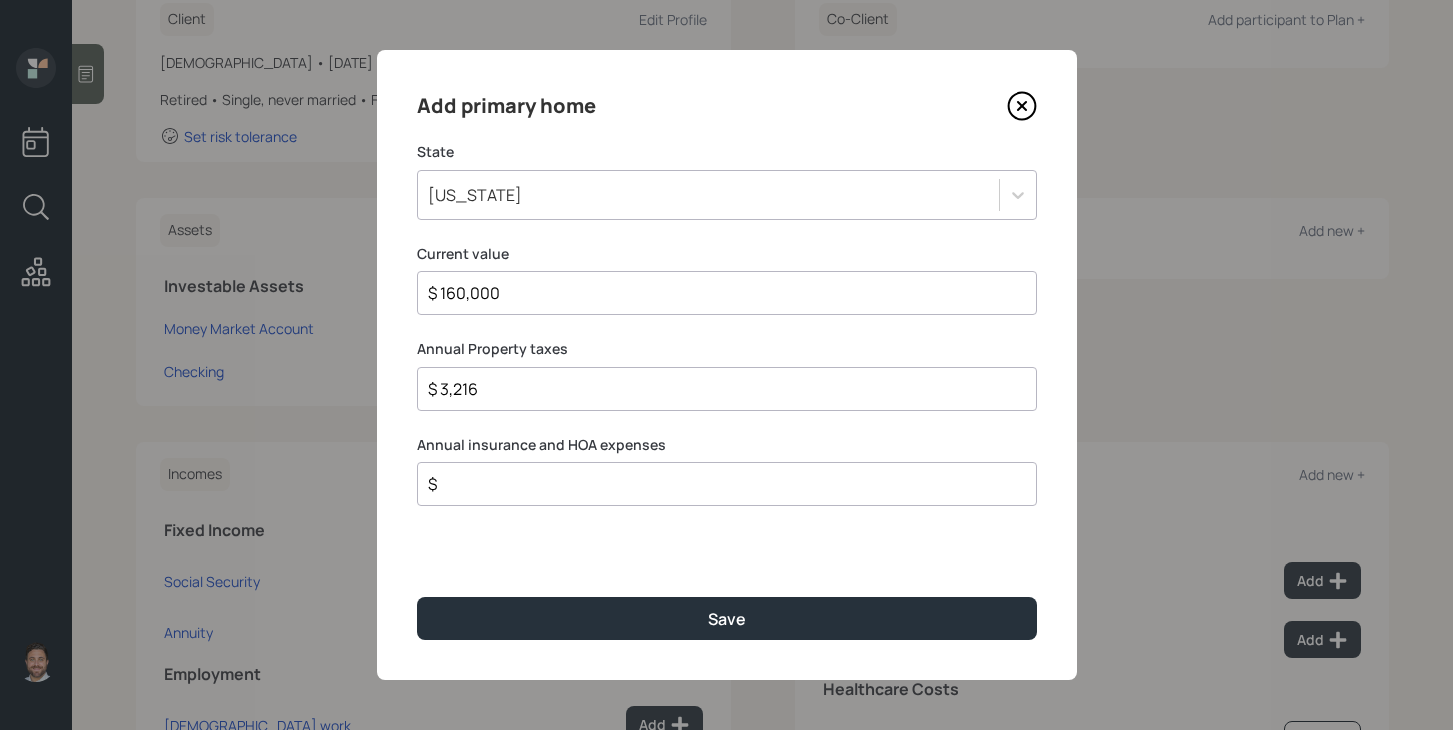 type on "$ 3,216" 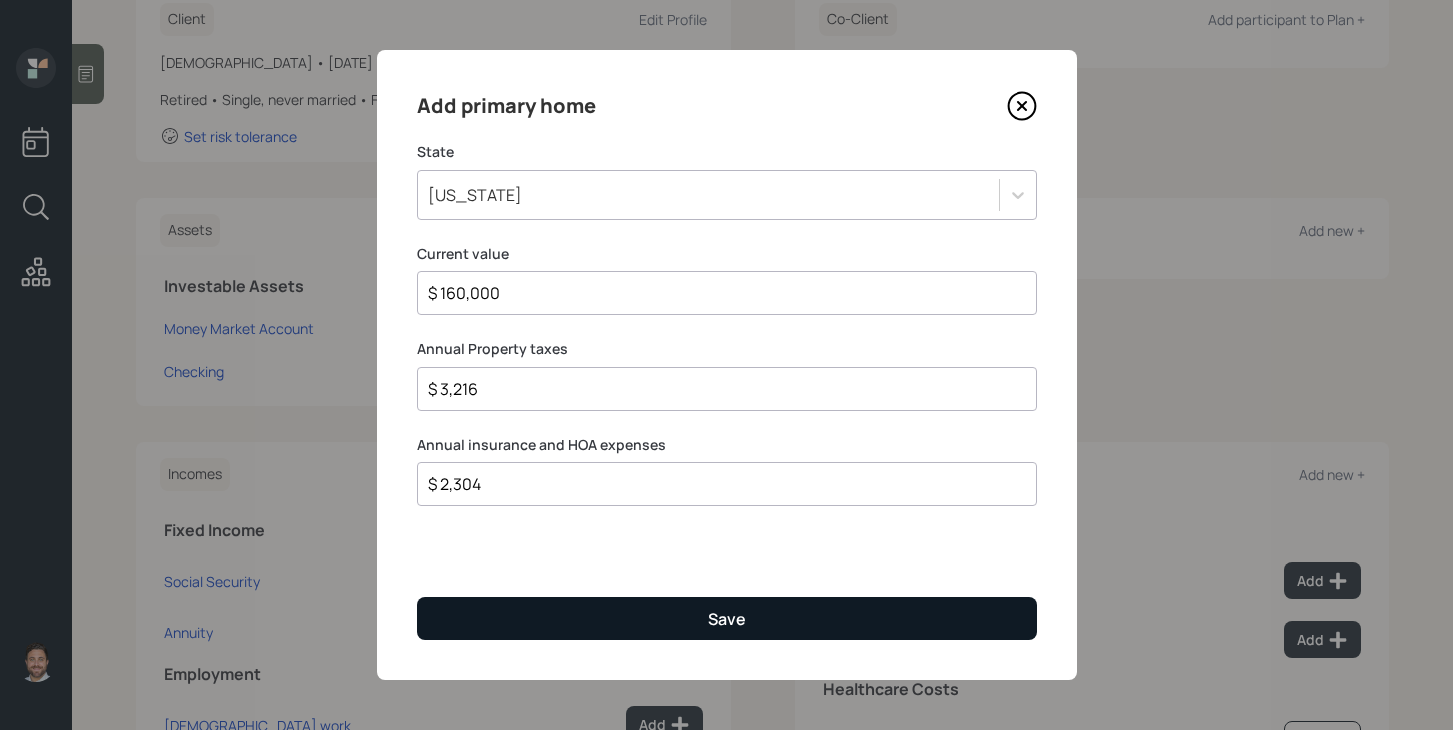 type on "$ 2,304" 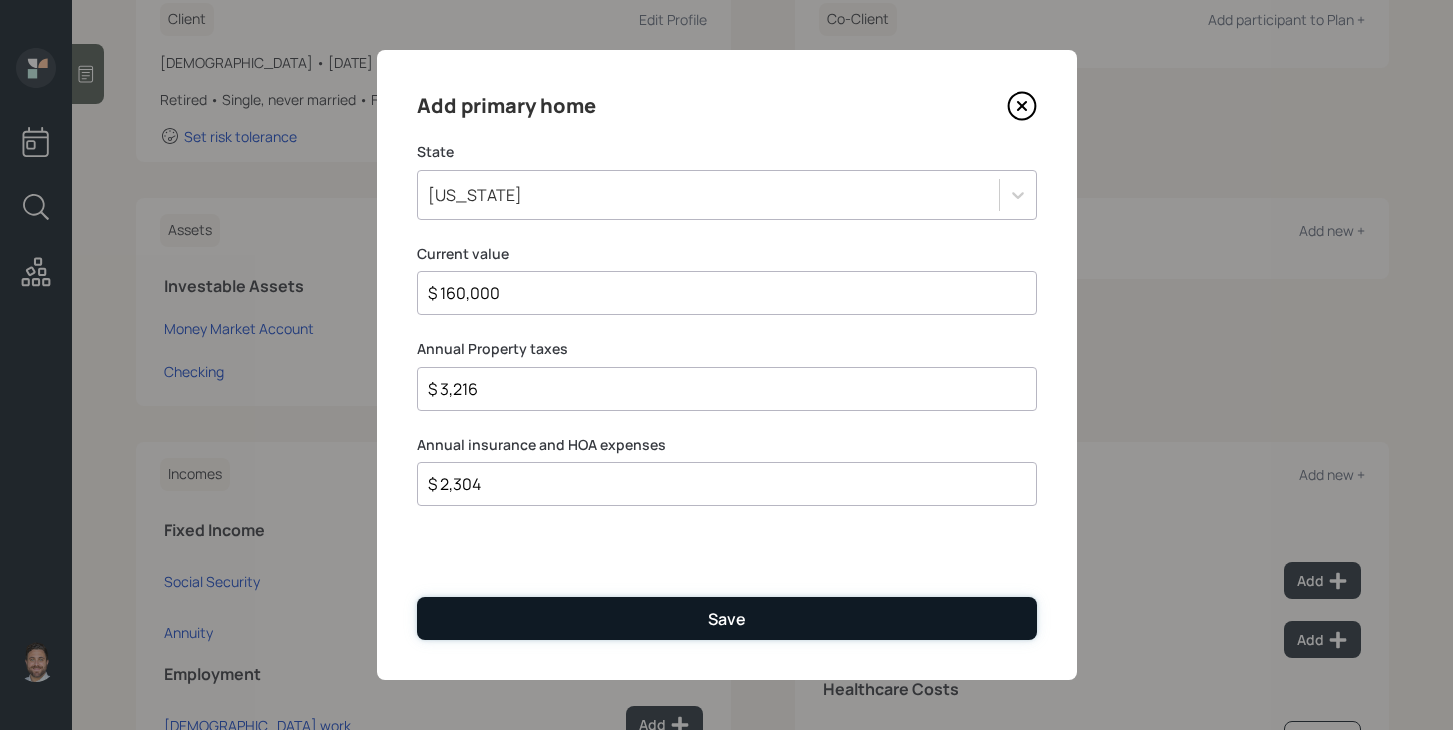 click on "Save" at bounding box center [727, 618] 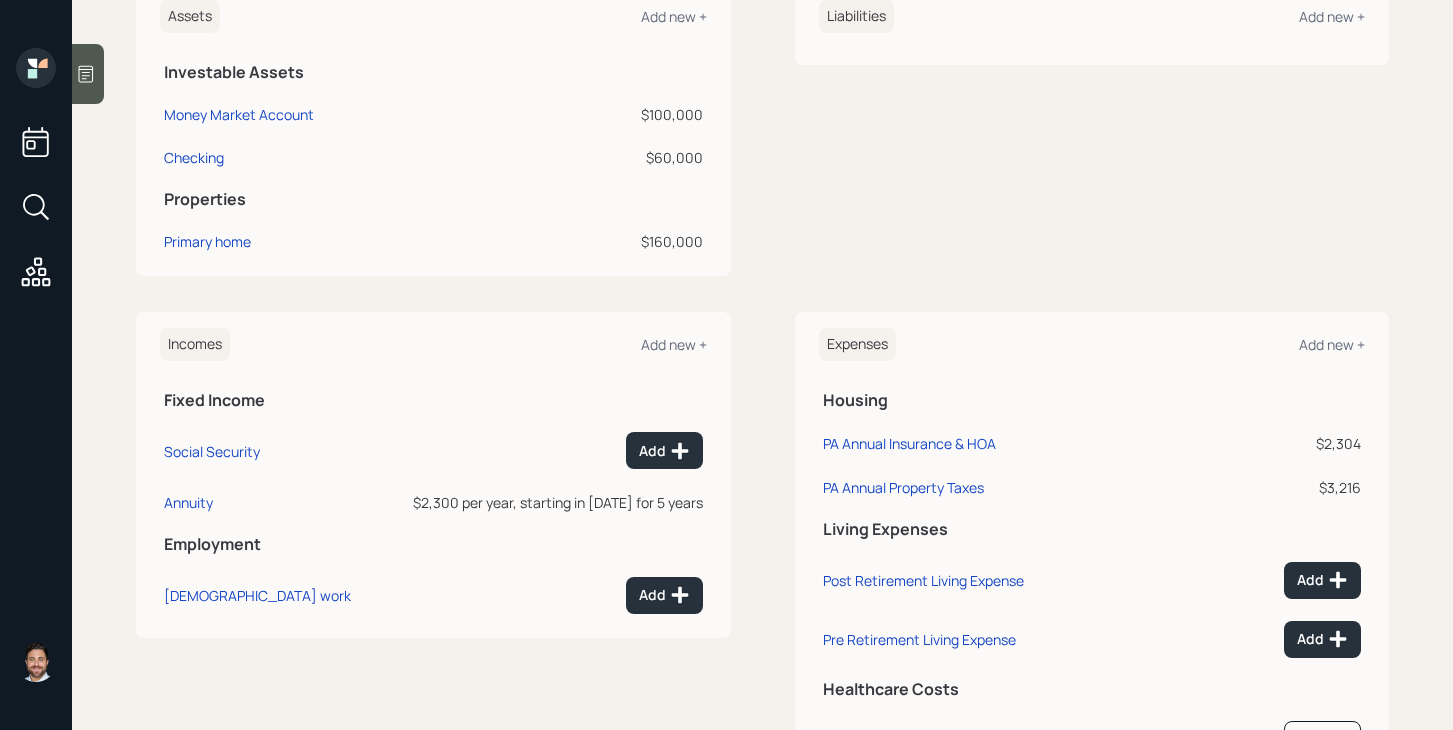 scroll, scrollTop: 511, scrollLeft: 0, axis: vertical 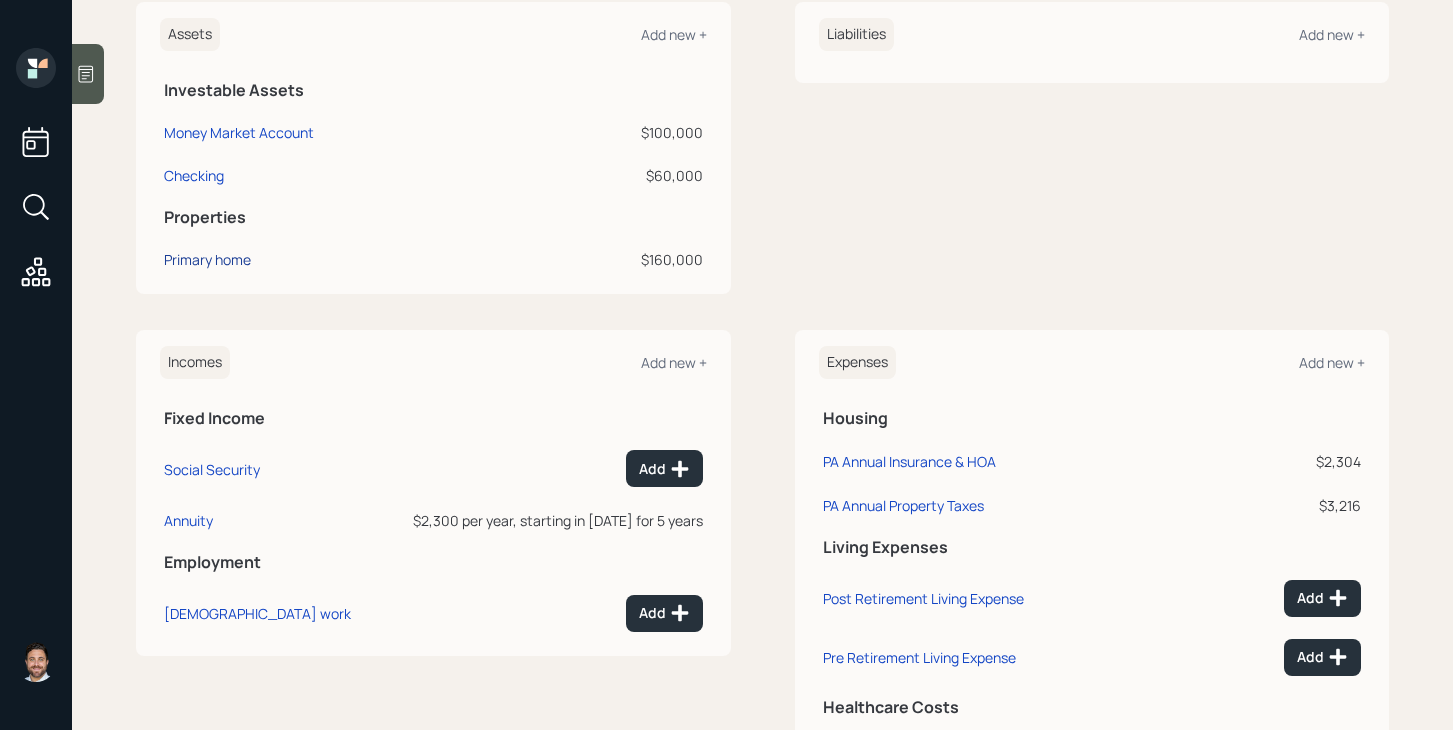 click on "Primary home" at bounding box center (207, 259) 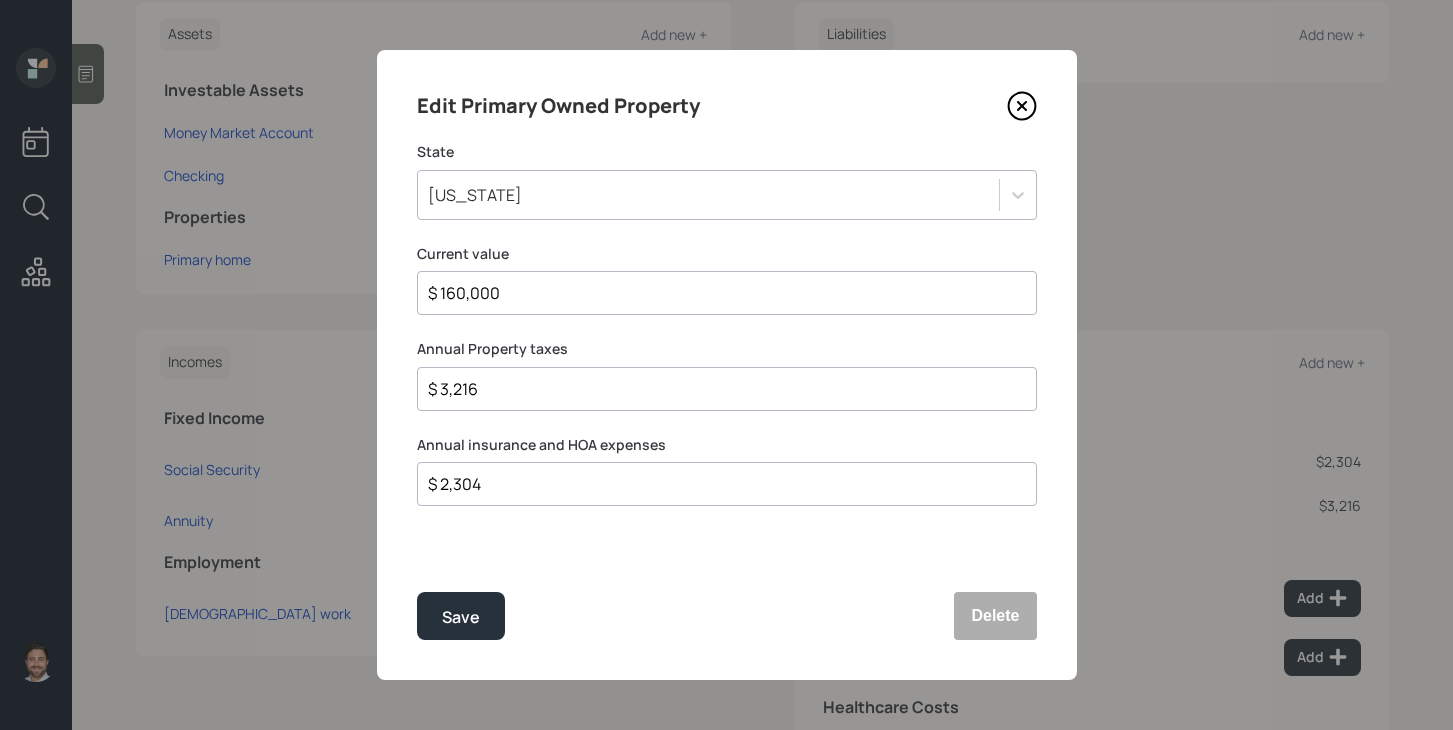 click on "$ 2,304" at bounding box center [719, 484] 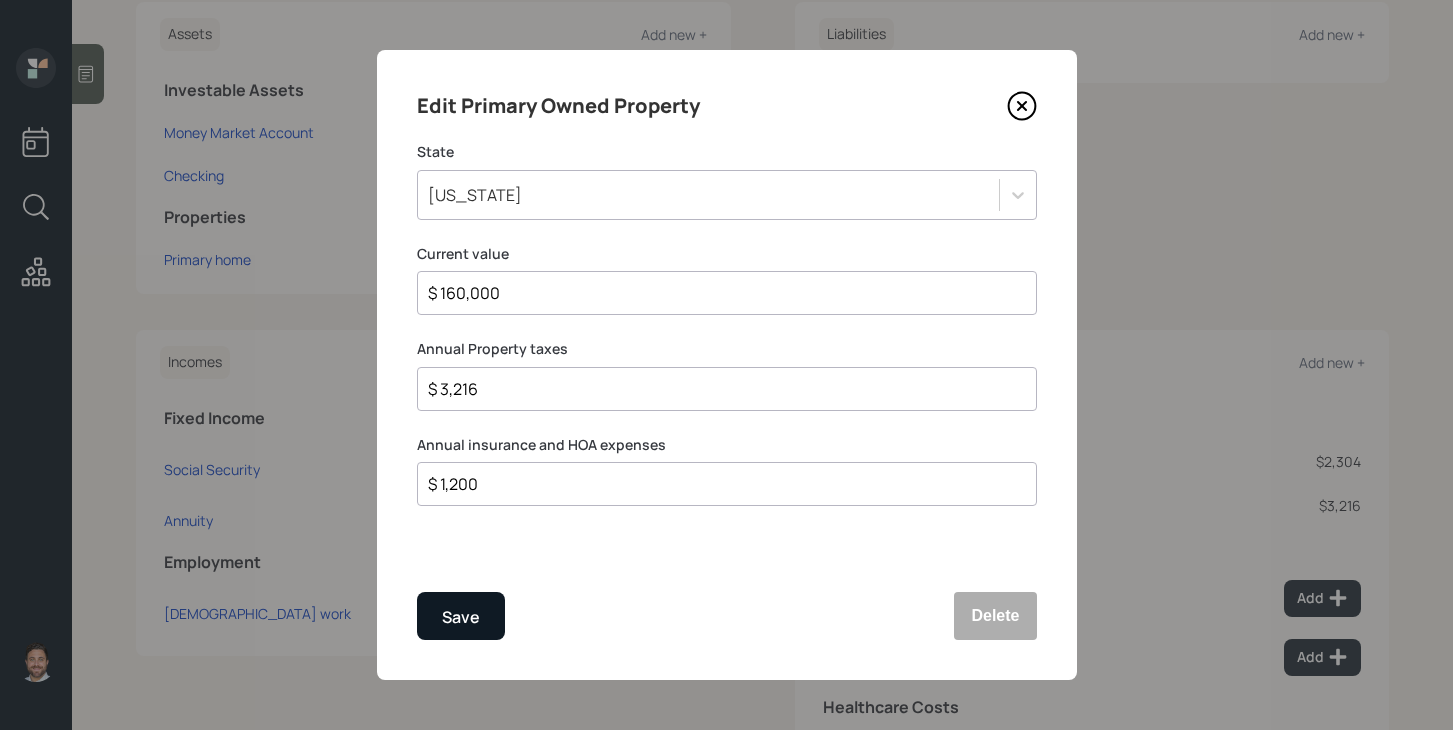 type on "$ 1,200" 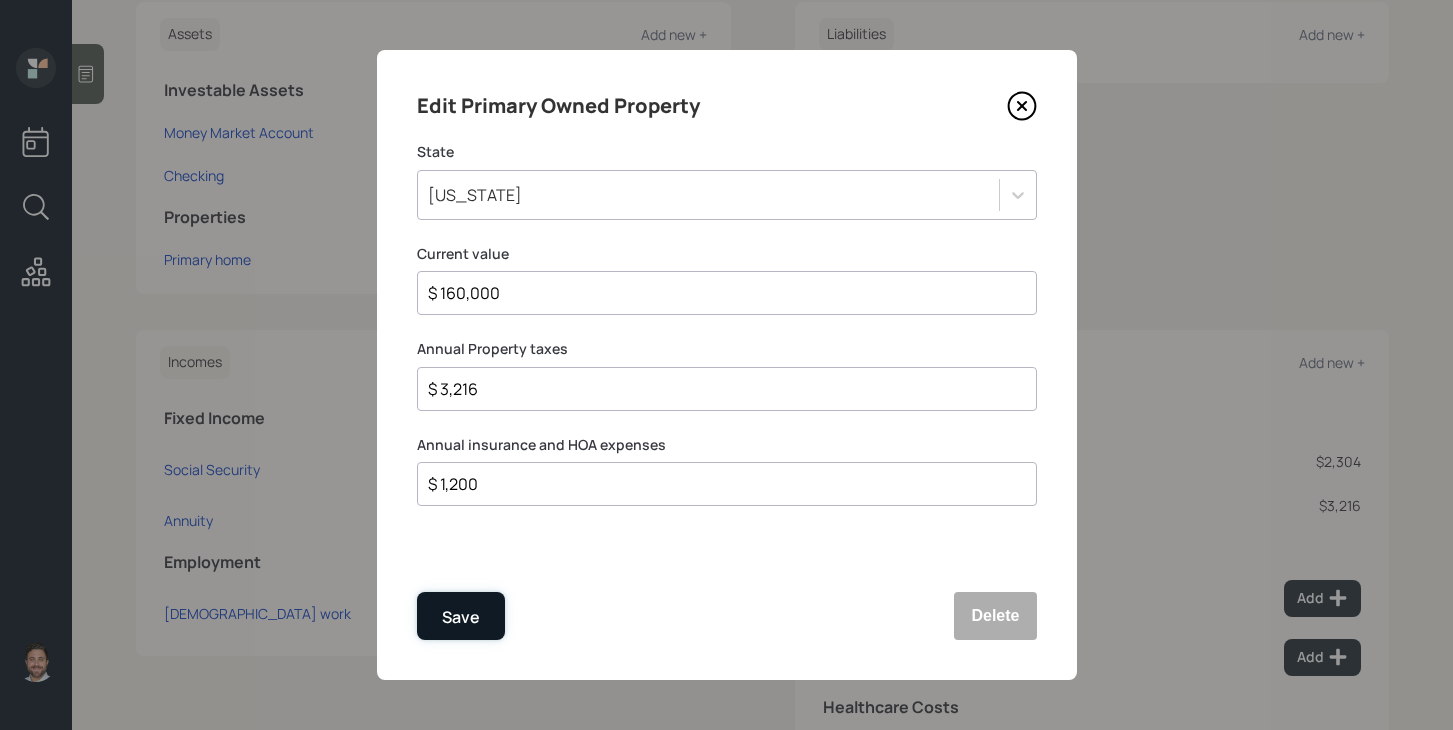 click on "Save" at bounding box center (461, 616) 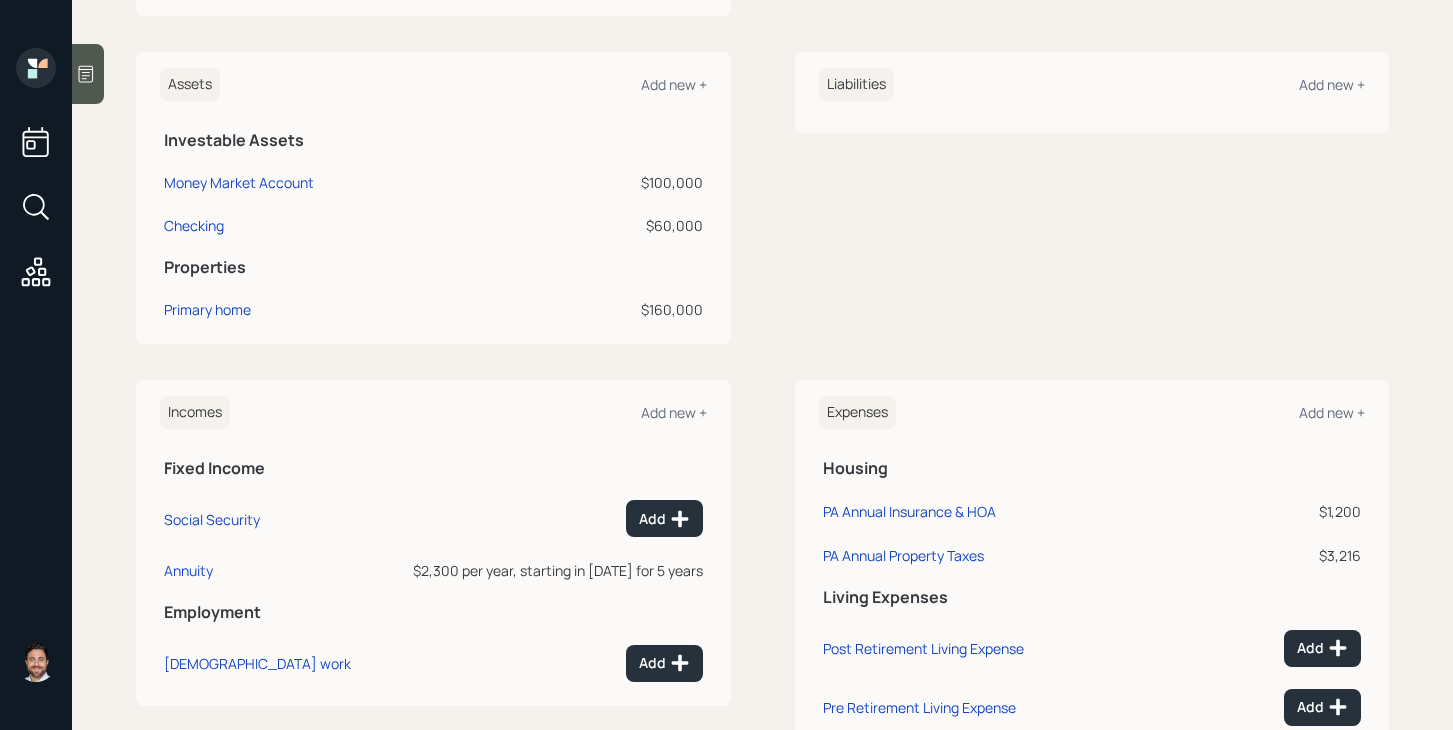 scroll, scrollTop: 629, scrollLeft: 0, axis: vertical 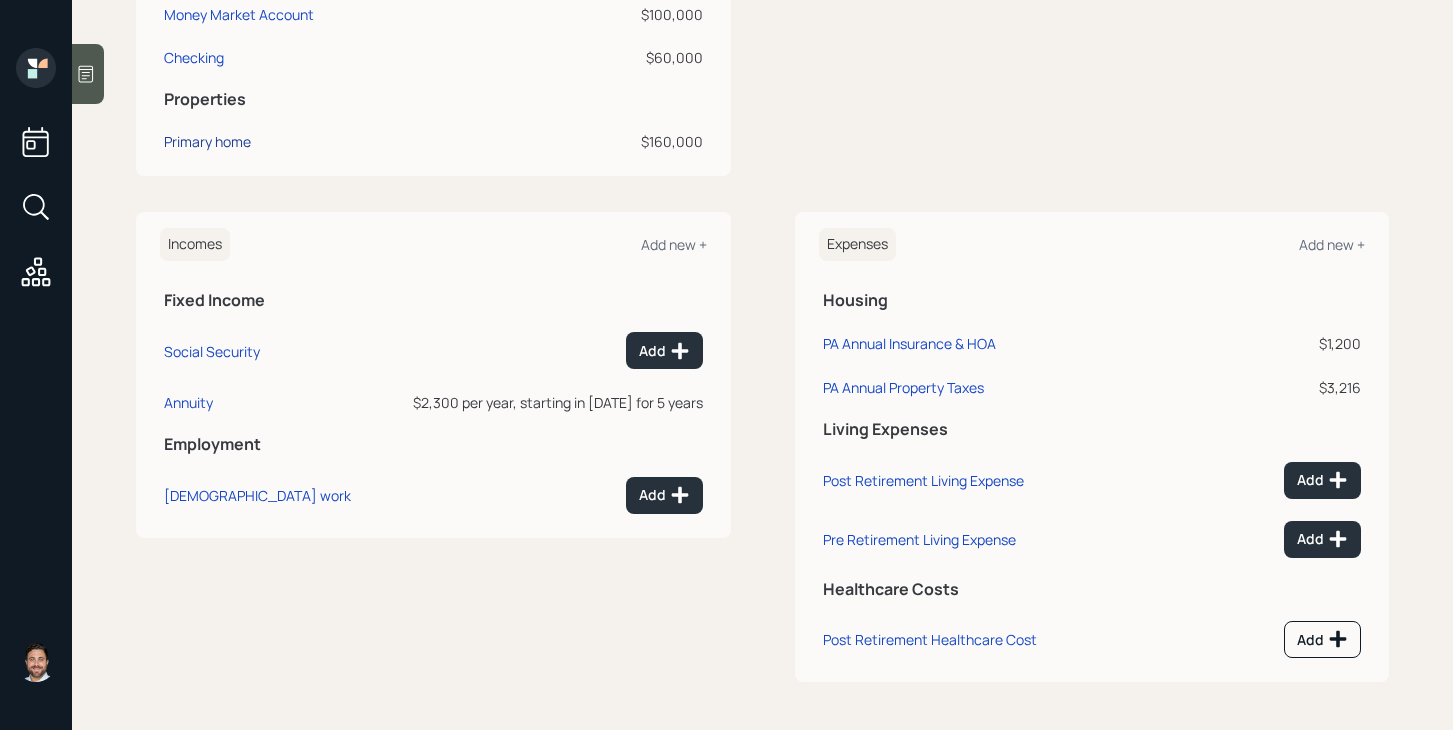 click on "Primary home" at bounding box center (207, 141) 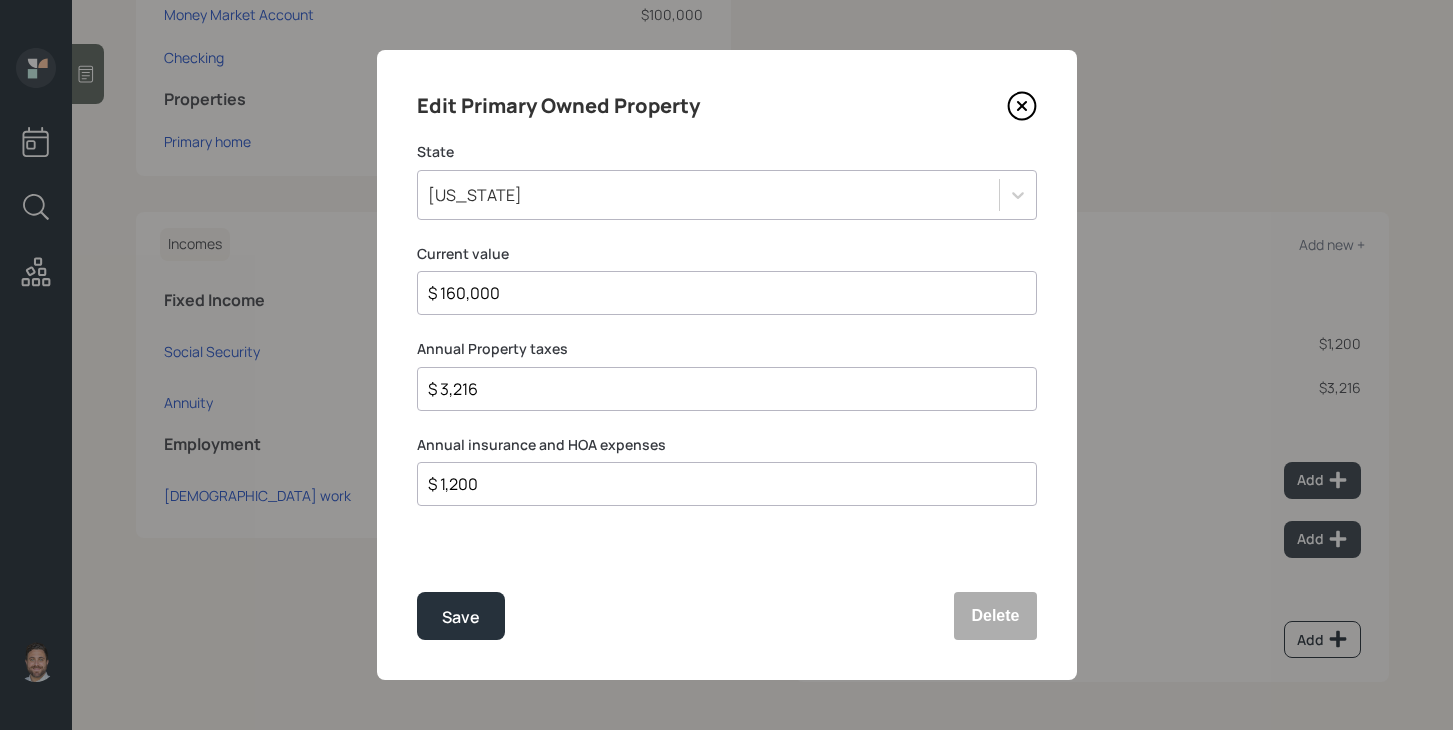 click on "$ 1,200" at bounding box center (727, 484) 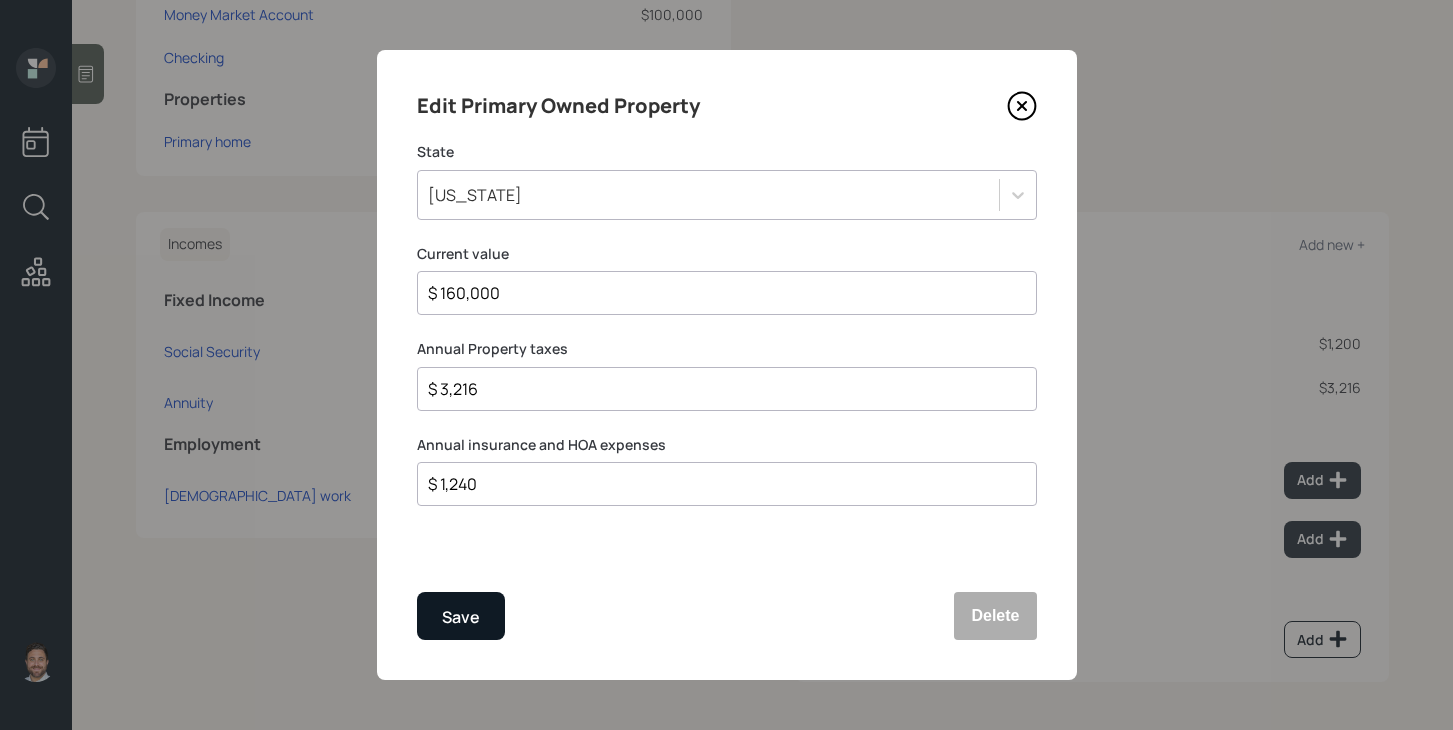 type on "$ 1,240" 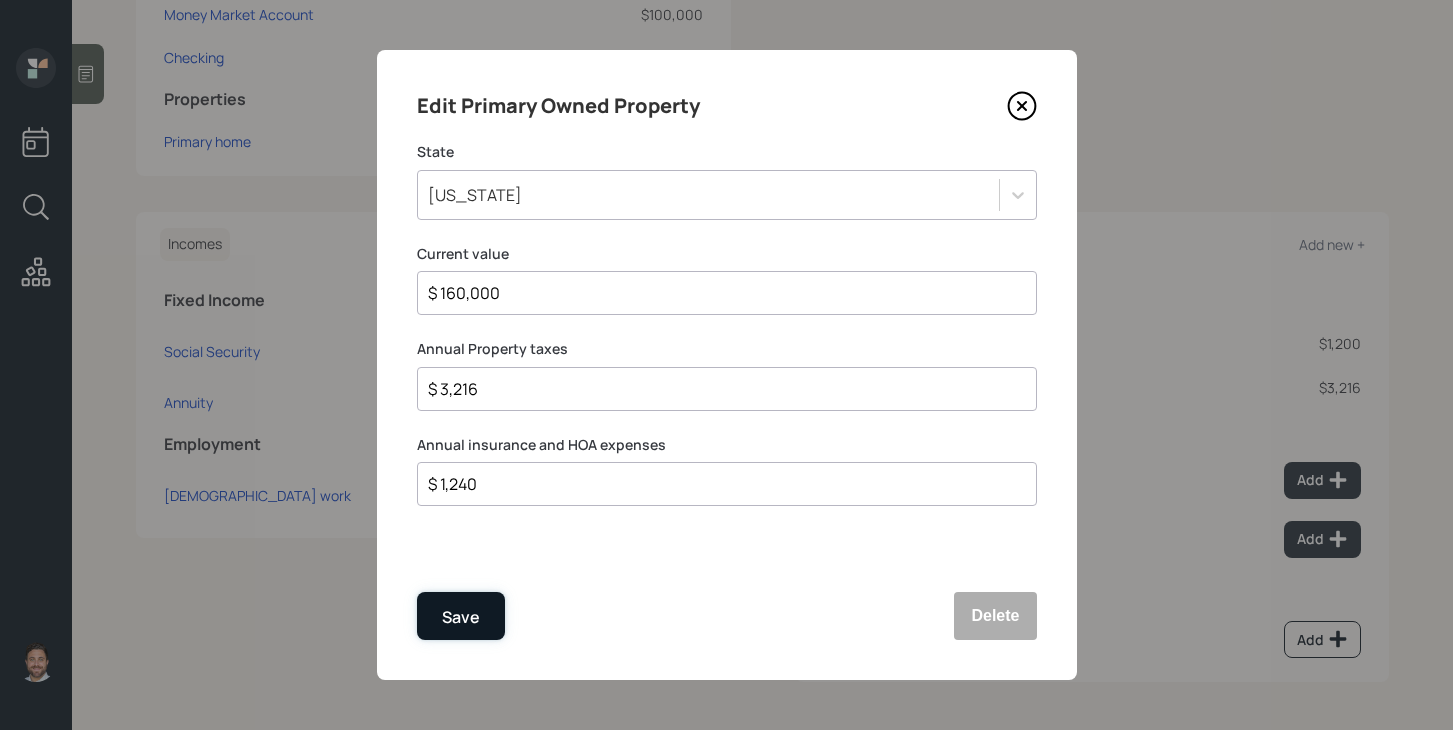 click on "Save" at bounding box center [461, 617] 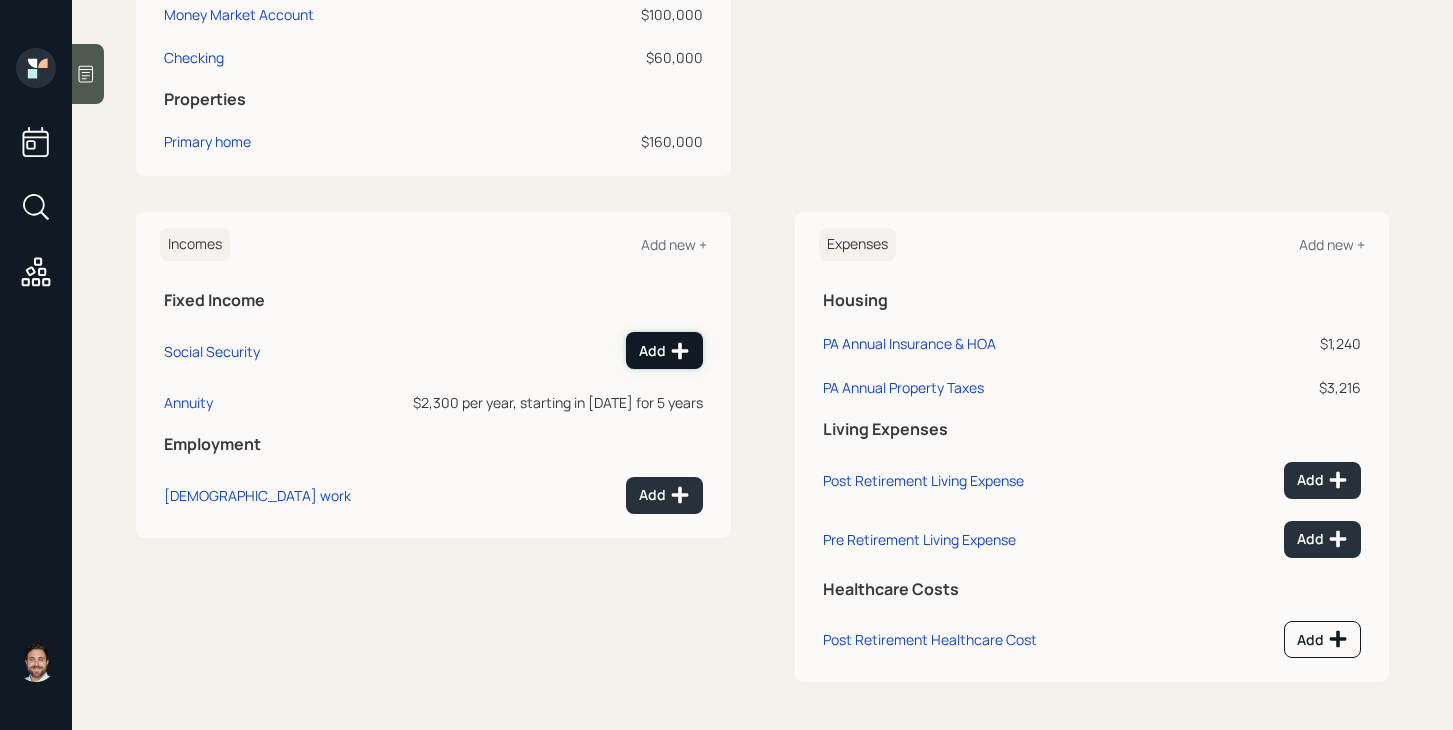 click on "Add" at bounding box center (664, 350) 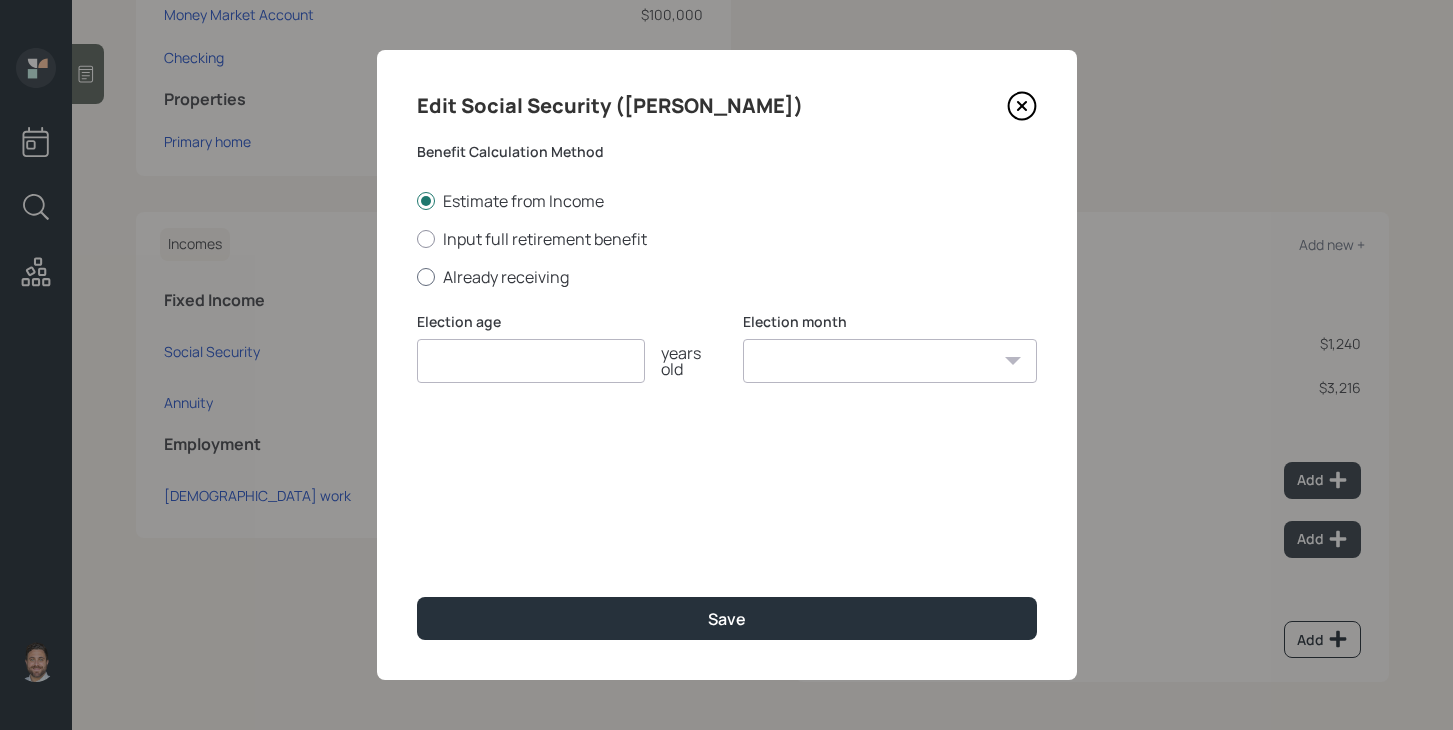 click on "Already receiving" at bounding box center (727, 277) 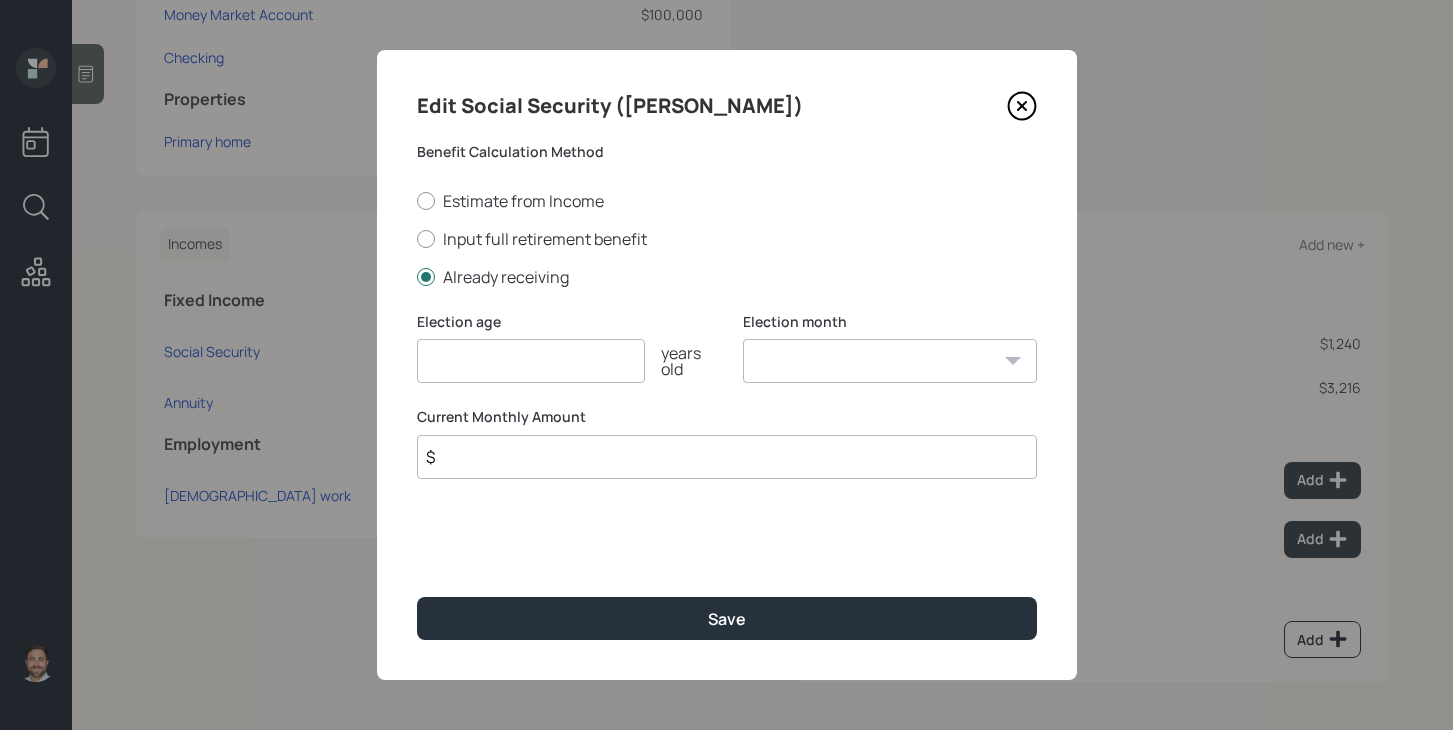 click at bounding box center [531, 361] 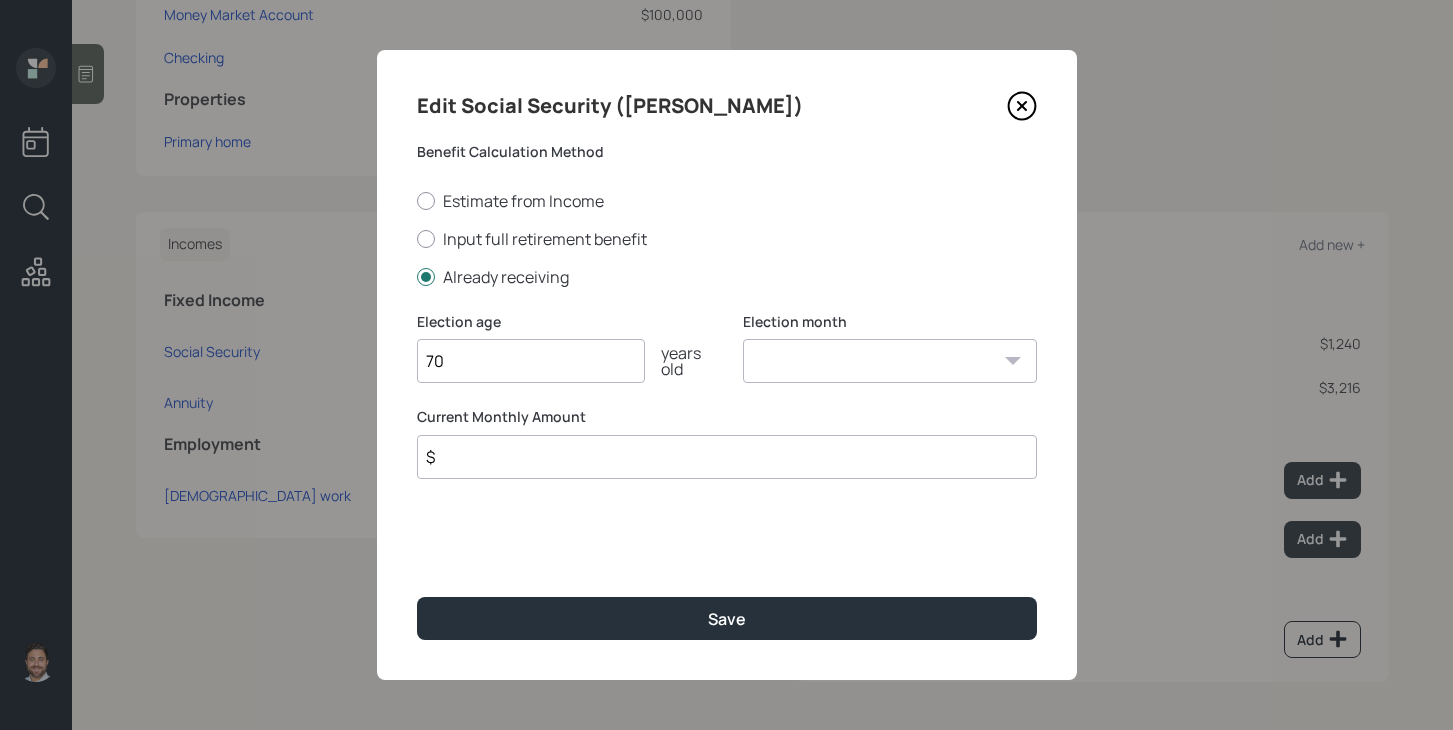 type on "70" 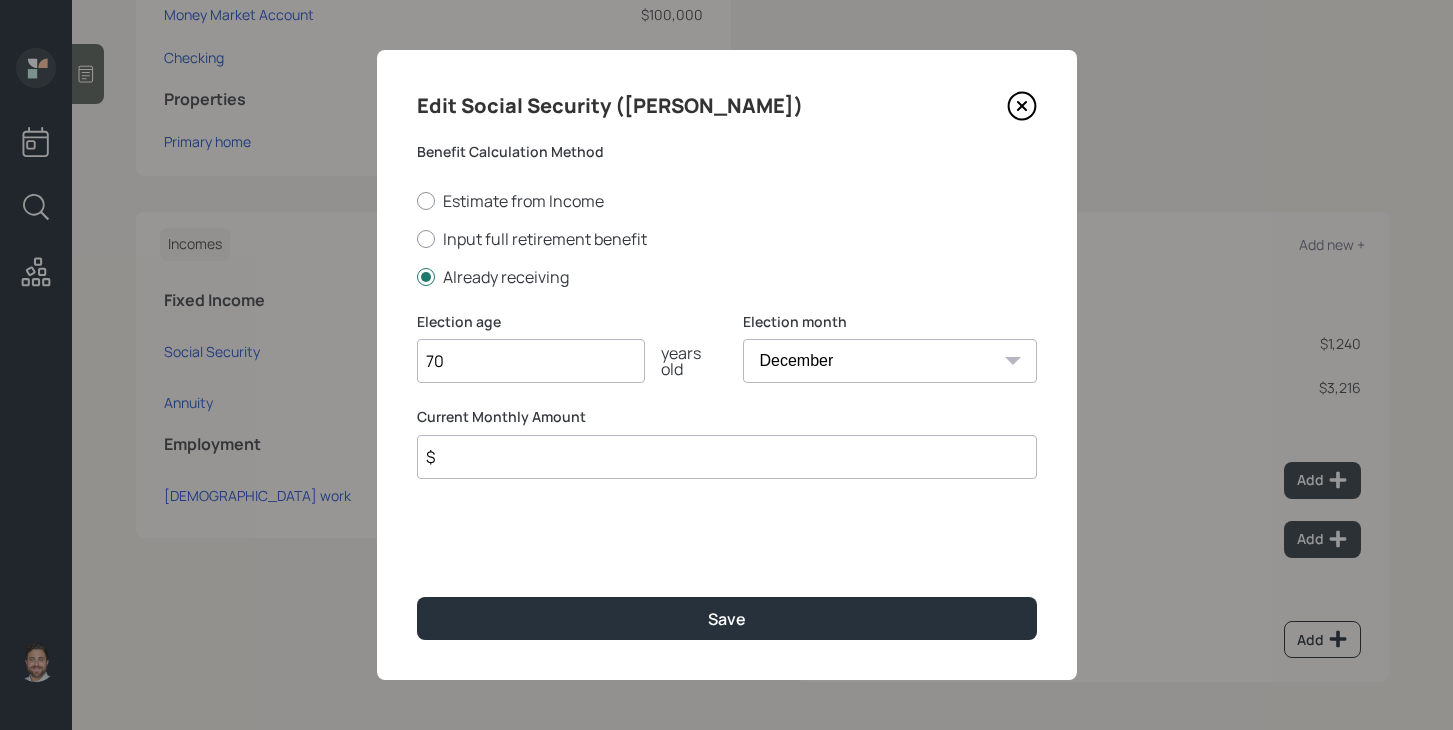 click on "$" at bounding box center (727, 457) 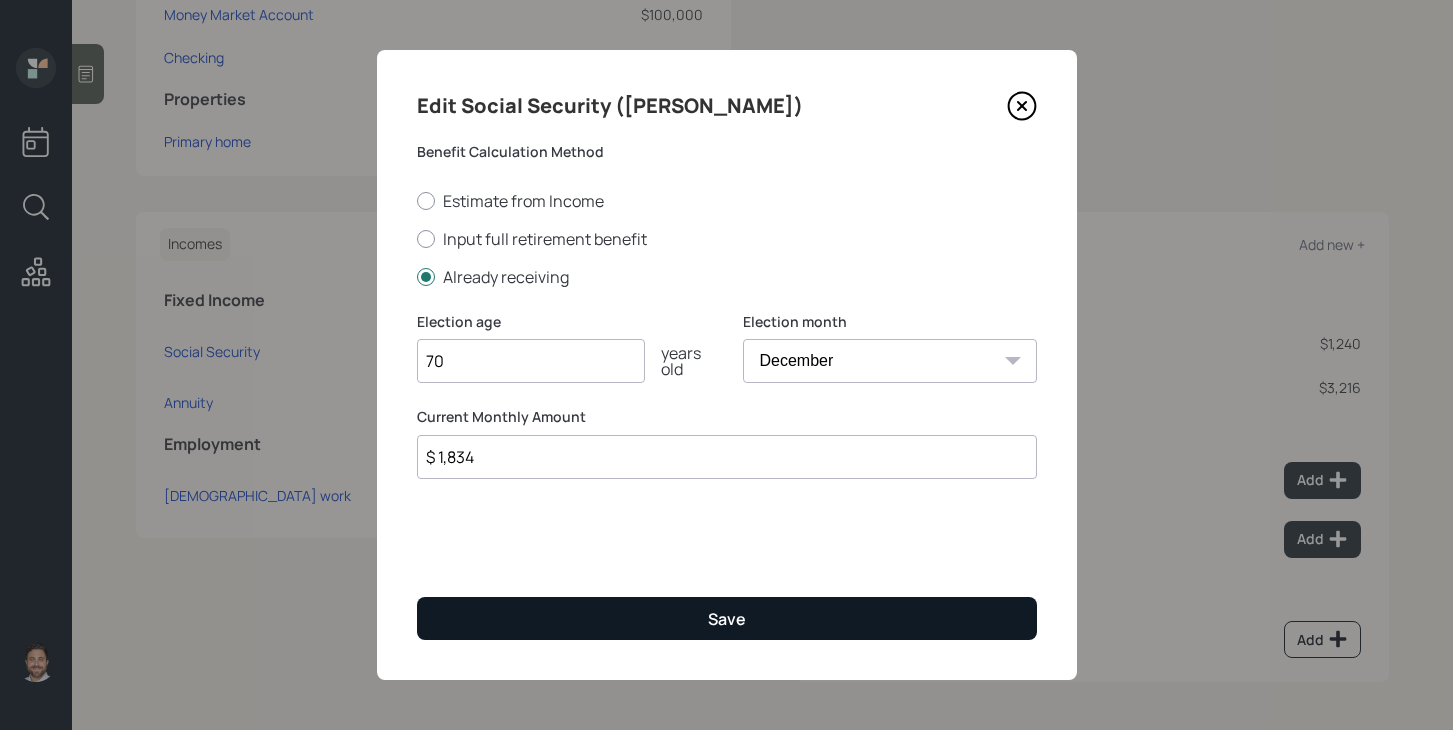 type on "$ 1,834" 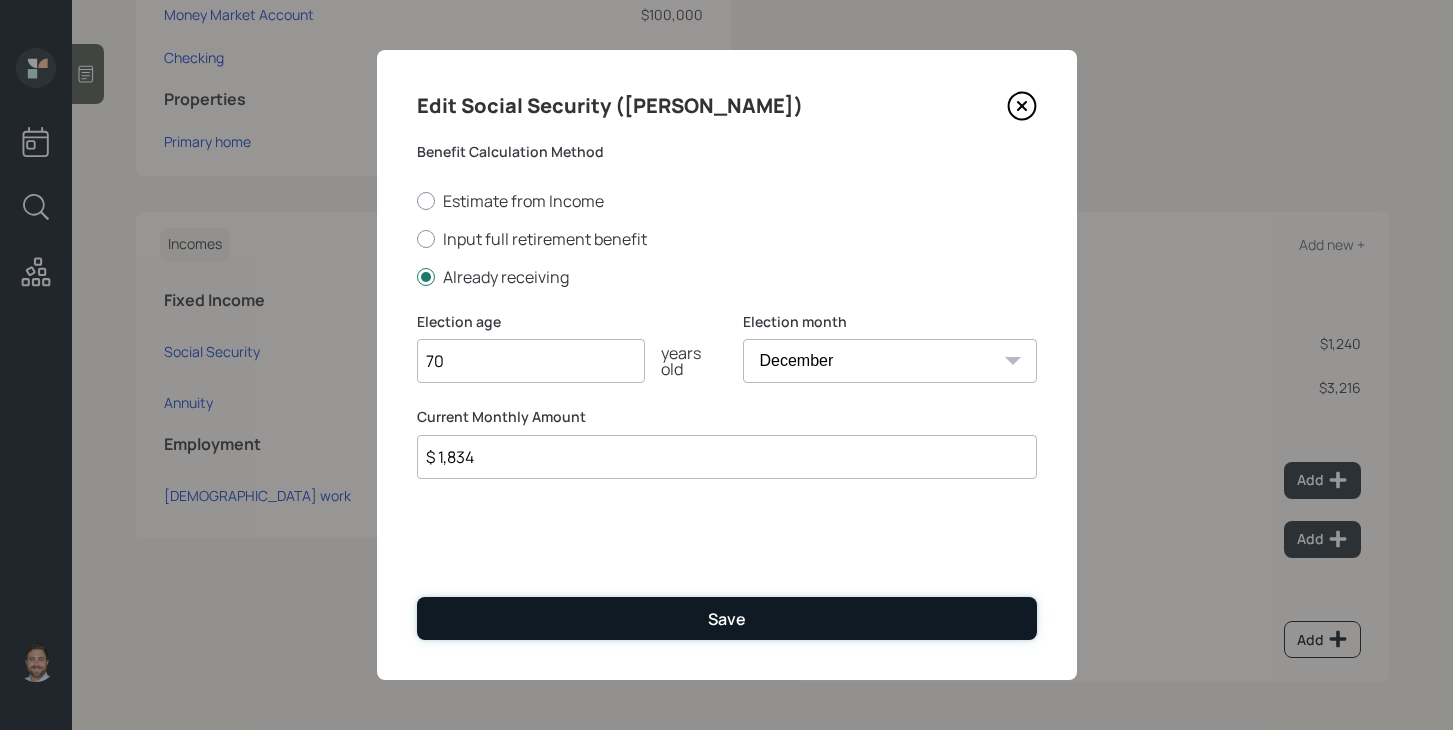 click on "Save" at bounding box center [727, 618] 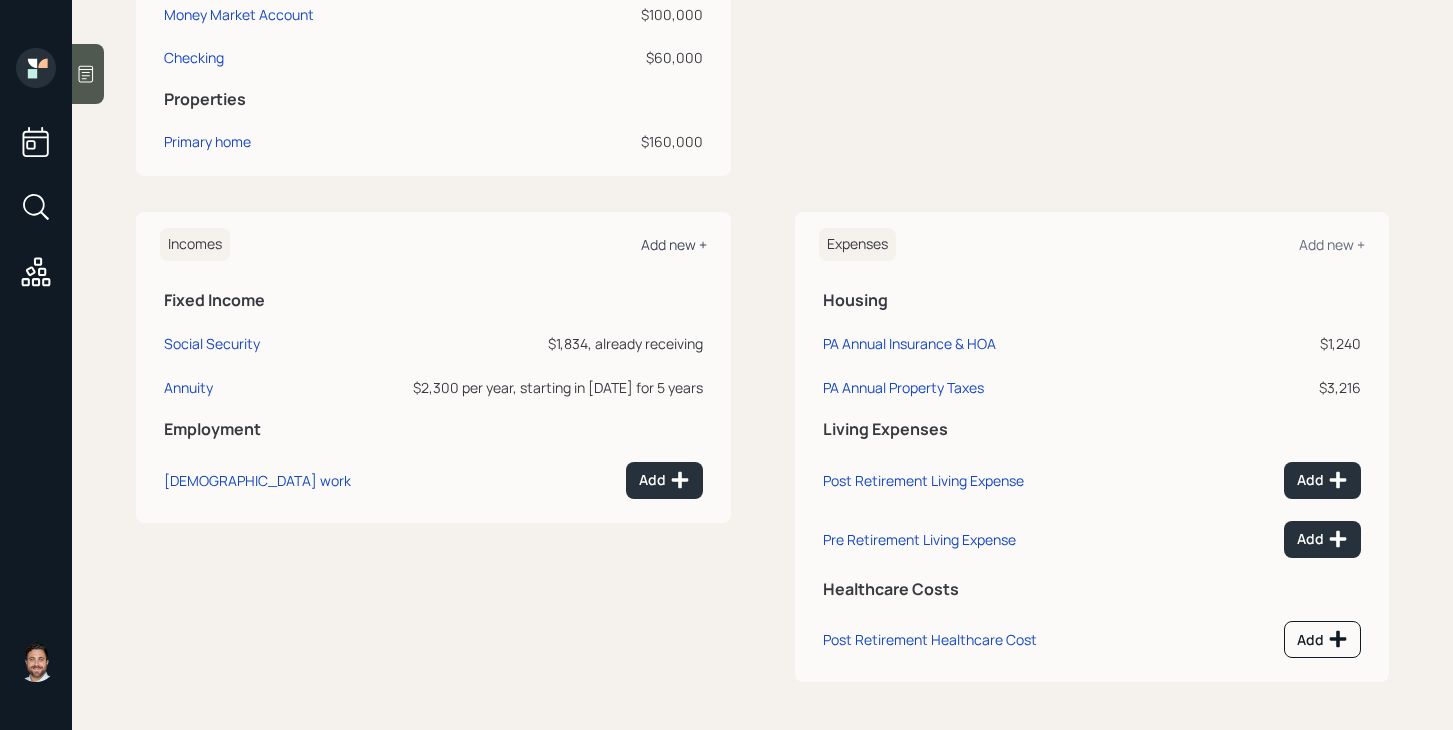 click on "Add new +" at bounding box center [674, 244] 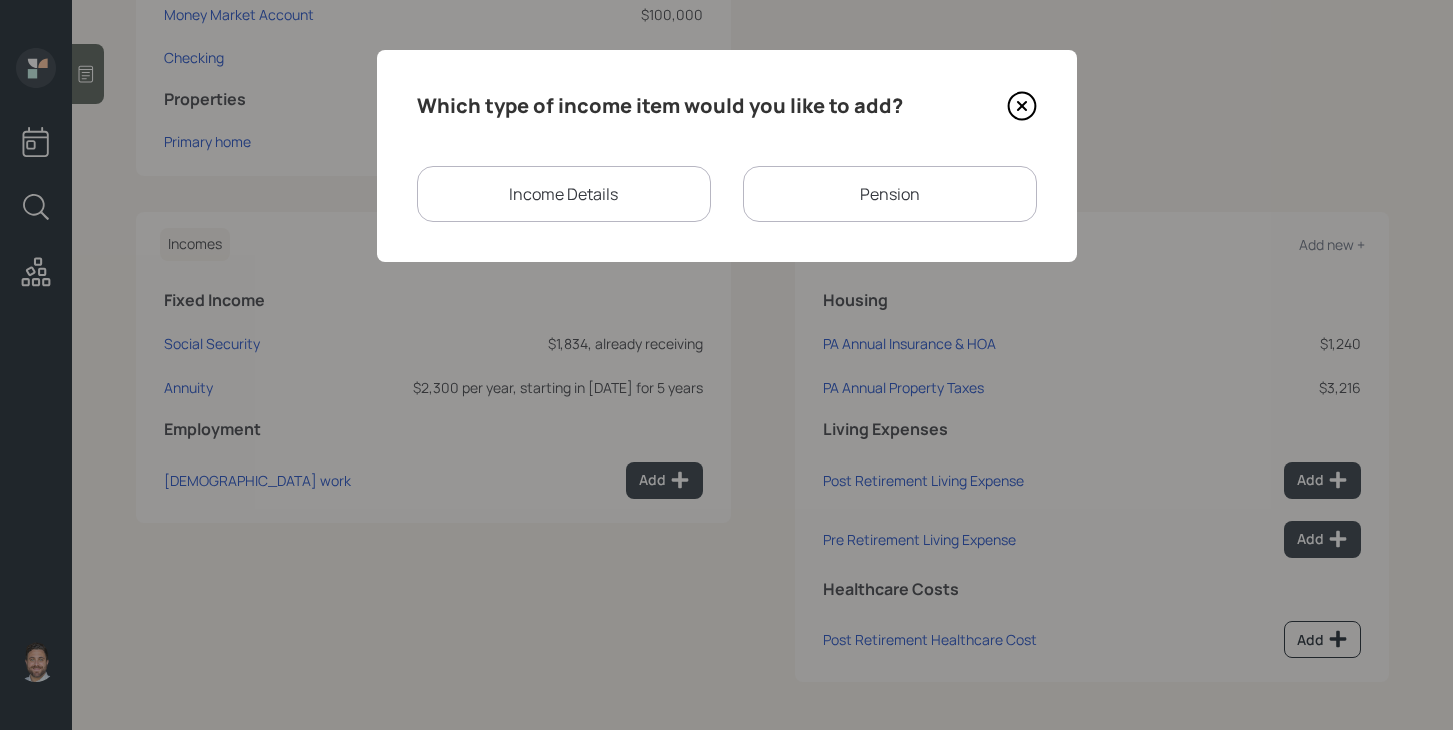 click on "Pension" at bounding box center (890, 194) 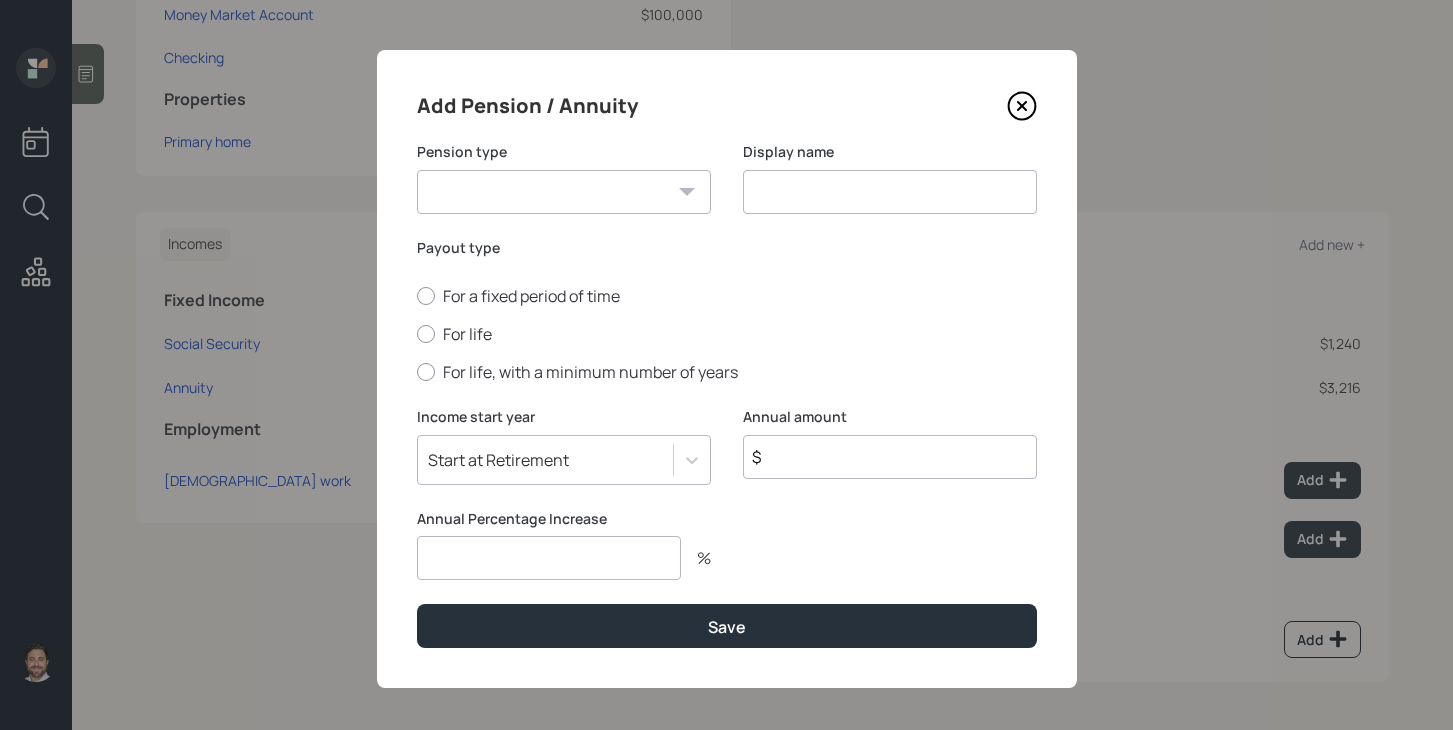 click on "Pension Annuity" at bounding box center [564, 192] 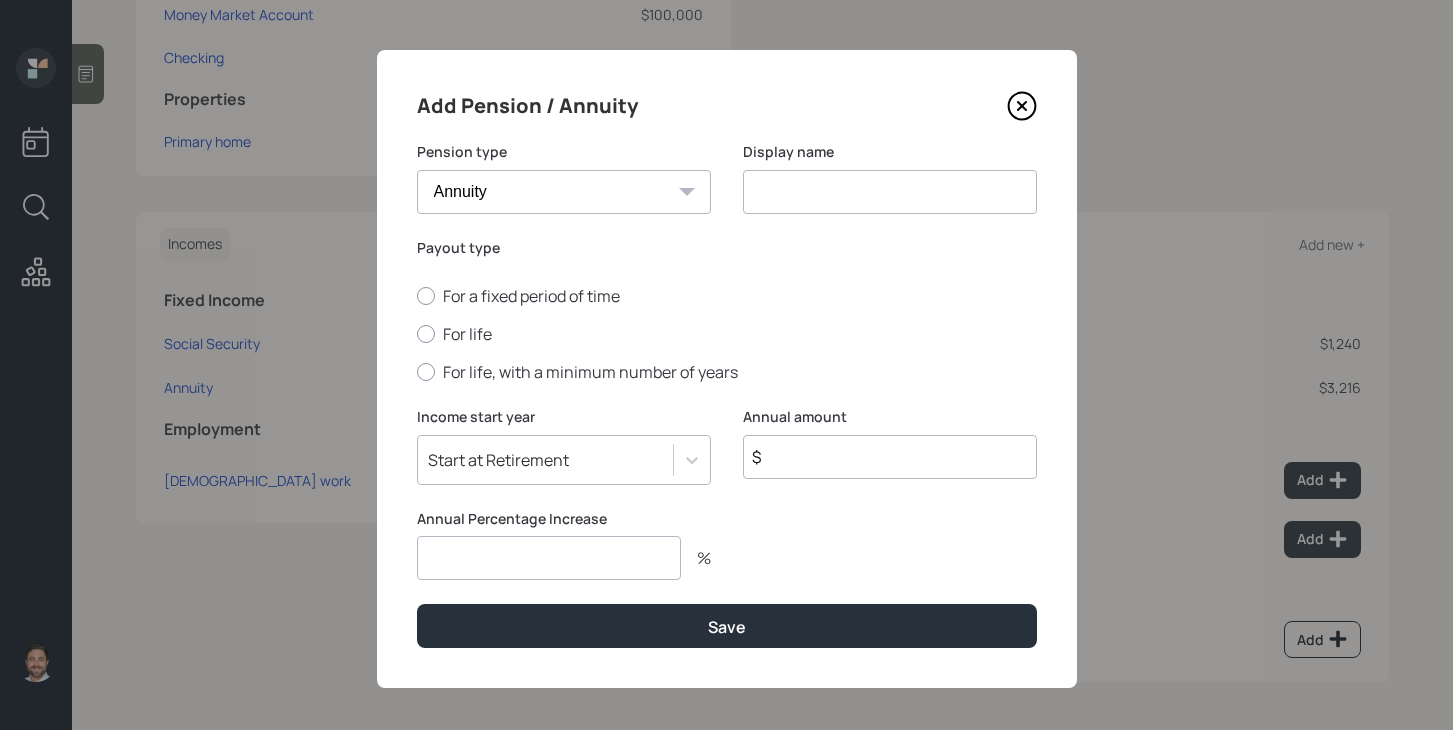 click at bounding box center (890, 192) 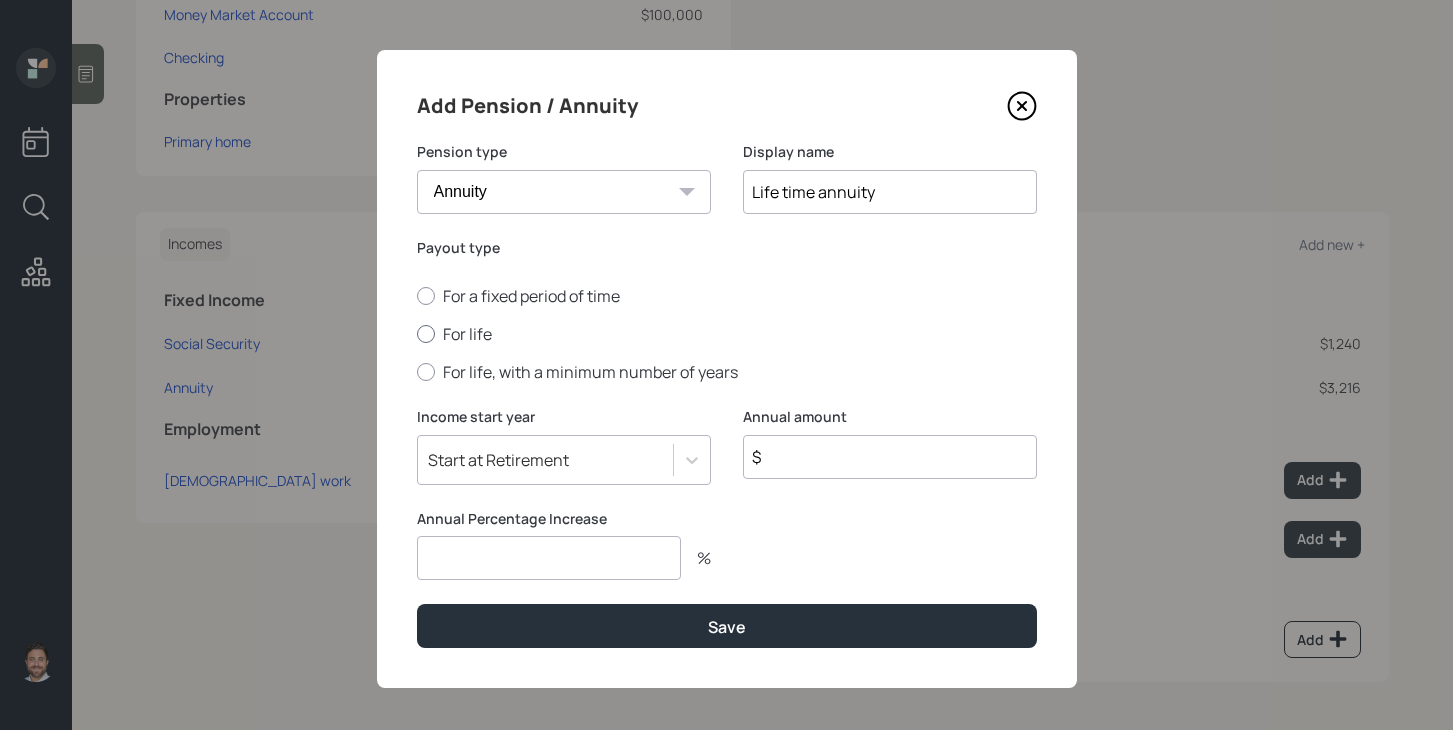 type on "Life time annuity" 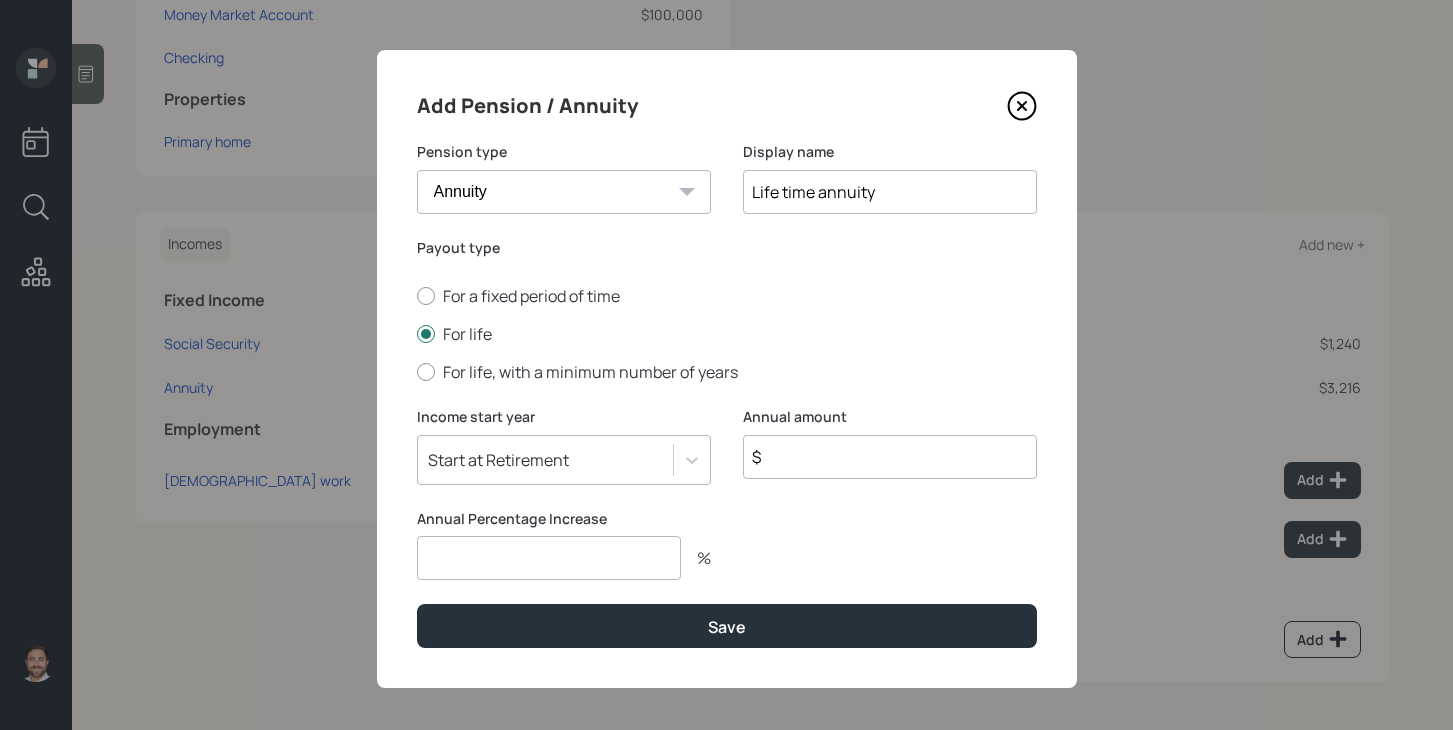 click at bounding box center [549, 558] 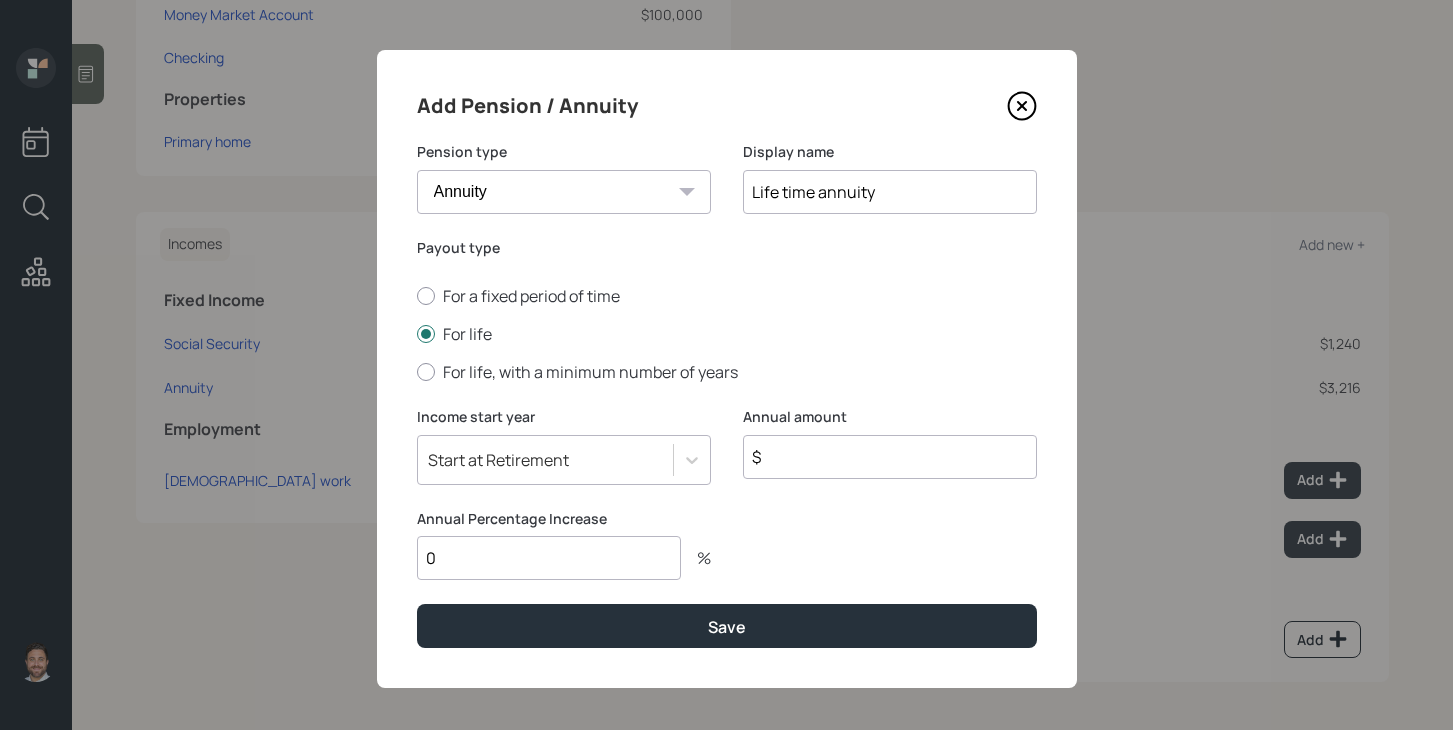 type on "0" 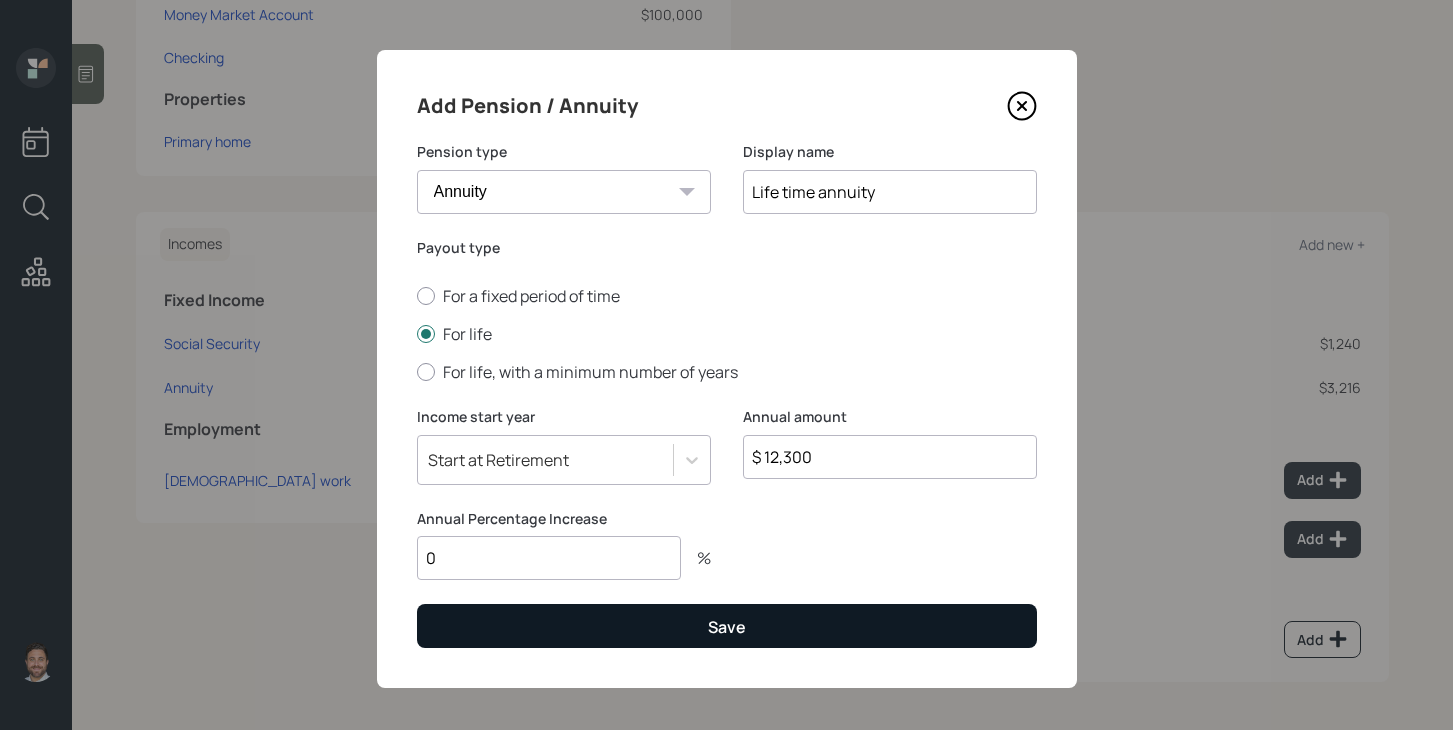 type on "$ 12,300" 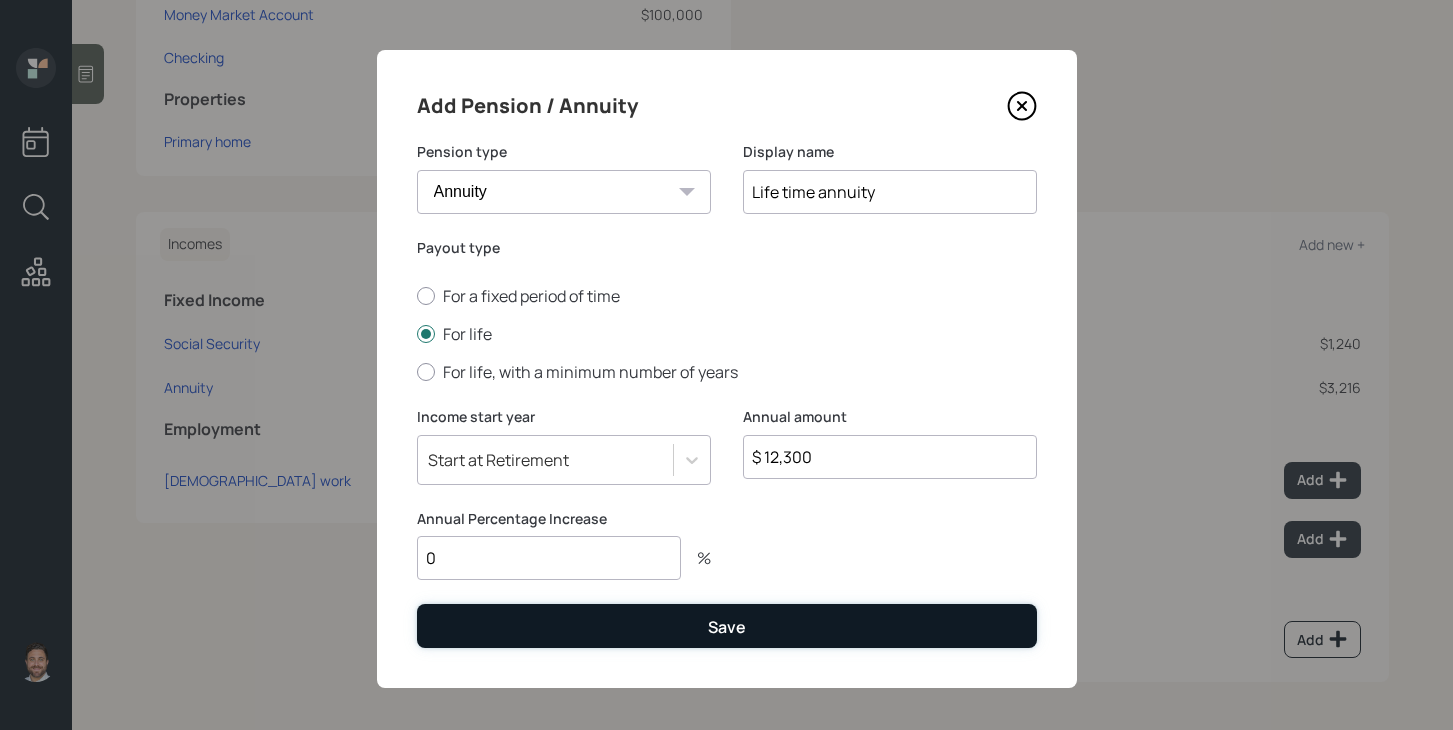 click on "Save" at bounding box center (727, 625) 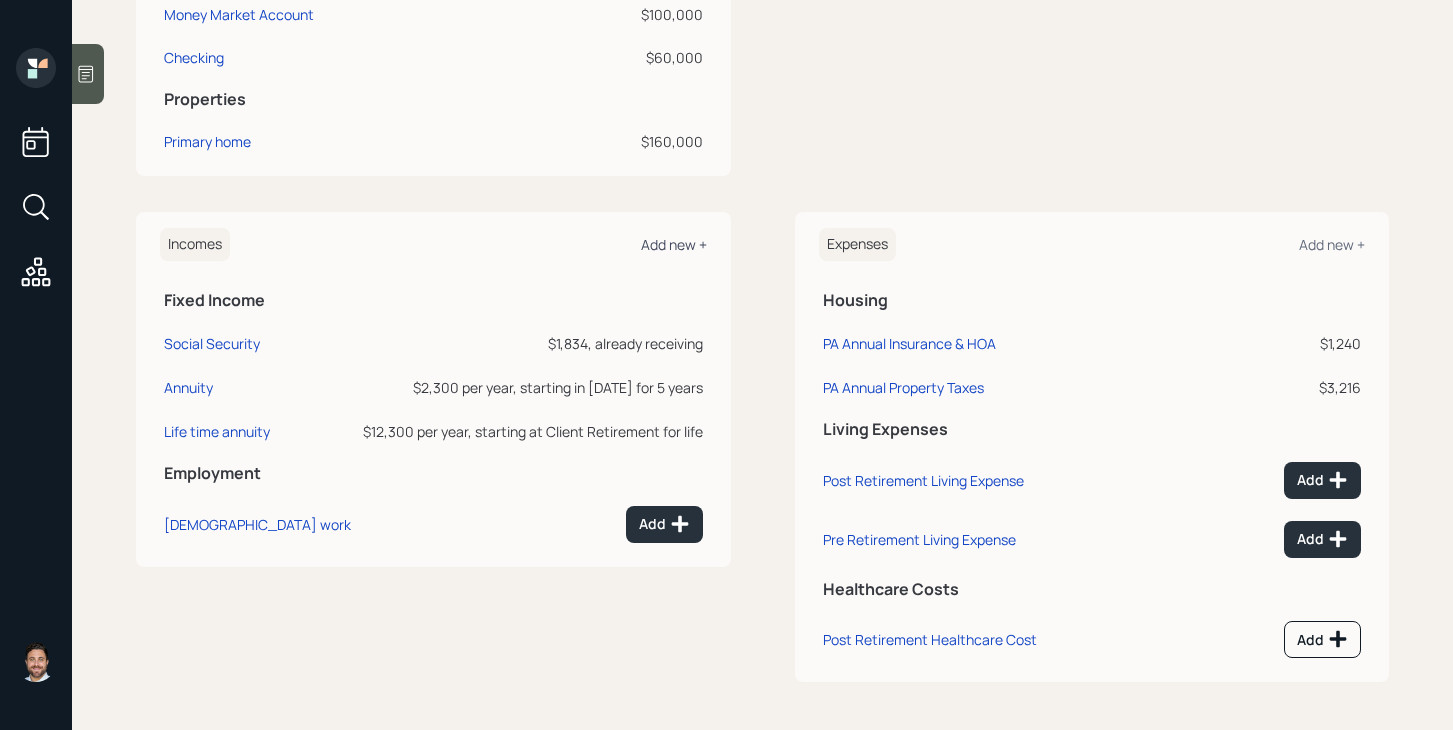 click on "Add new +" at bounding box center (674, 244) 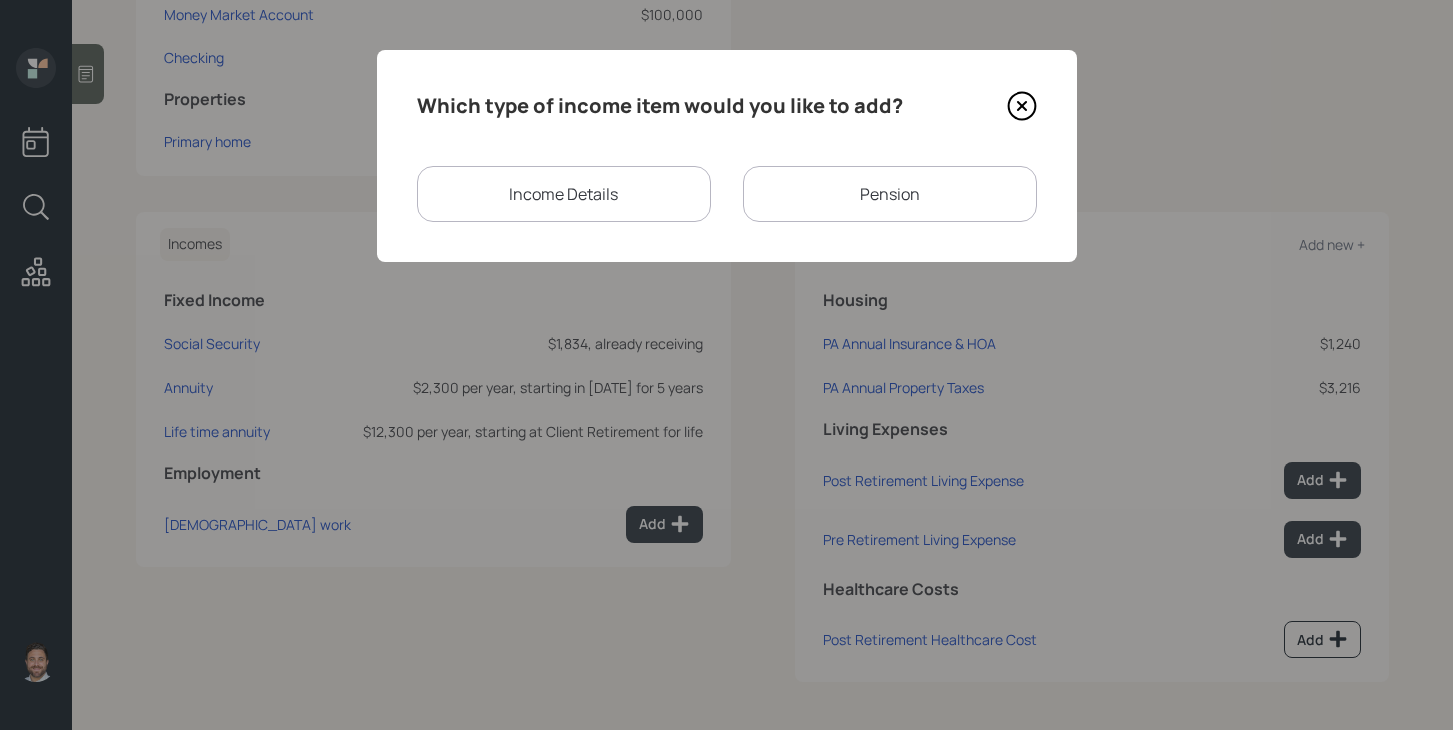 click on "Income Details" at bounding box center (564, 194) 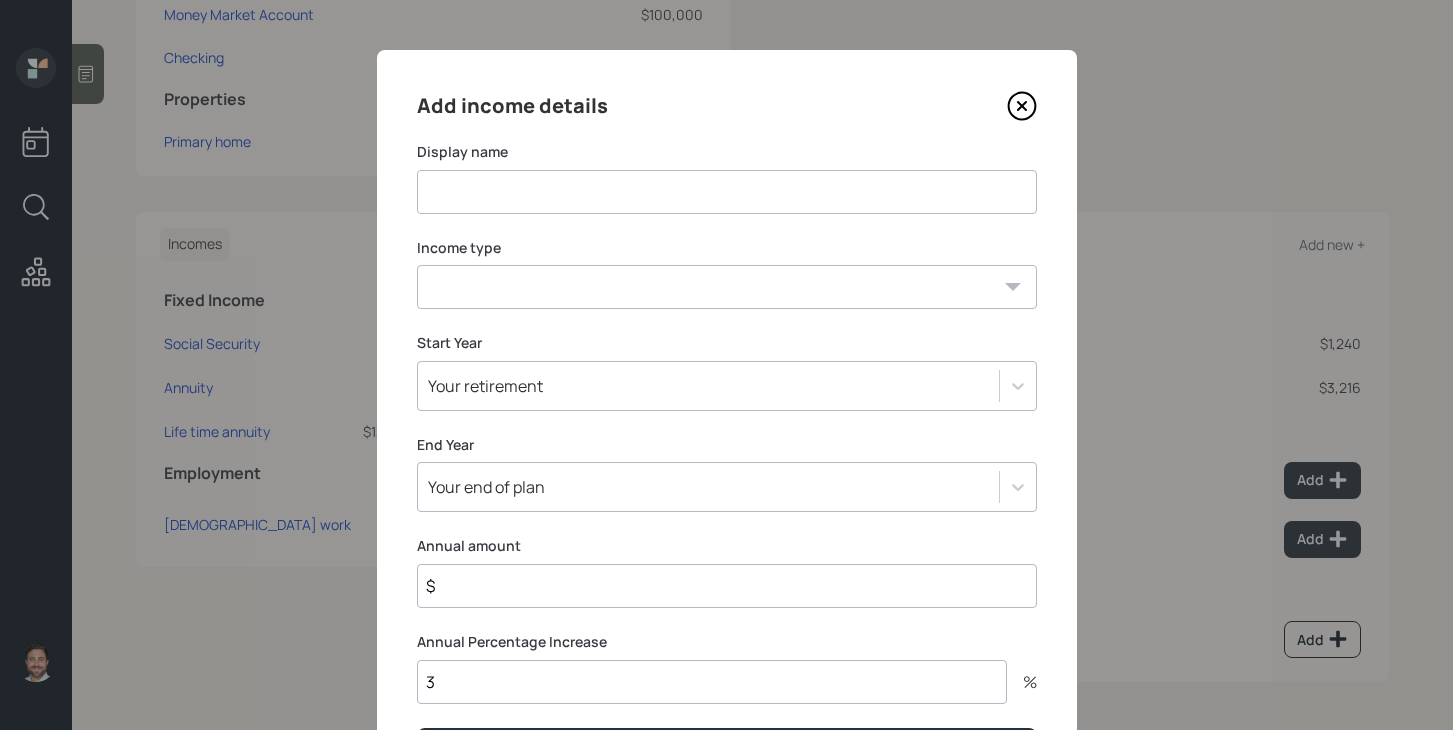 click at bounding box center (727, 192) 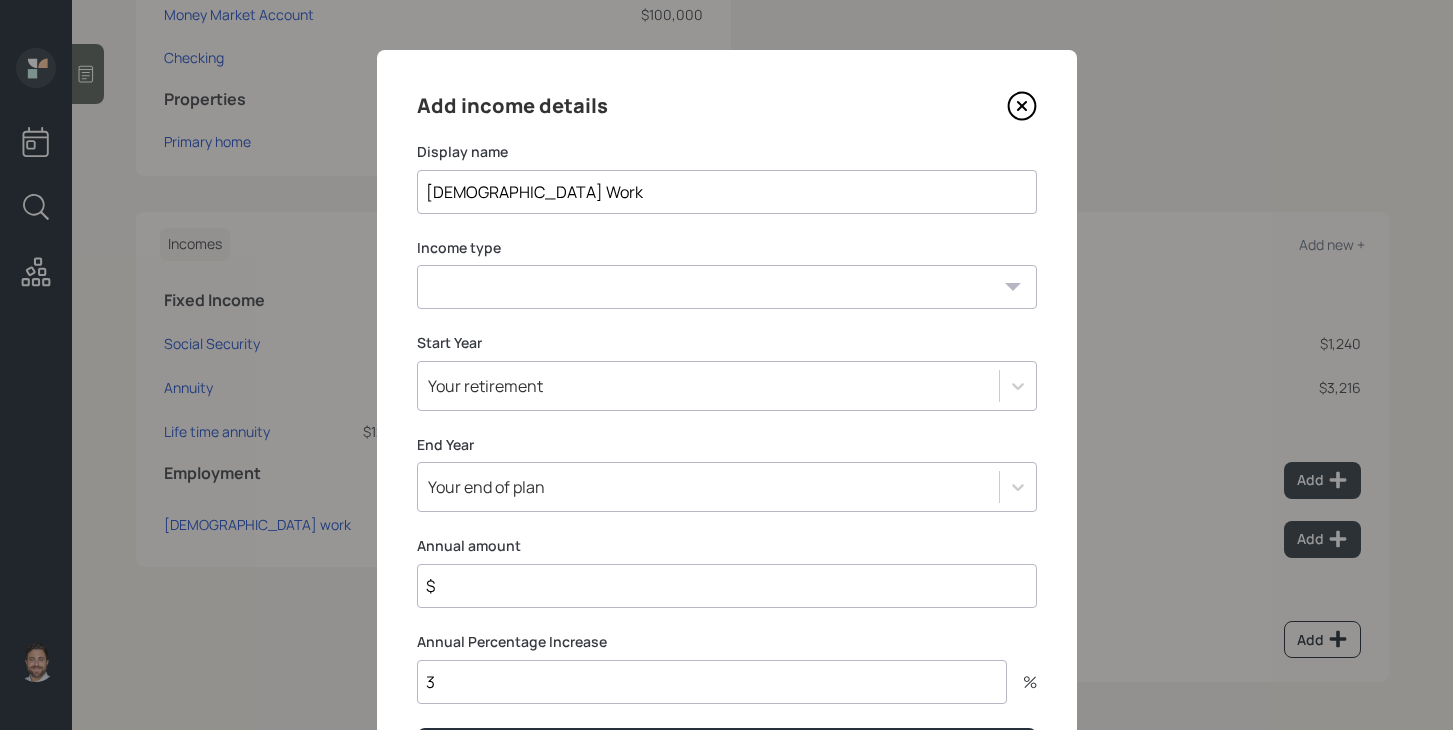 type on "[DEMOGRAPHIC_DATA] Work" 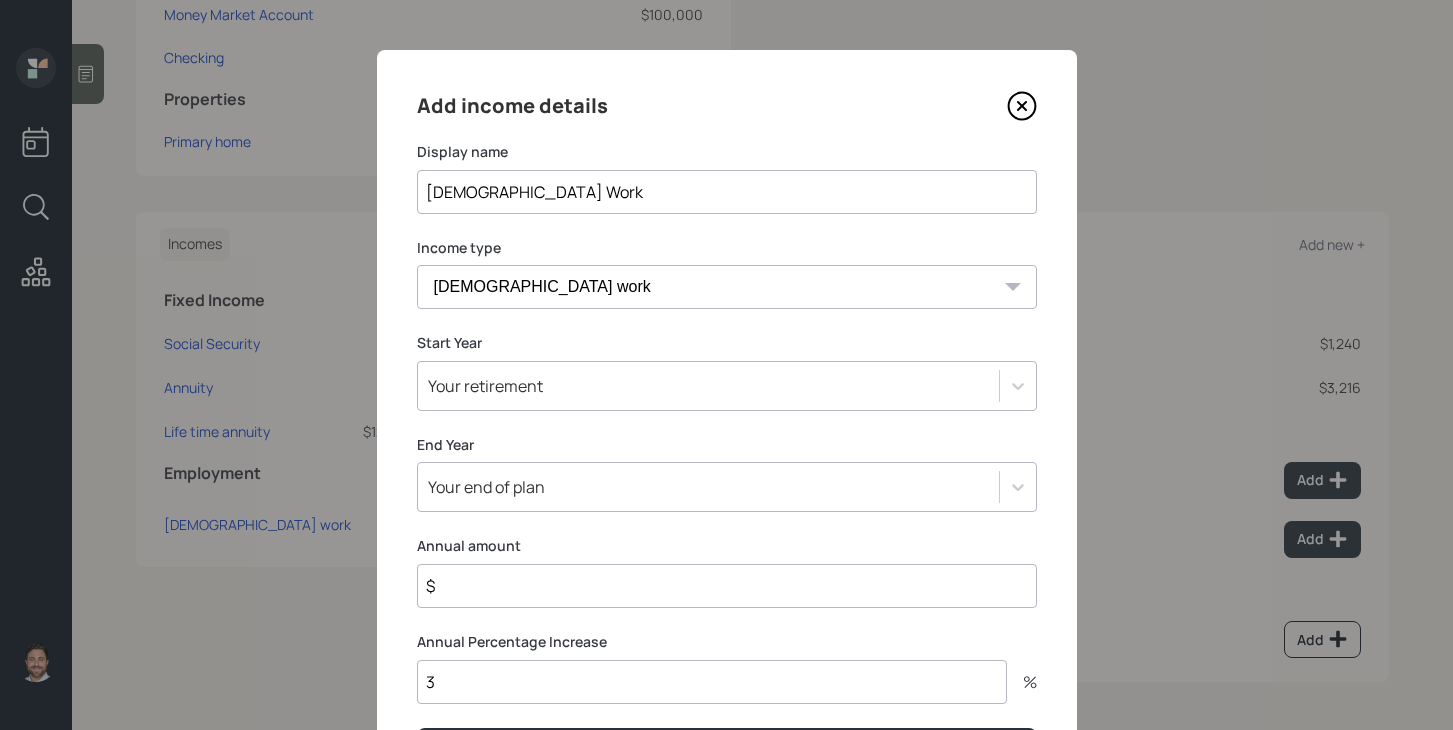 click on "Your retirement" at bounding box center (708, 386) 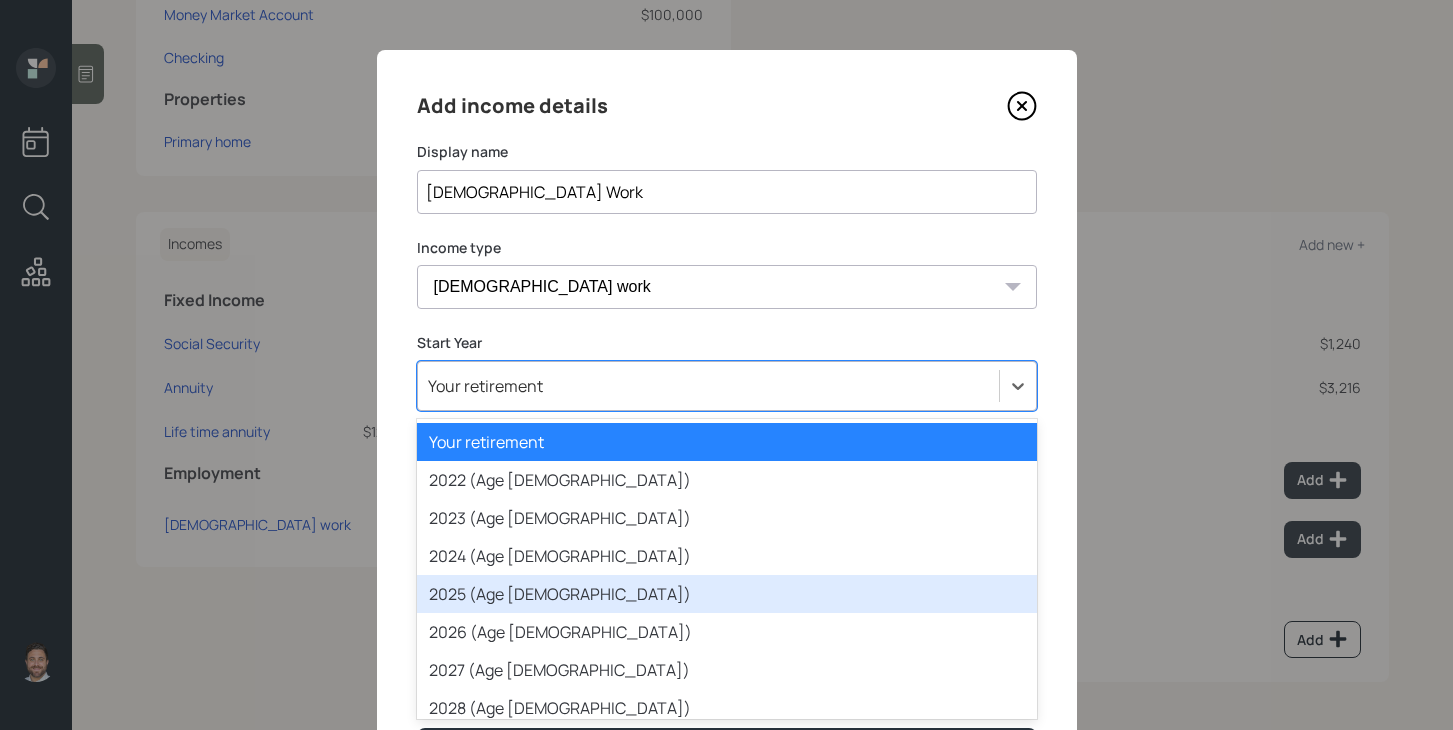 click on "2025 (Age [DEMOGRAPHIC_DATA])" at bounding box center [727, 594] 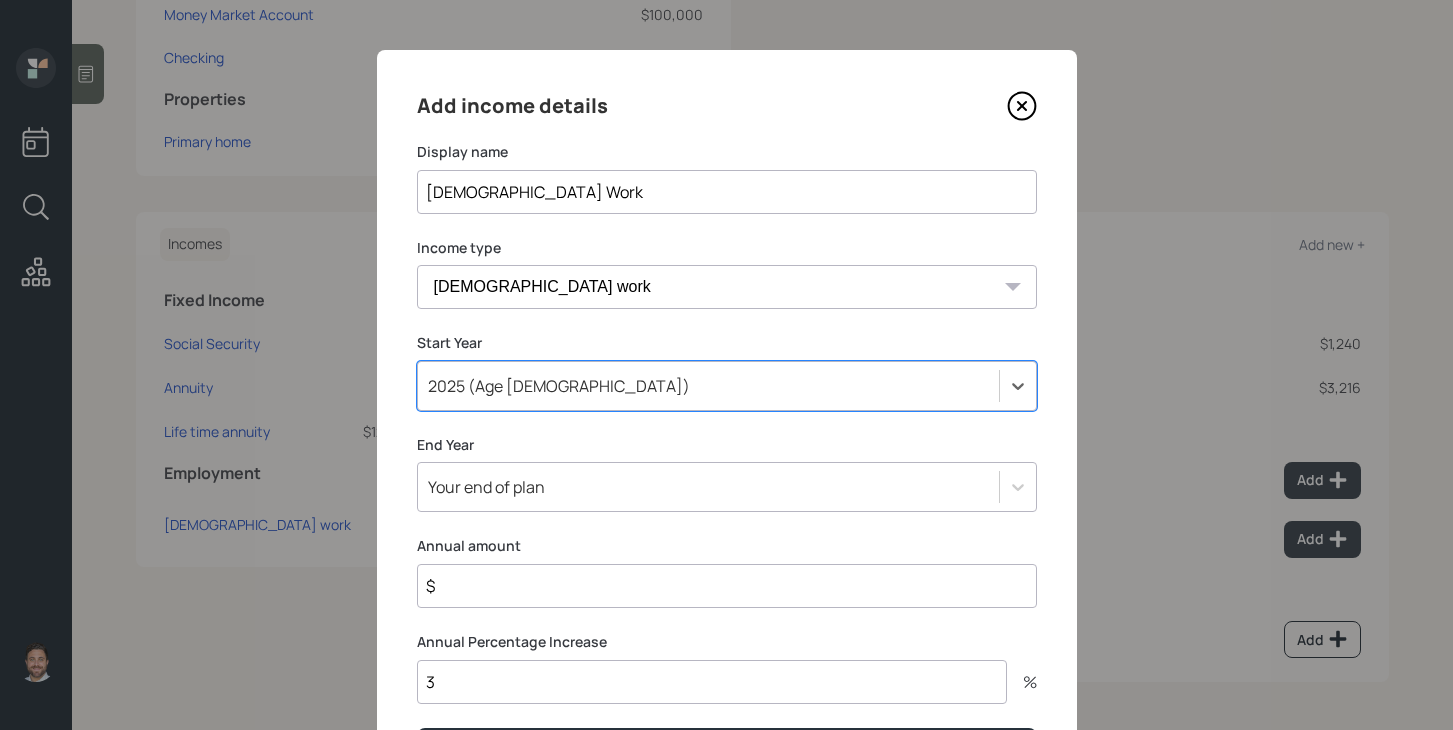 click on "Your end of plan" at bounding box center [727, 487] 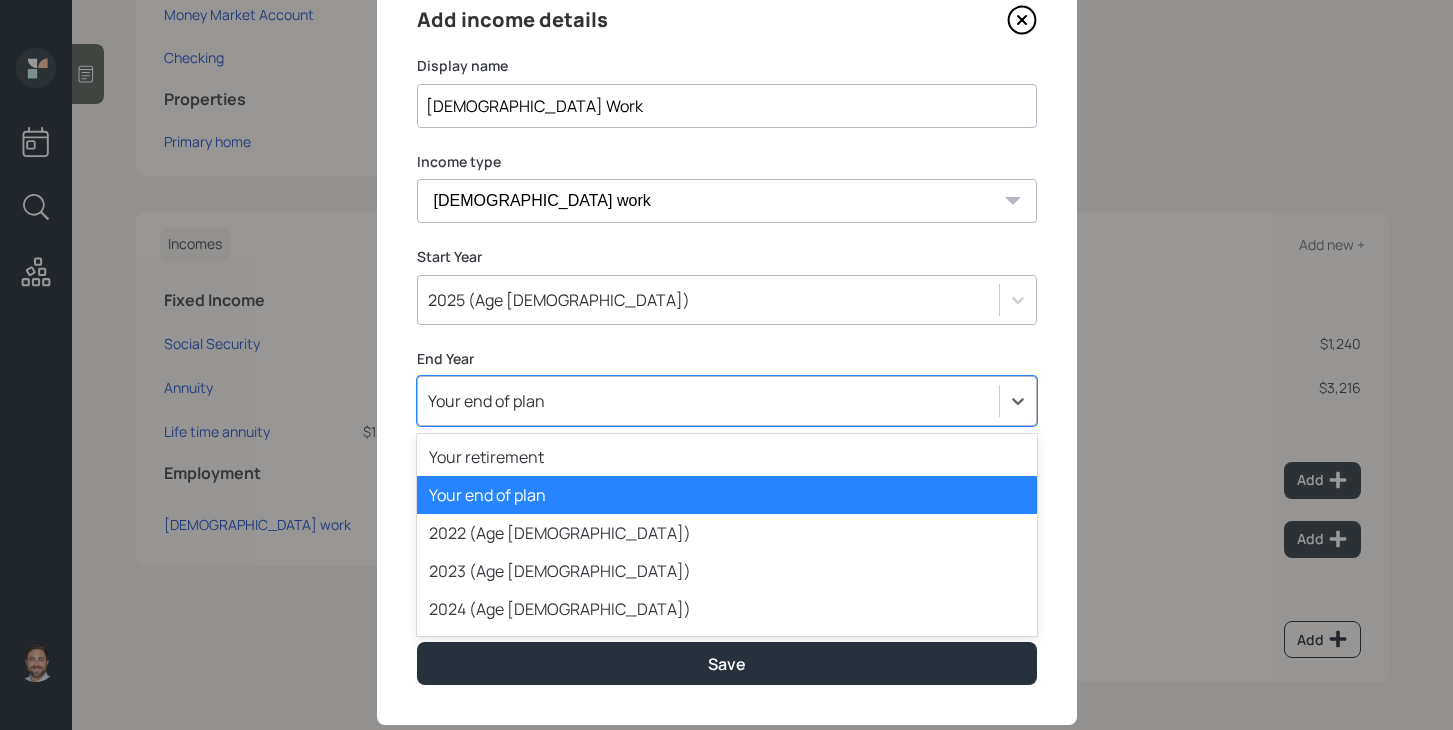 scroll, scrollTop: 98, scrollLeft: 0, axis: vertical 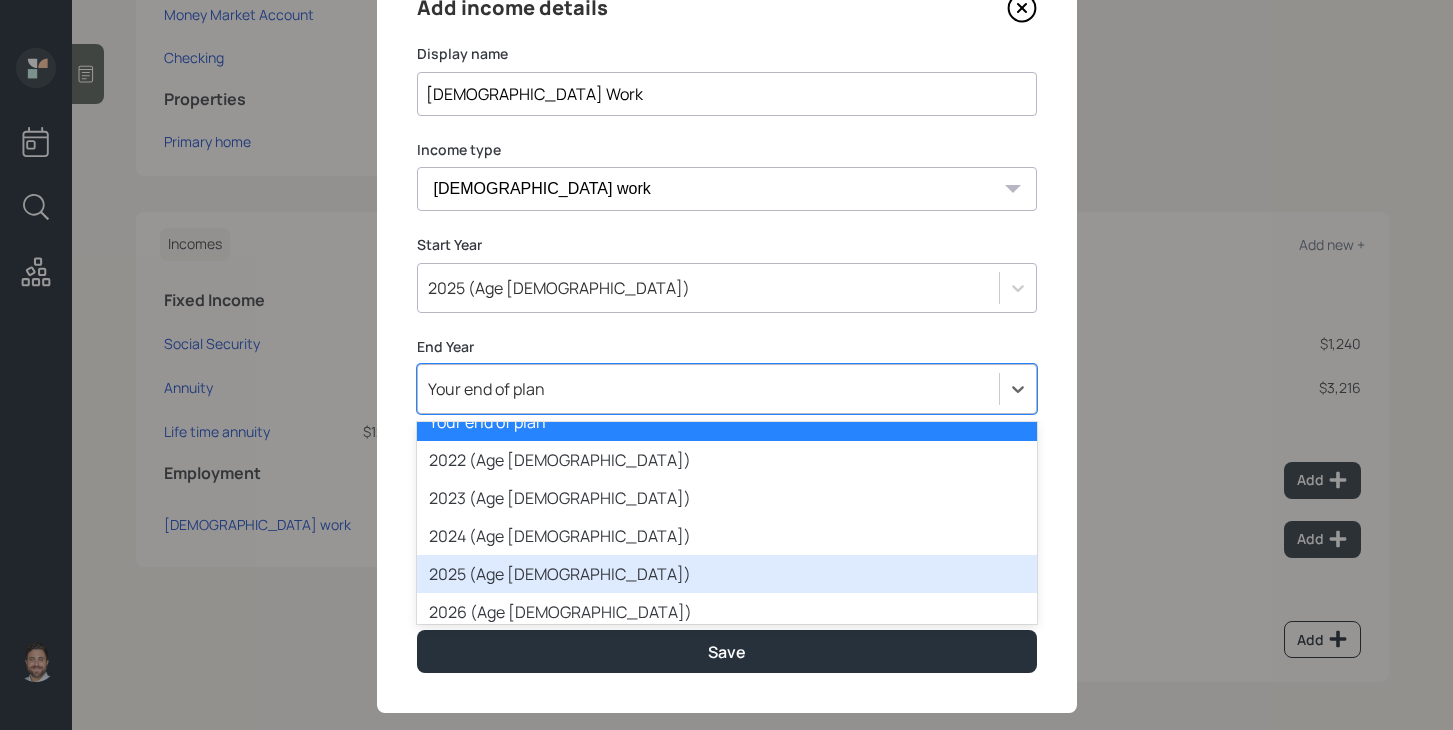 click on "2025 (Age [DEMOGRAPHIC_DATA])" at bounding box center [727, 574] 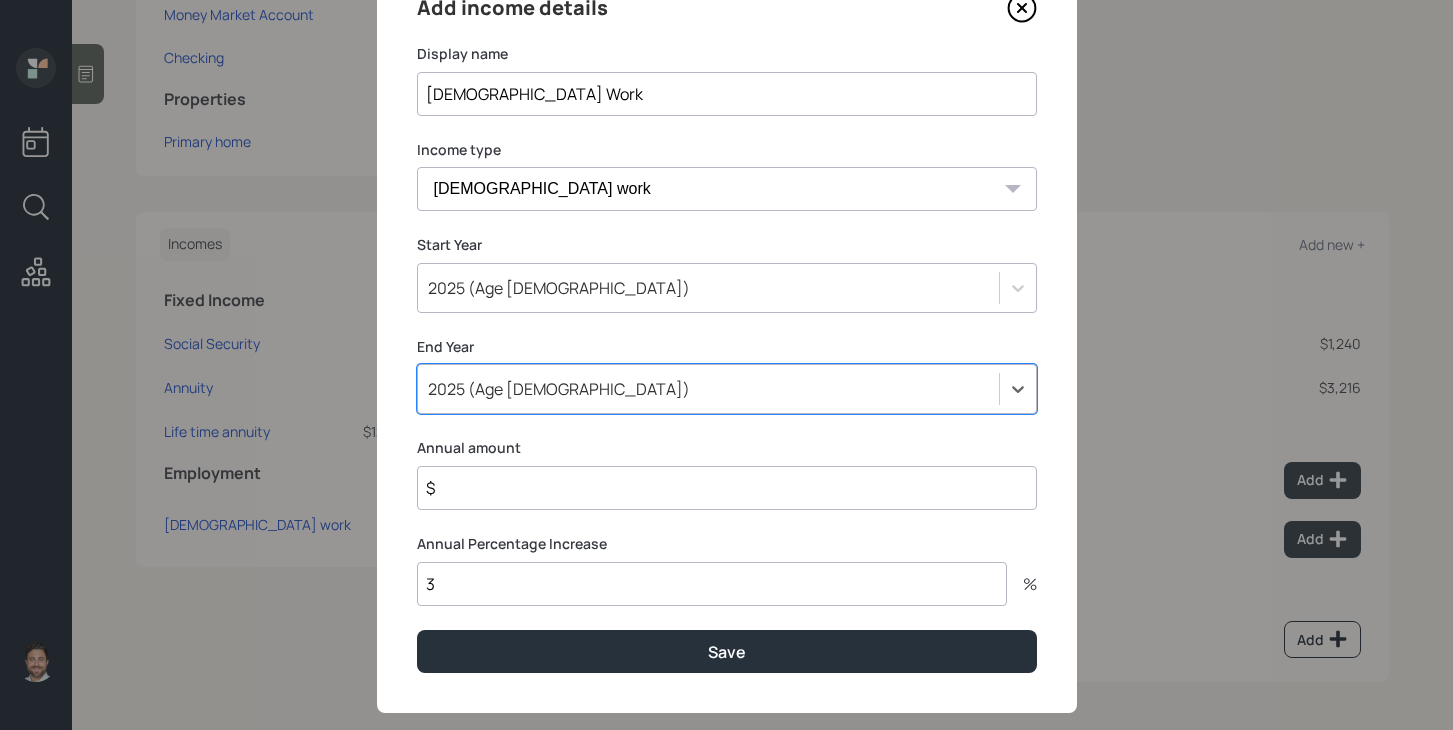 click on "3" at bounding box center [712, 584] 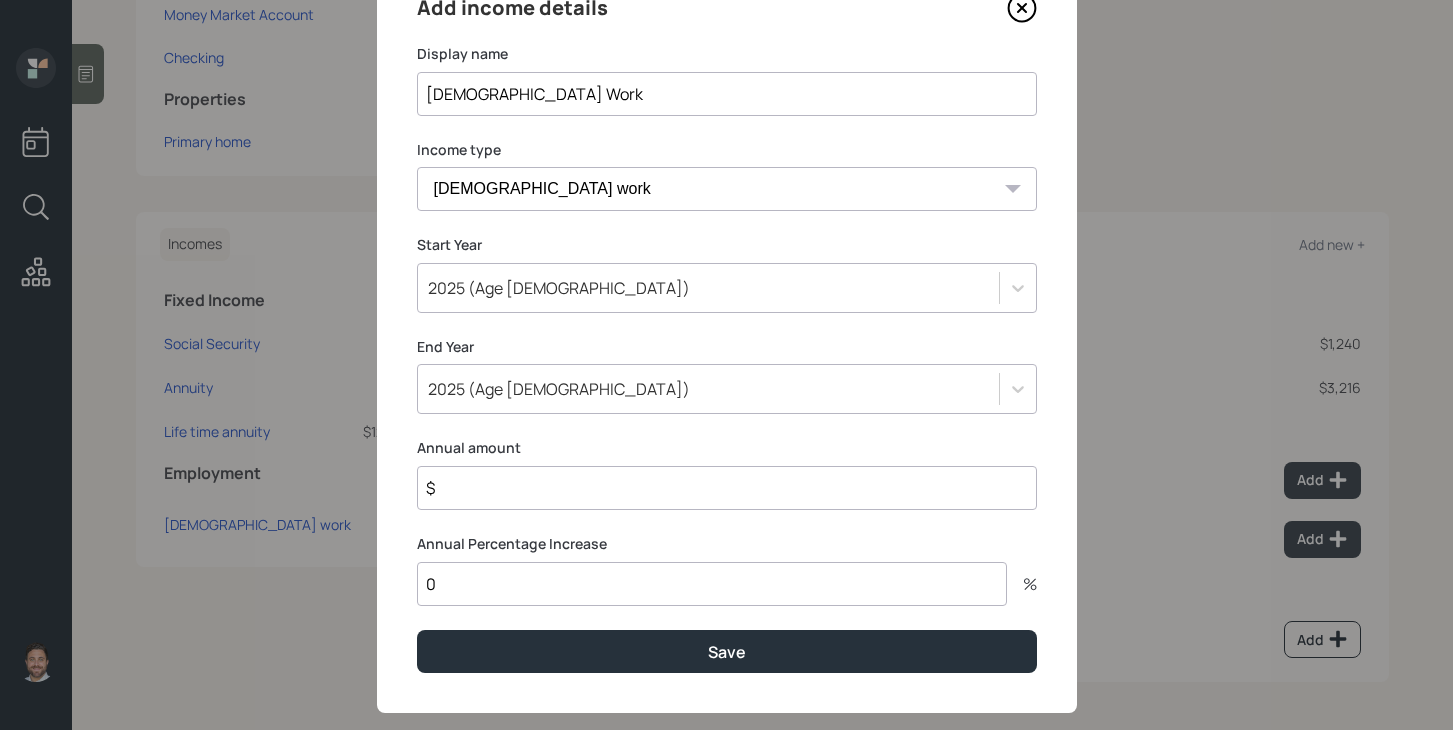 type on "0" 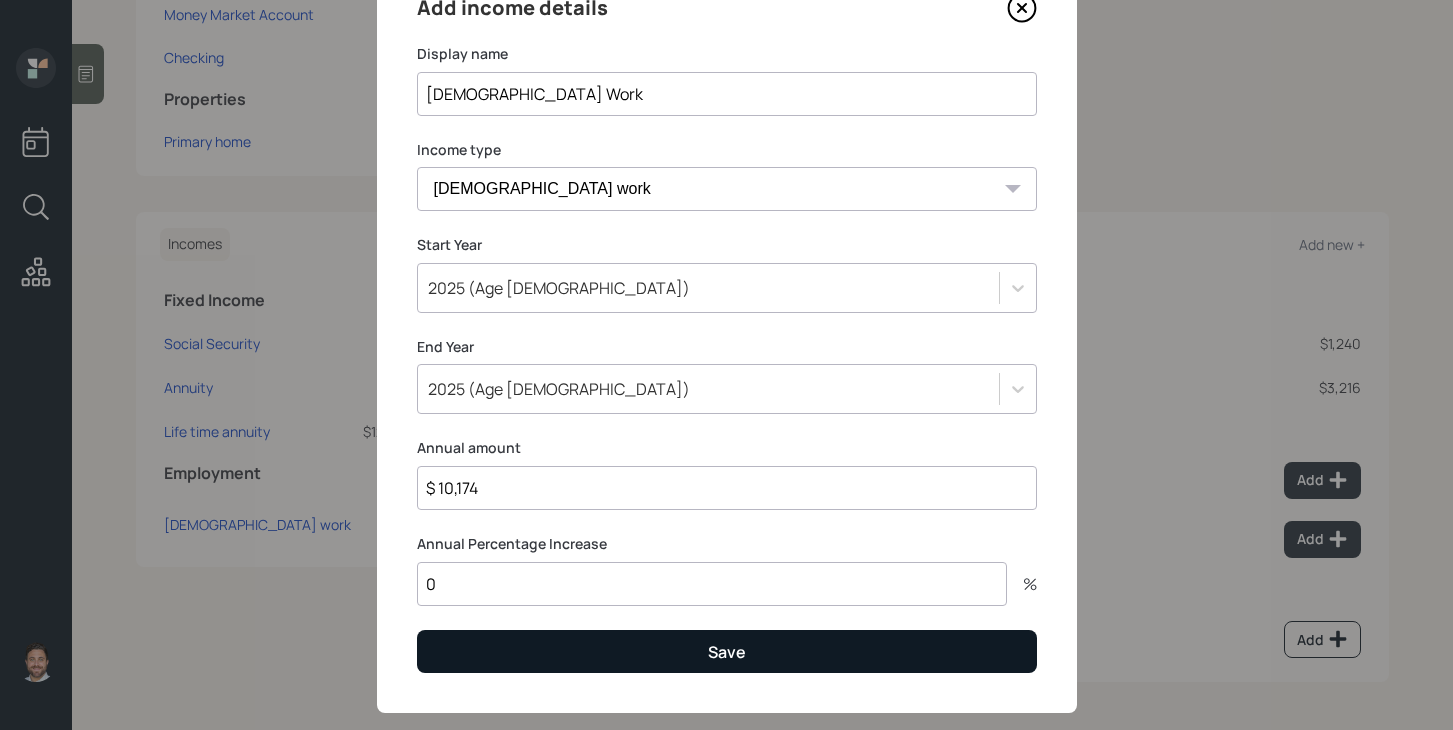type on "$ 10,174" 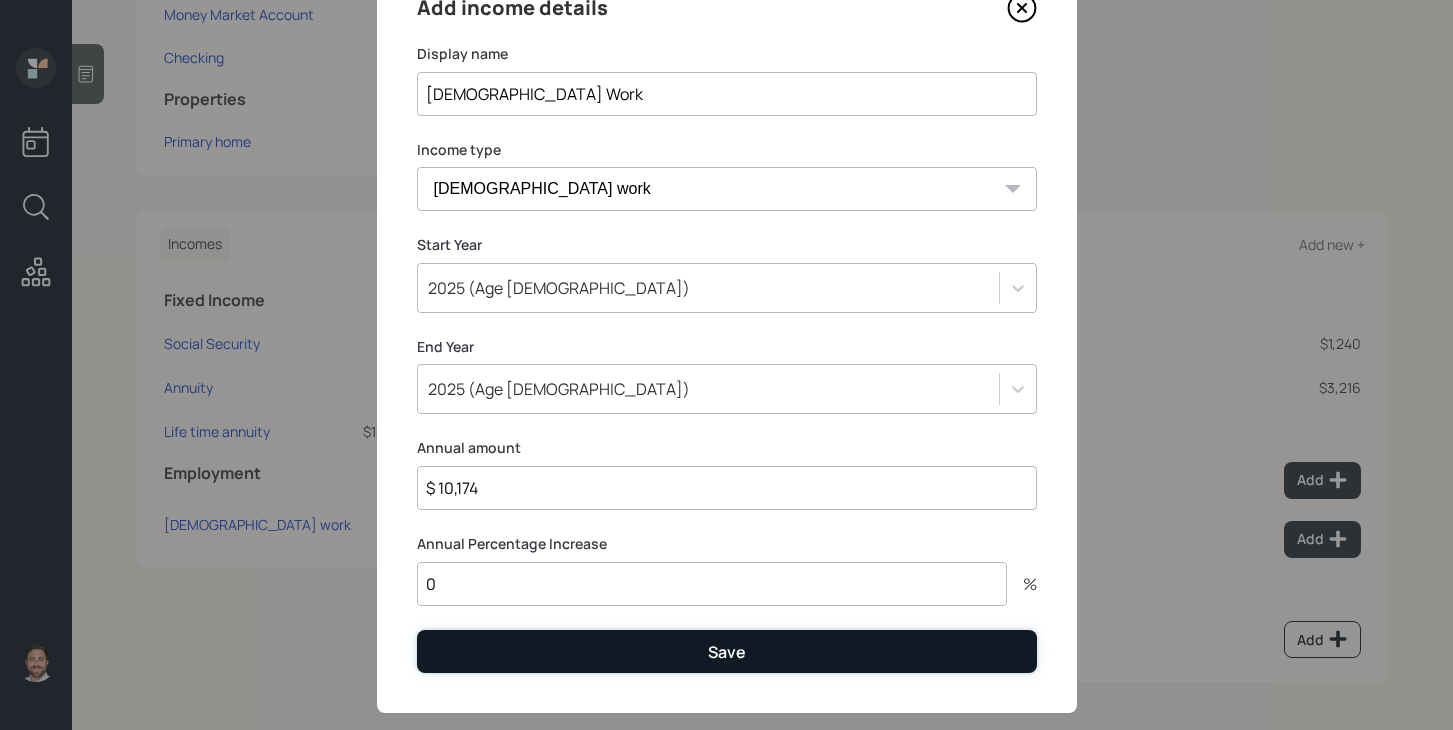 click on "Save" at bounding box center (727, 651) 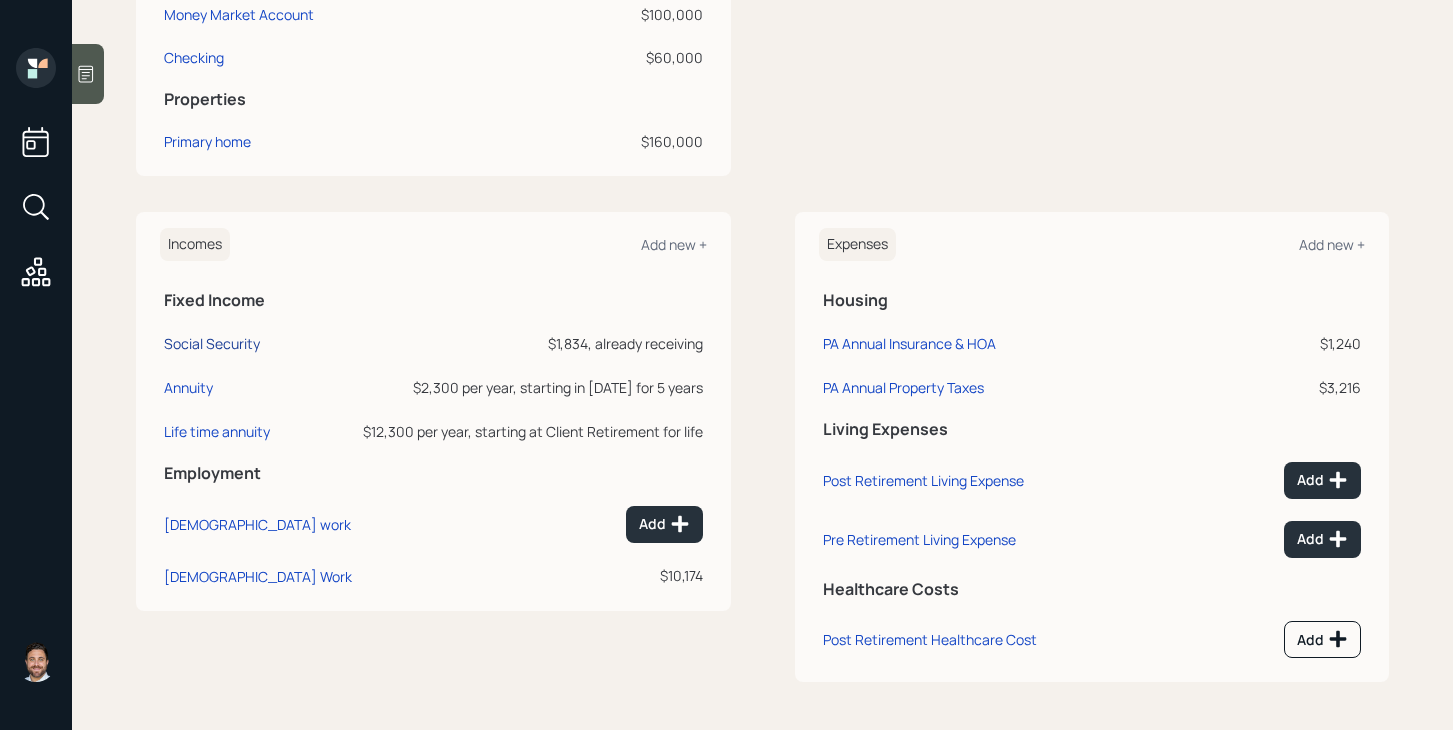 click on "Social Security" at bounding box center [212, 343] 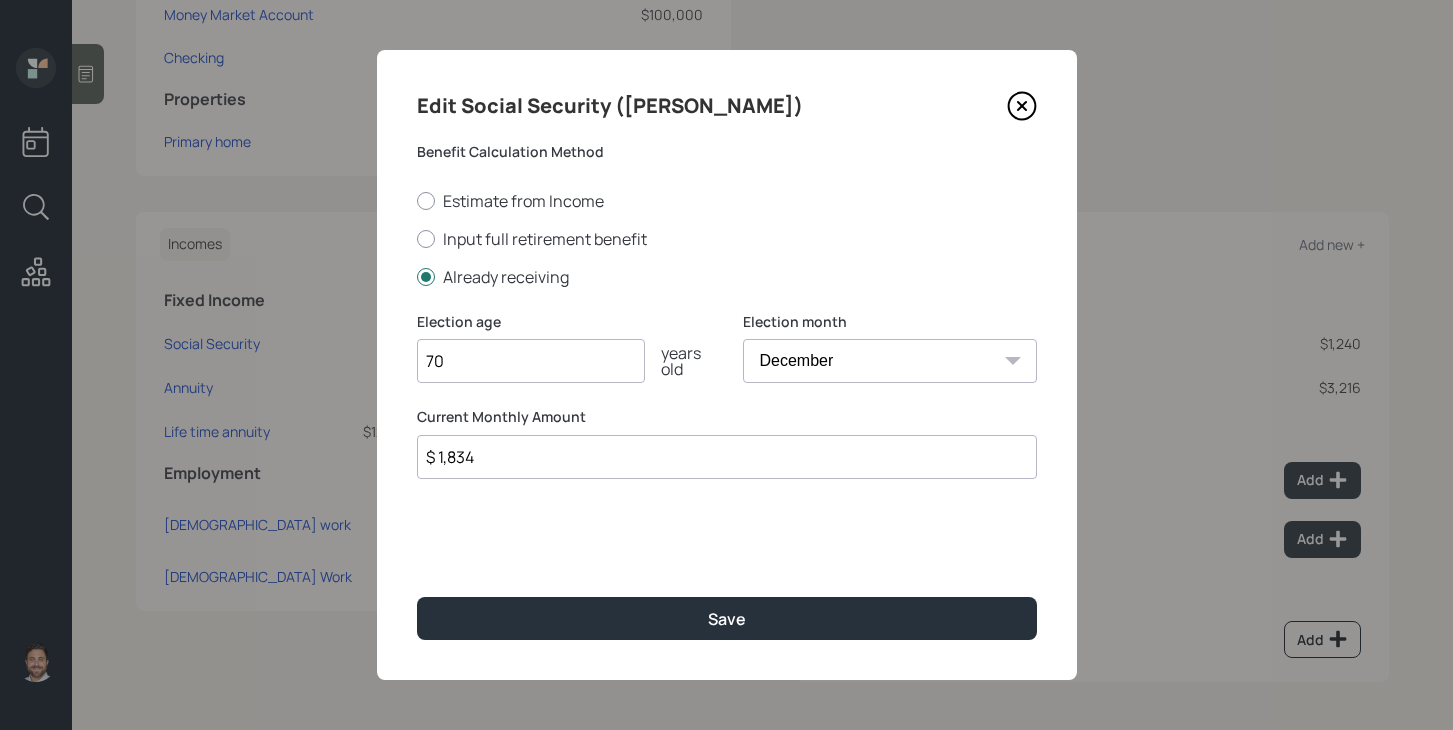 click on "$ 1,834" at bounding box center [727, 457] 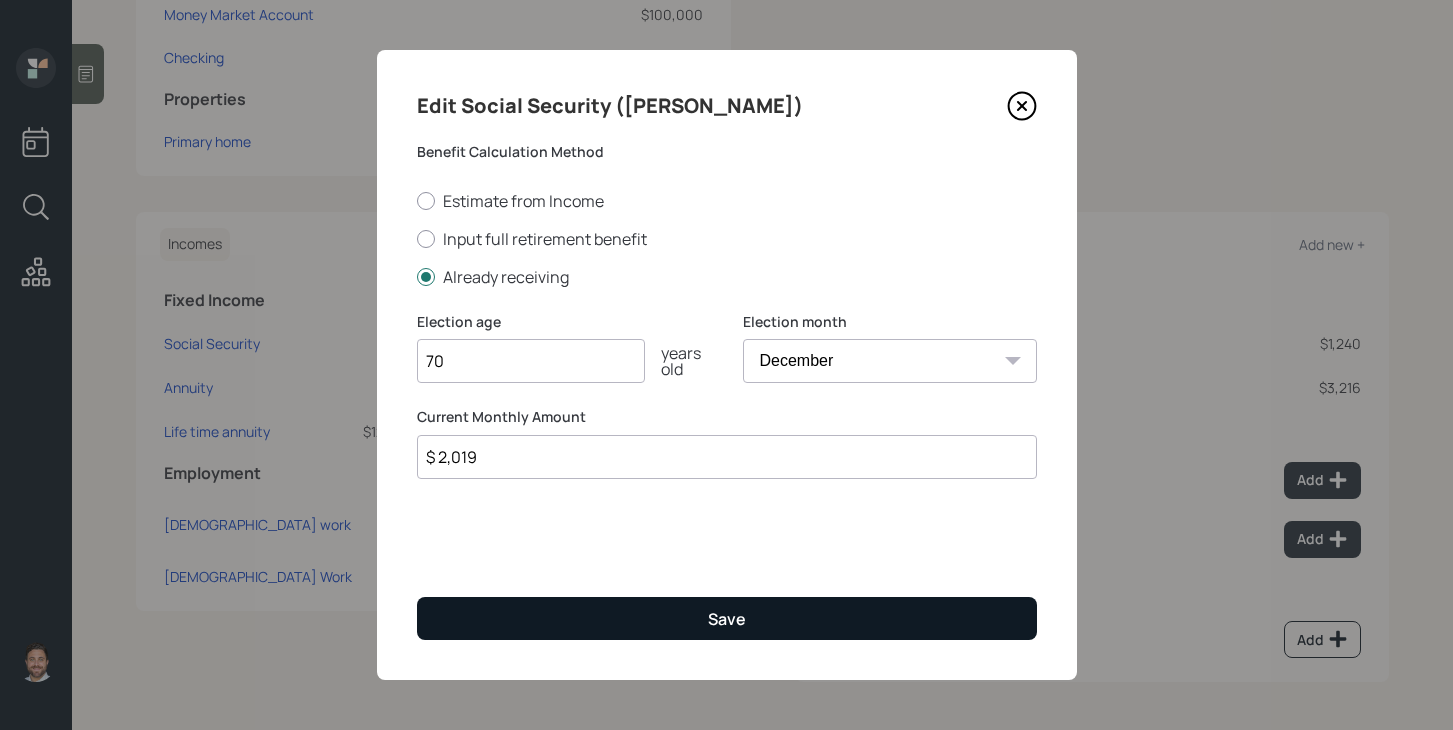 type on "$ 2,019" 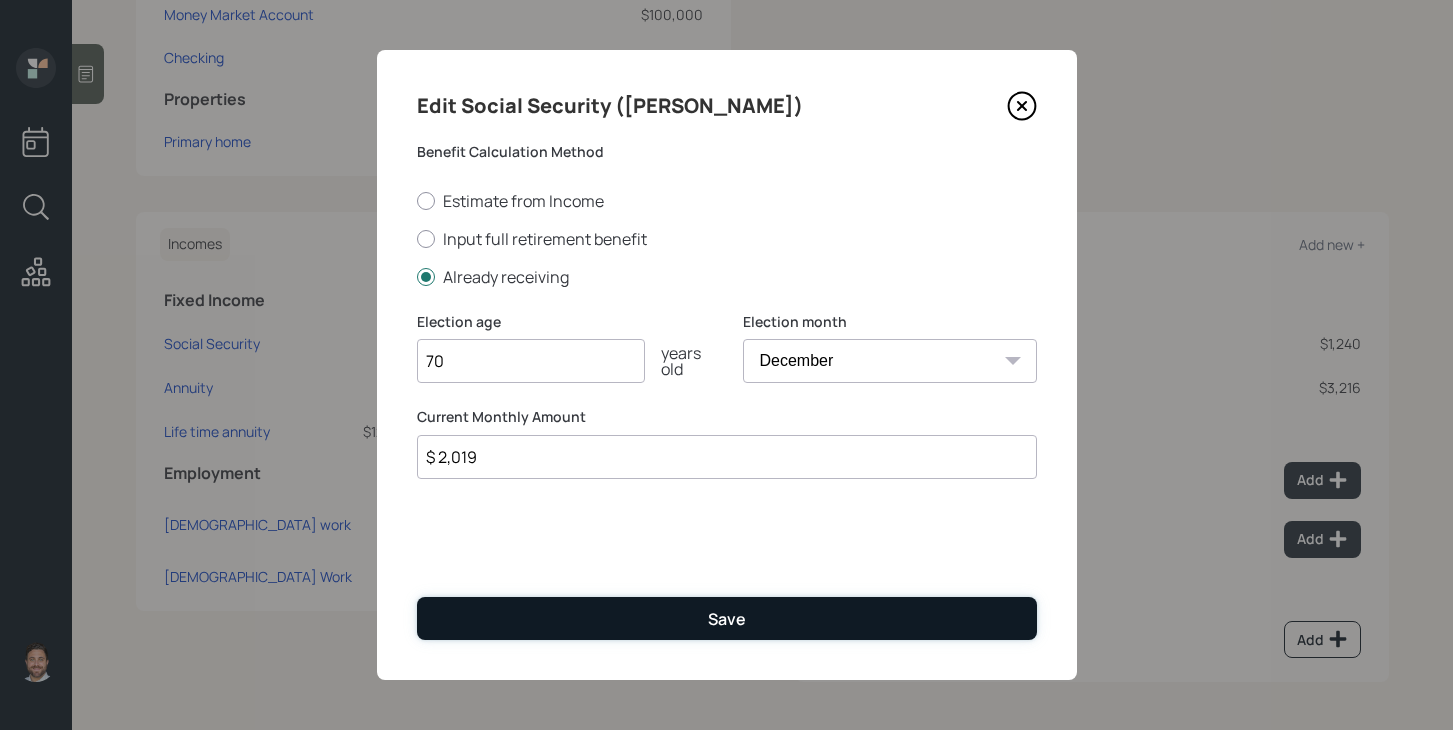 click on "Save" at bounding box center [727, 618] 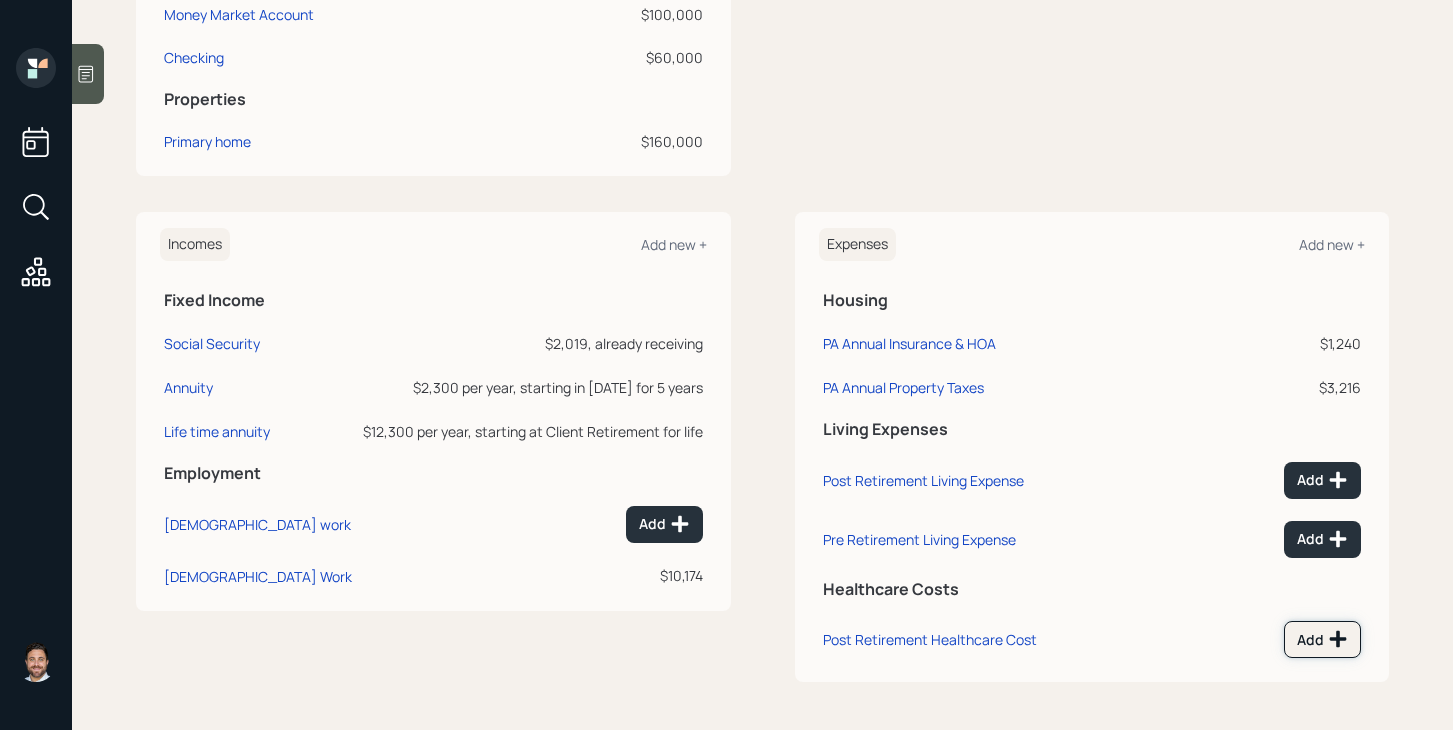 click on "Add" at bounding box center [1322, 639] 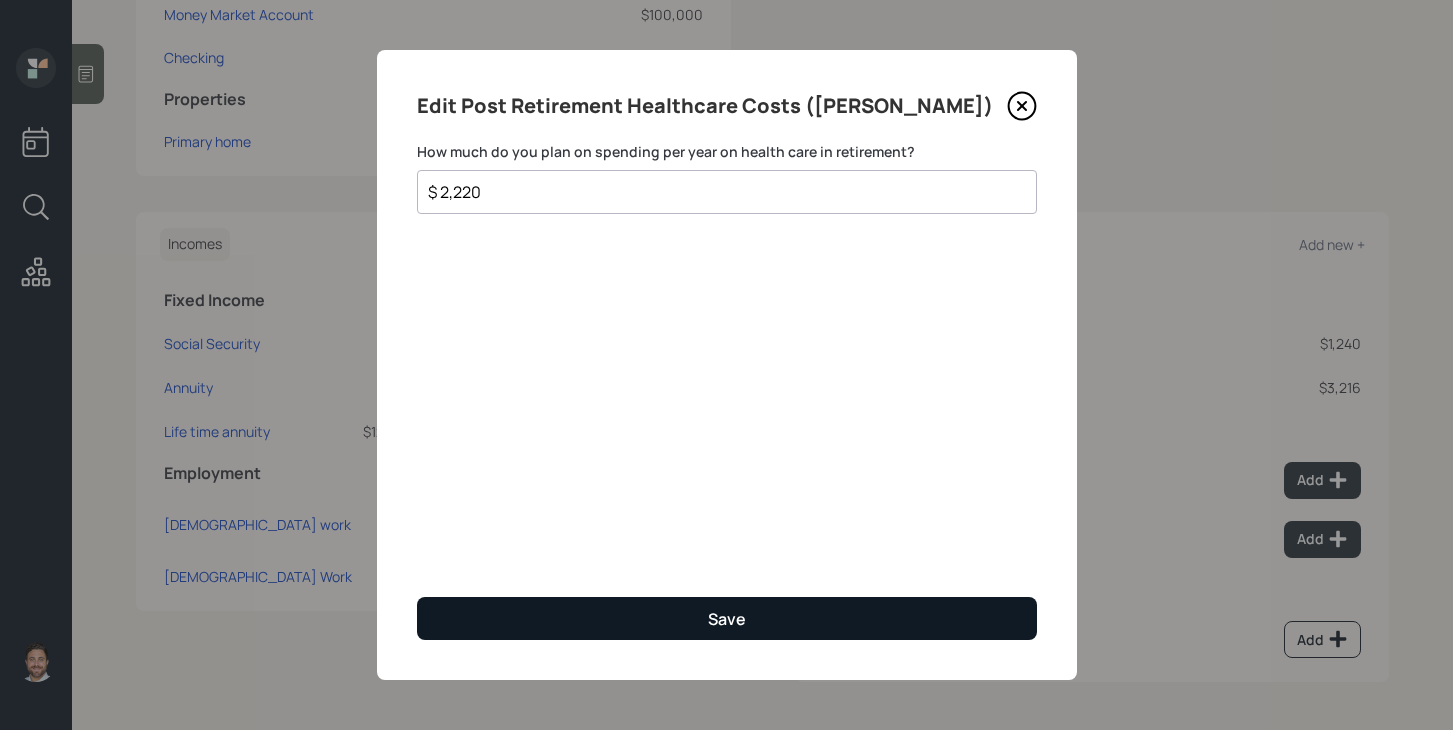 type on "$ 2,220" 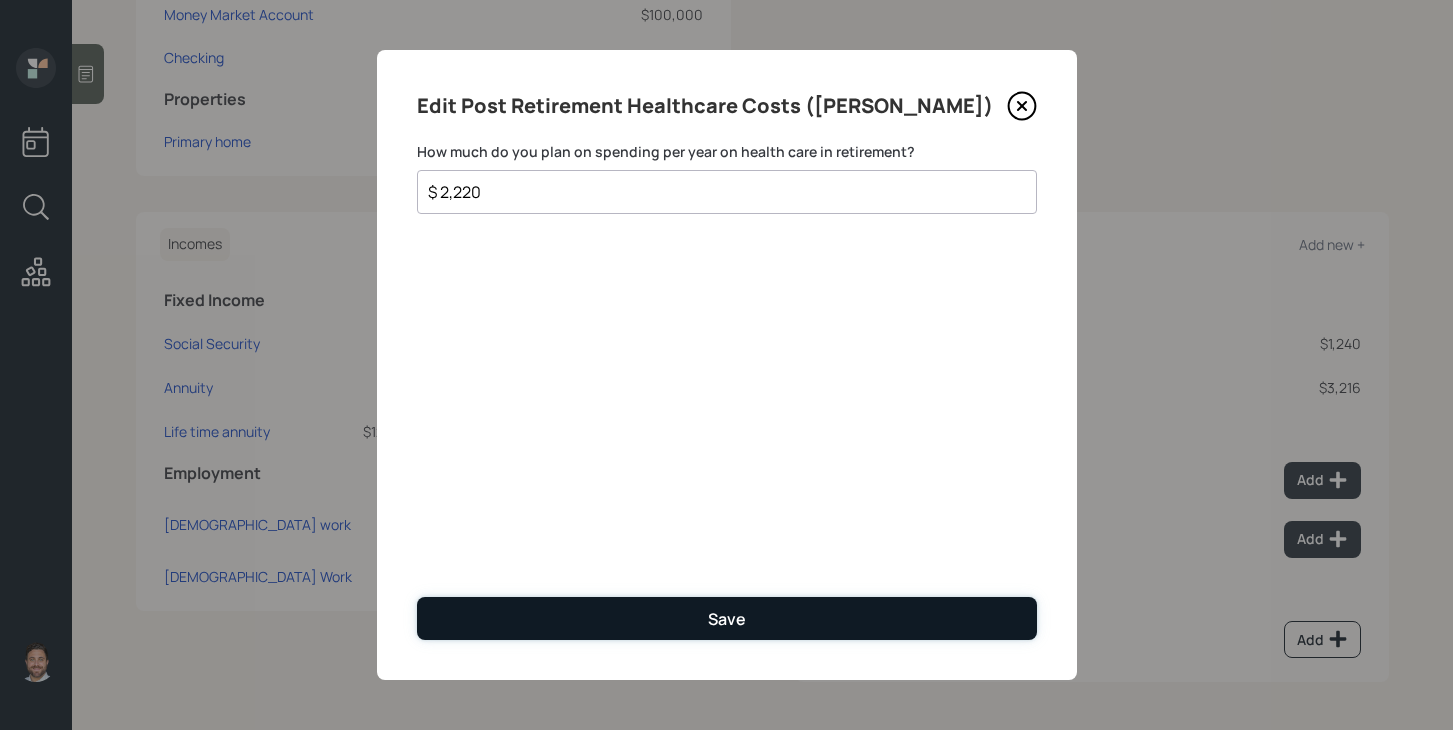 click on "Save" at bounding box center [727, 618] 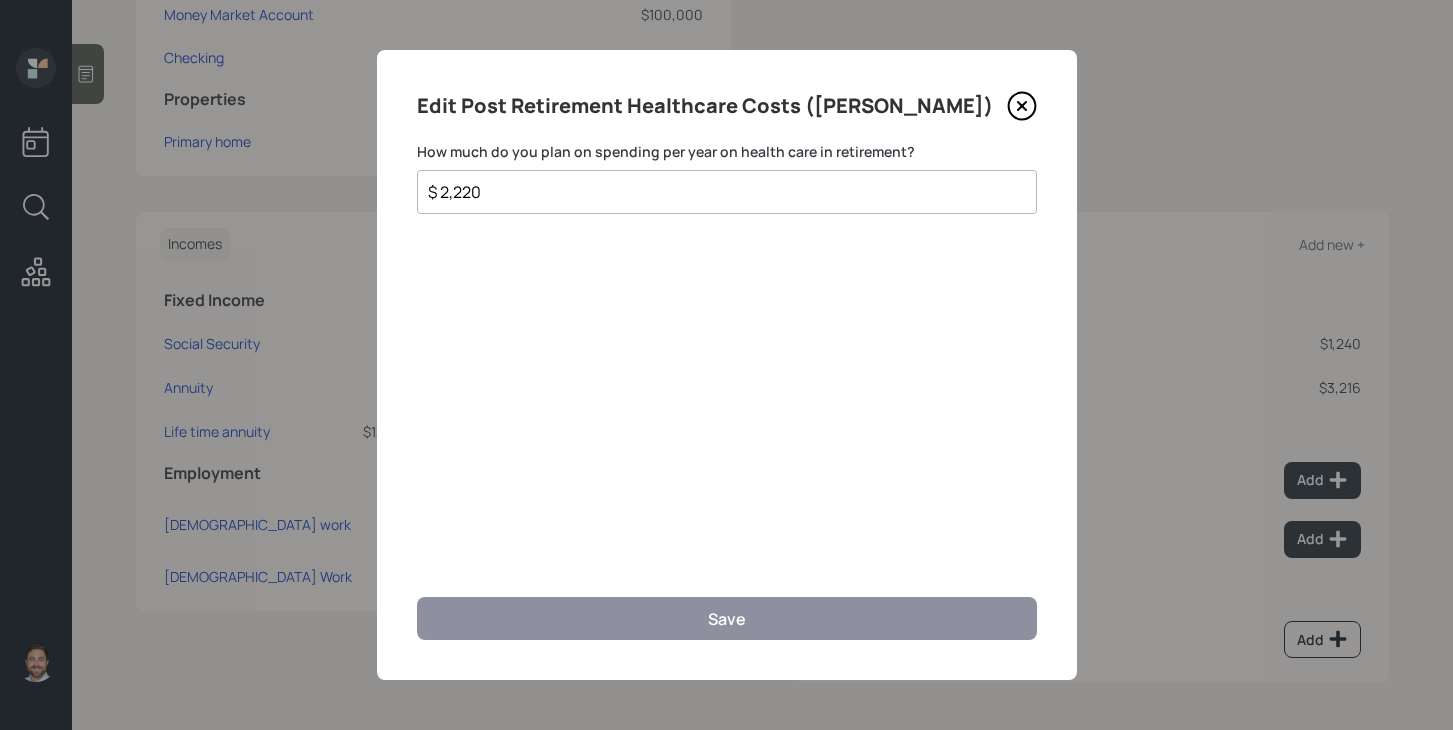 scroll, scrollTop: 614, scrollLeft: 0, axis: vertical 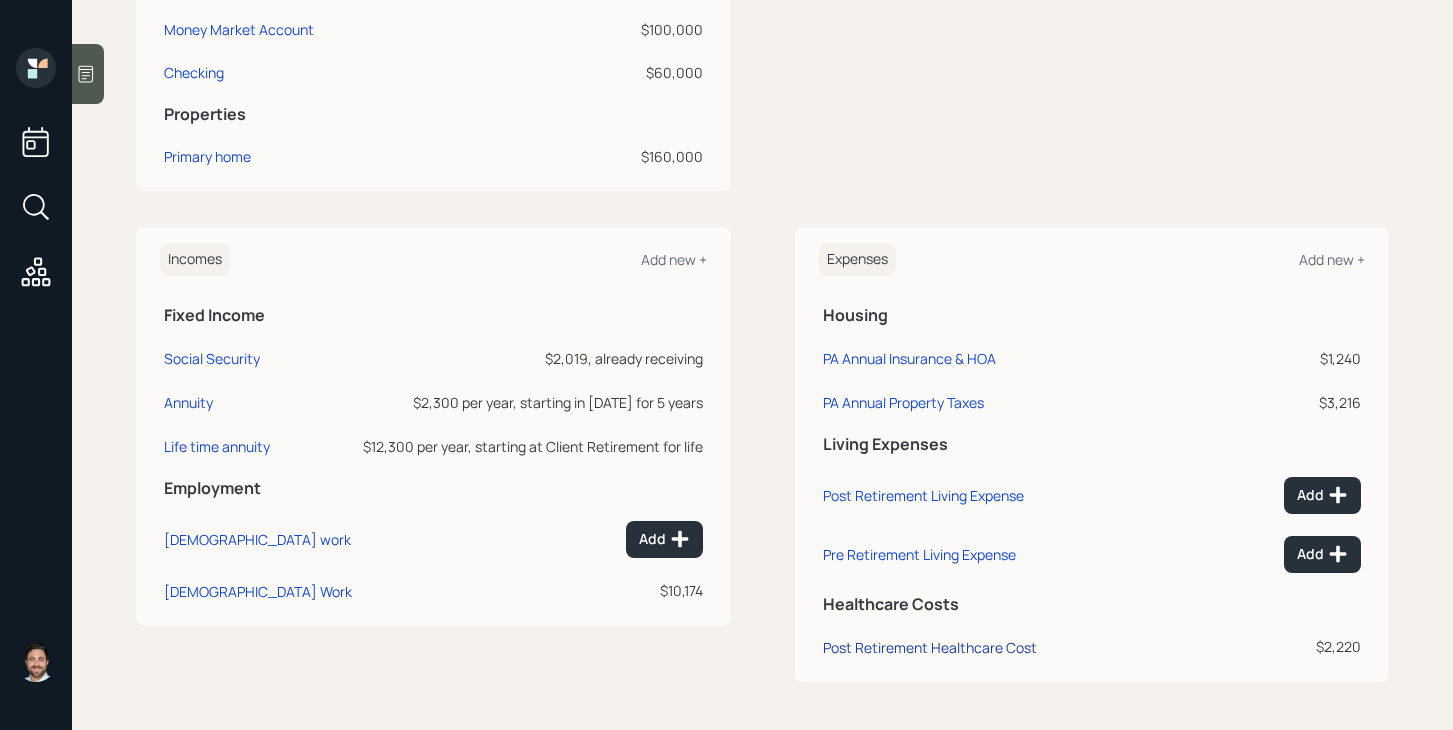 click on "Post Retirement Healthcare Cost" at bounding box center (930, 647) 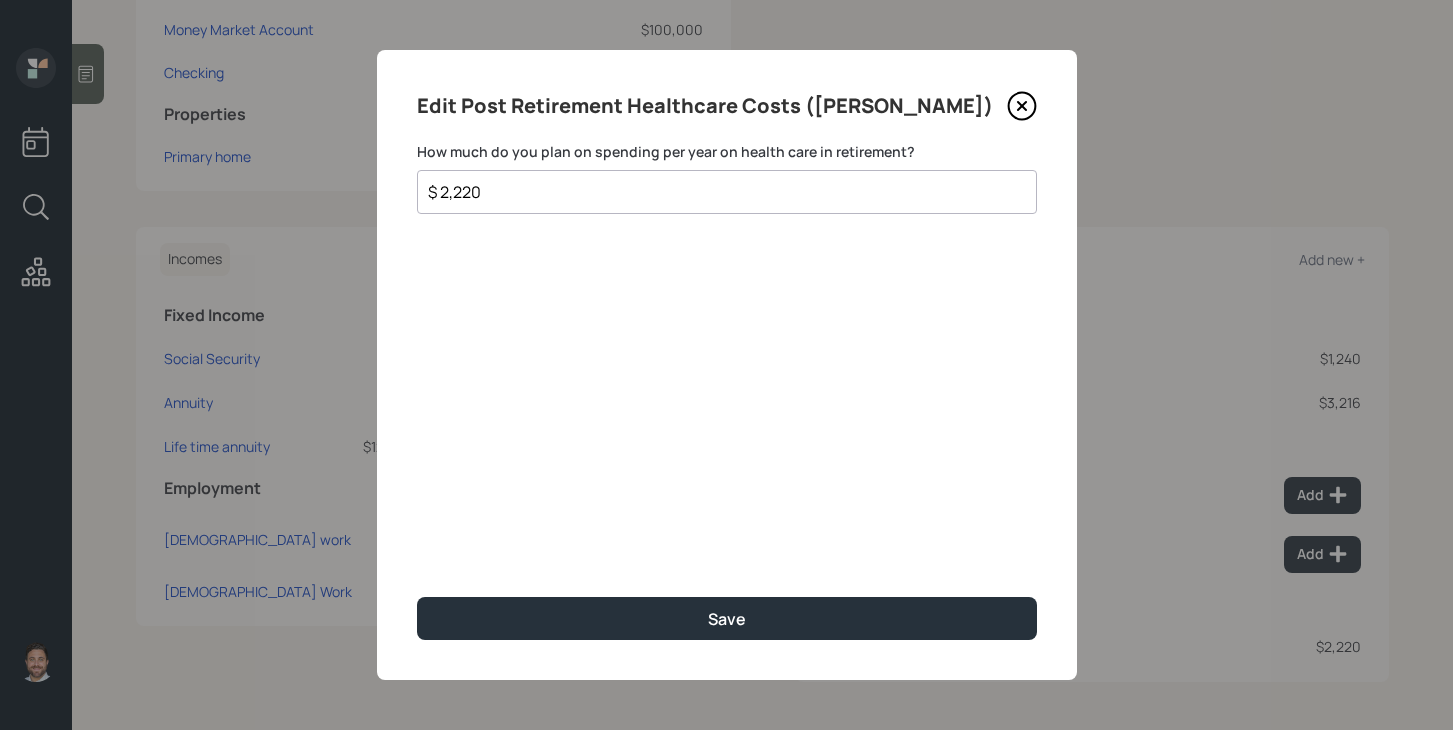 click on "$ 2,220" at bounding box center [719, 192] 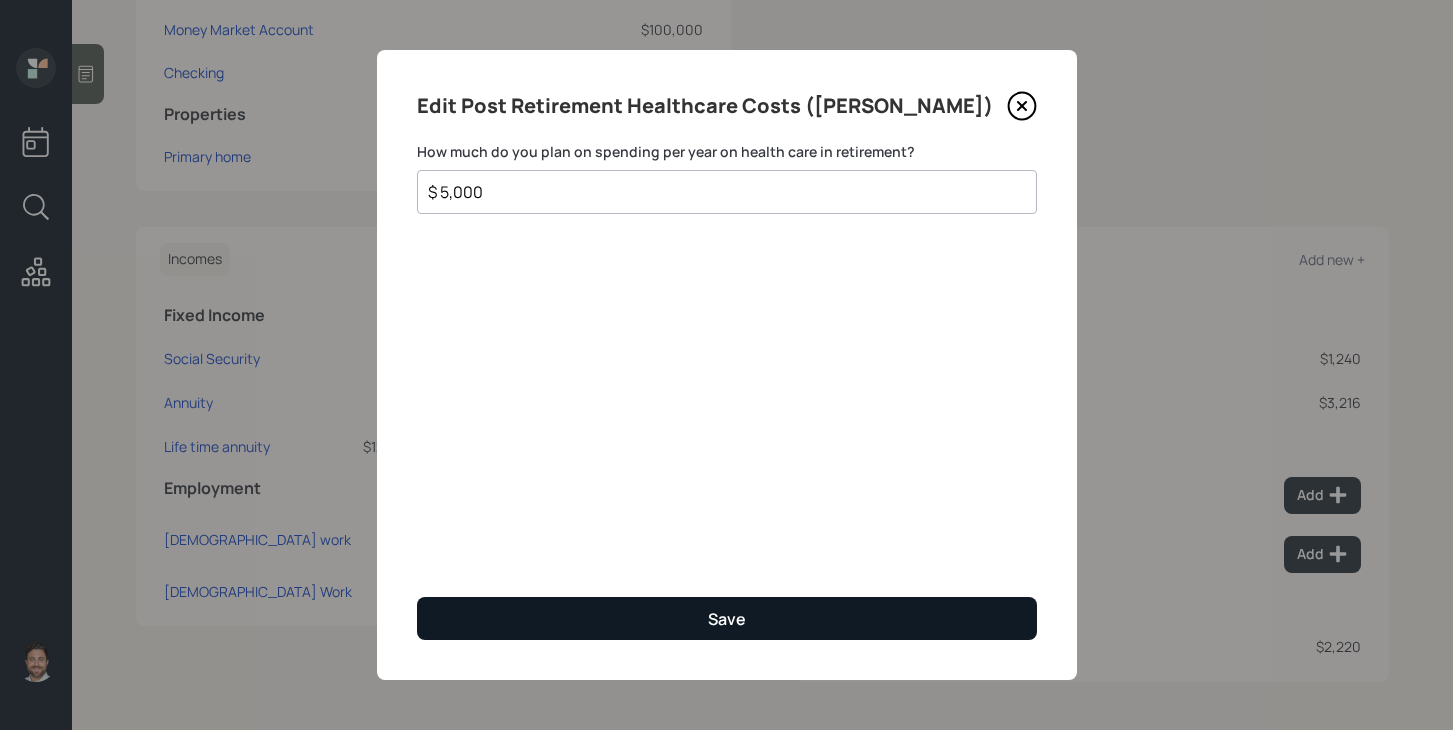 type on "$ 5,000" 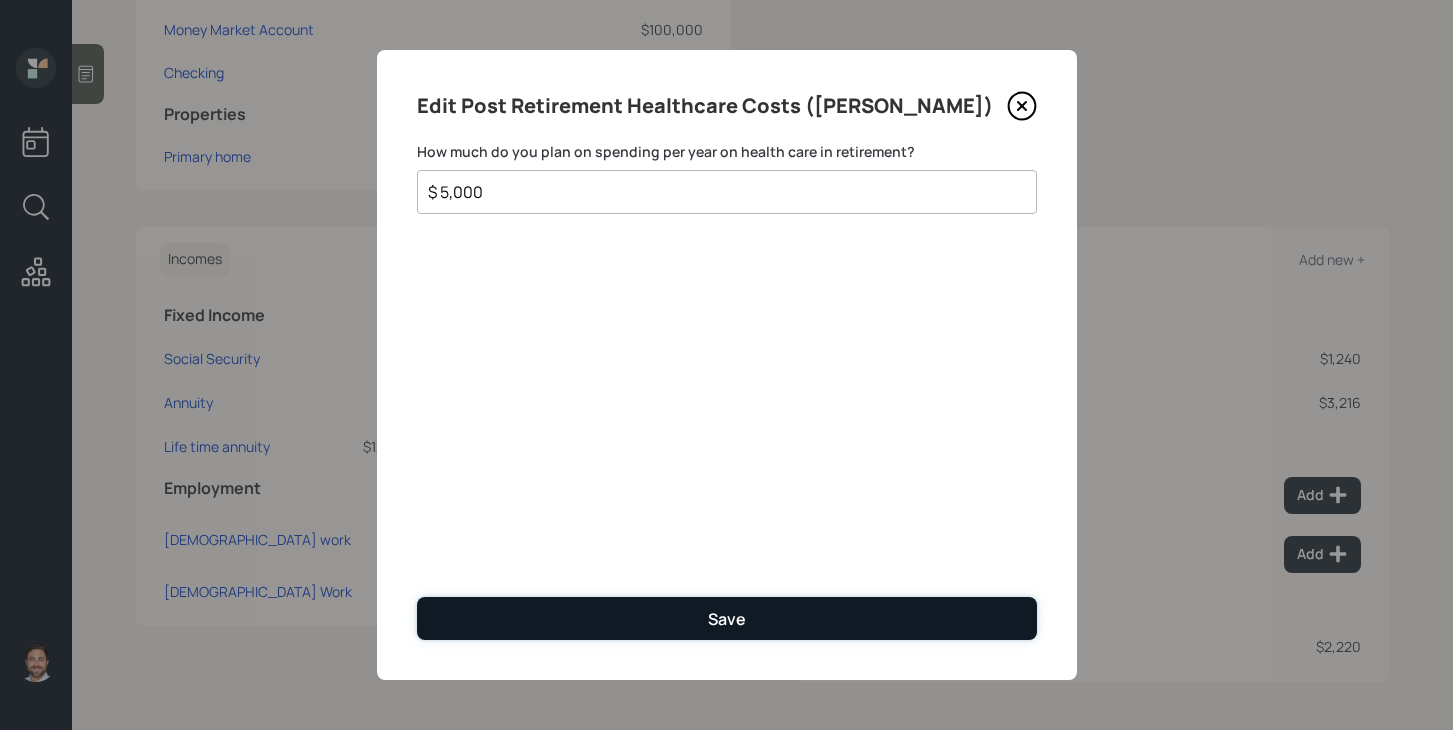 click on "Save" at bounding box center [727, 618] 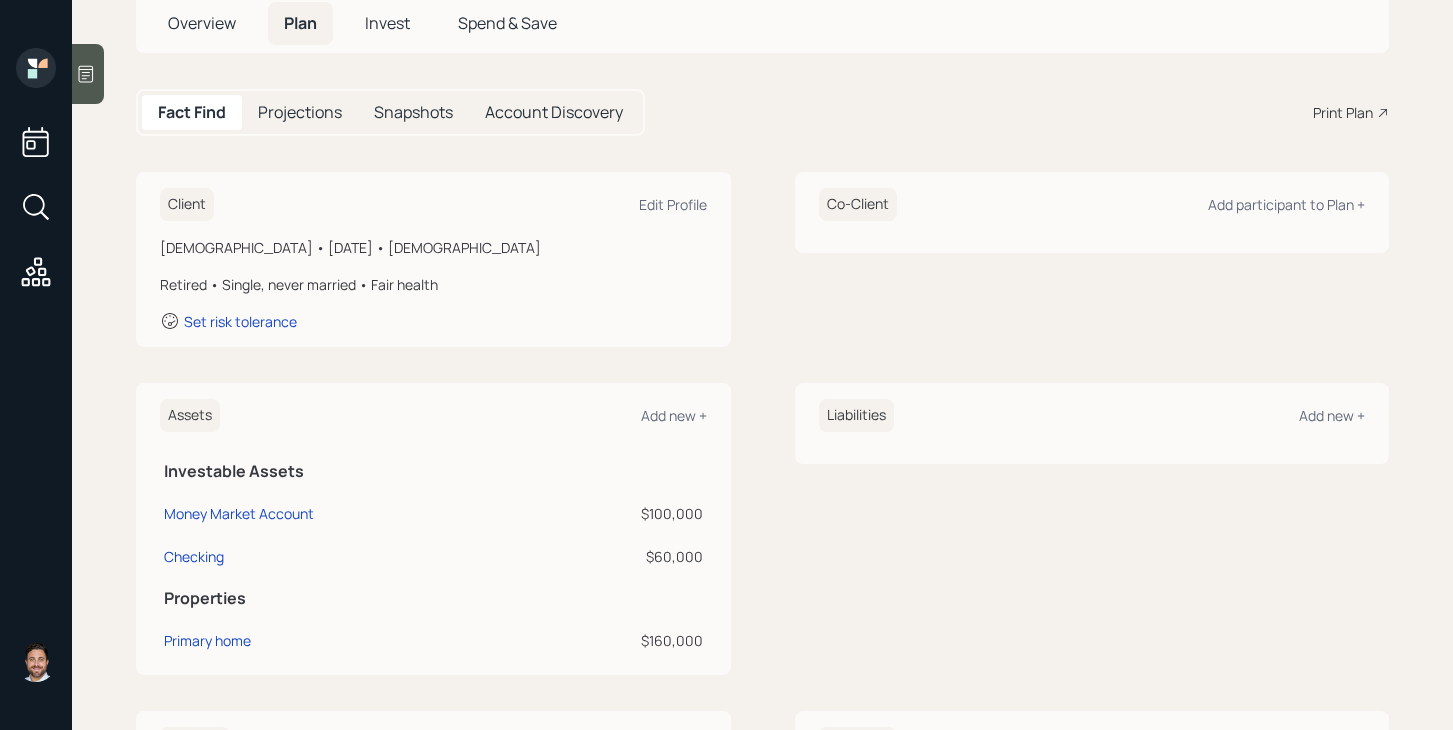 scroll, scrollTop: 0, scrollLeft: 0, axis: both 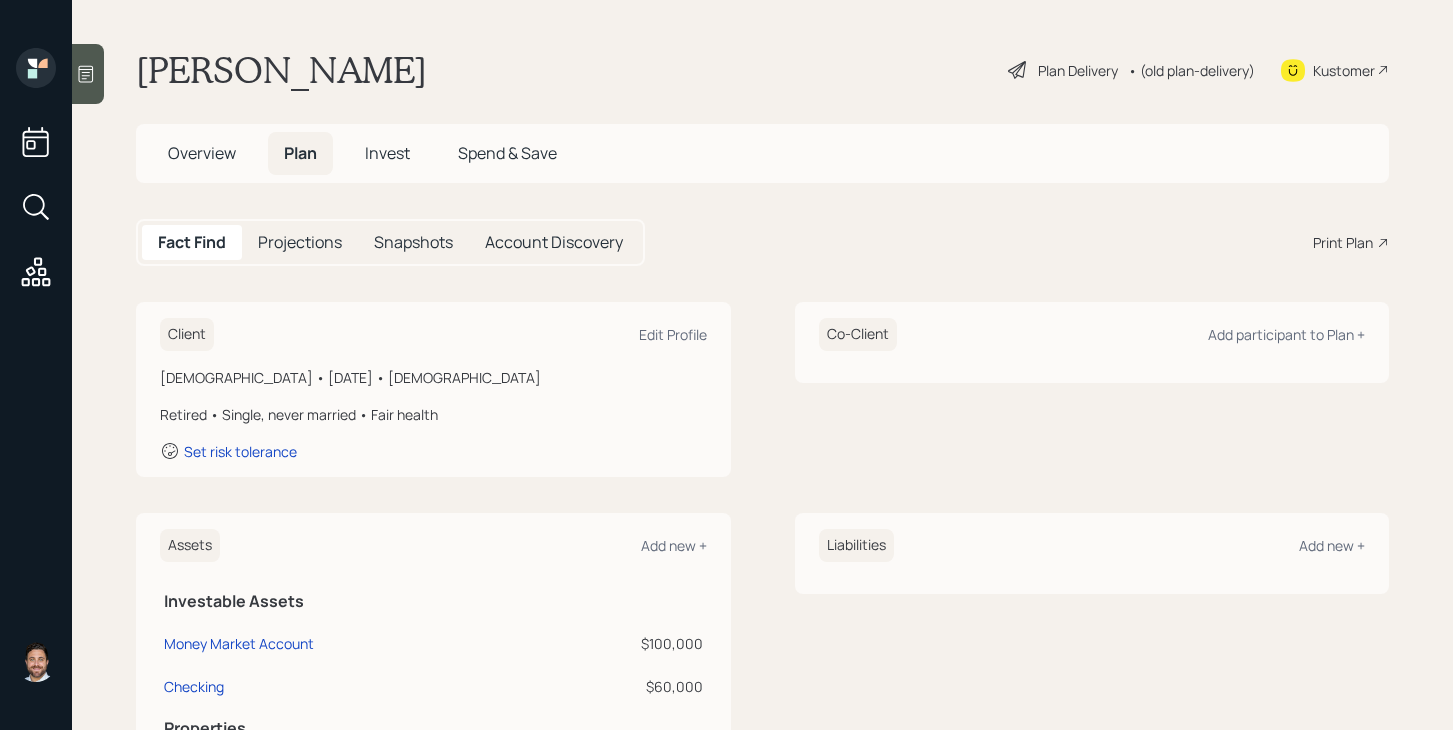 click on "• (old plan-delivery)" at bounding box center (1191, 70) 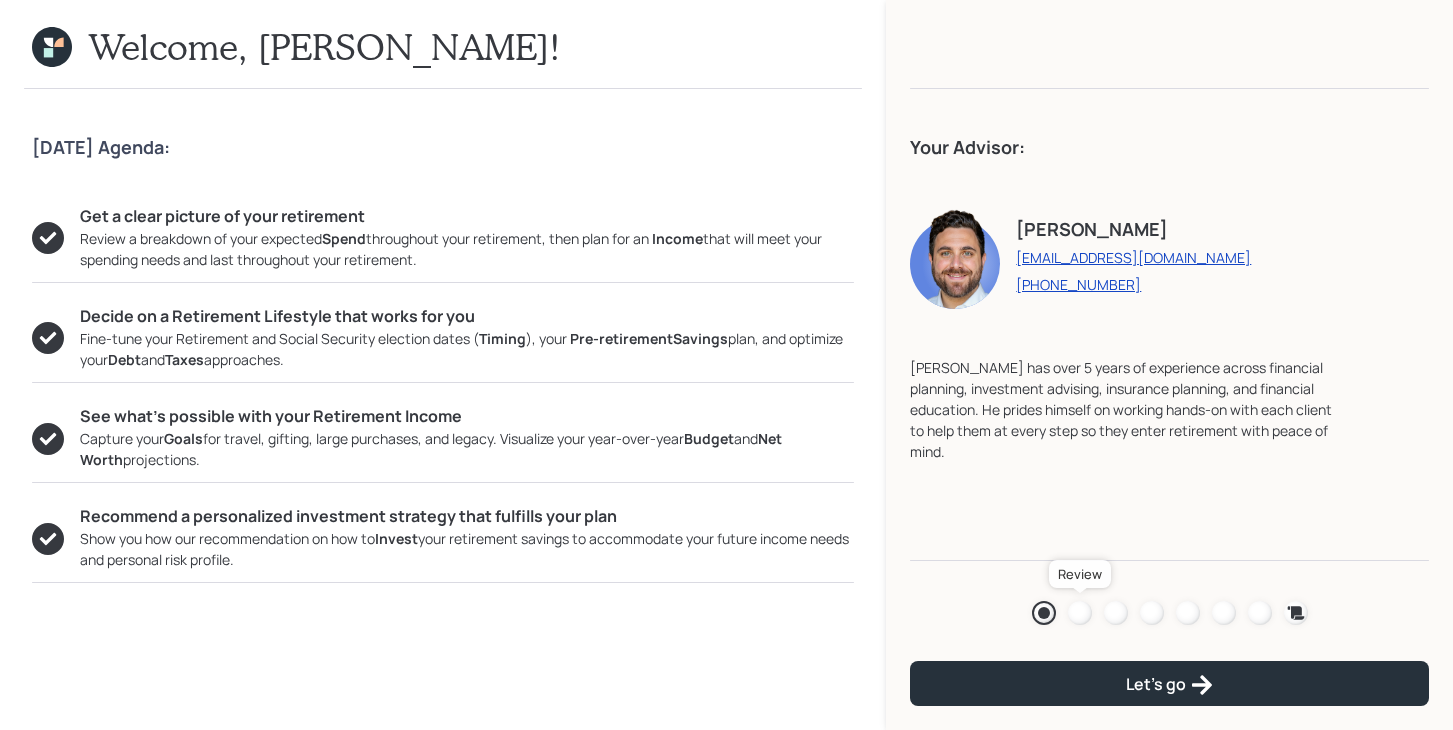 click at bounding box center [1080, 613] 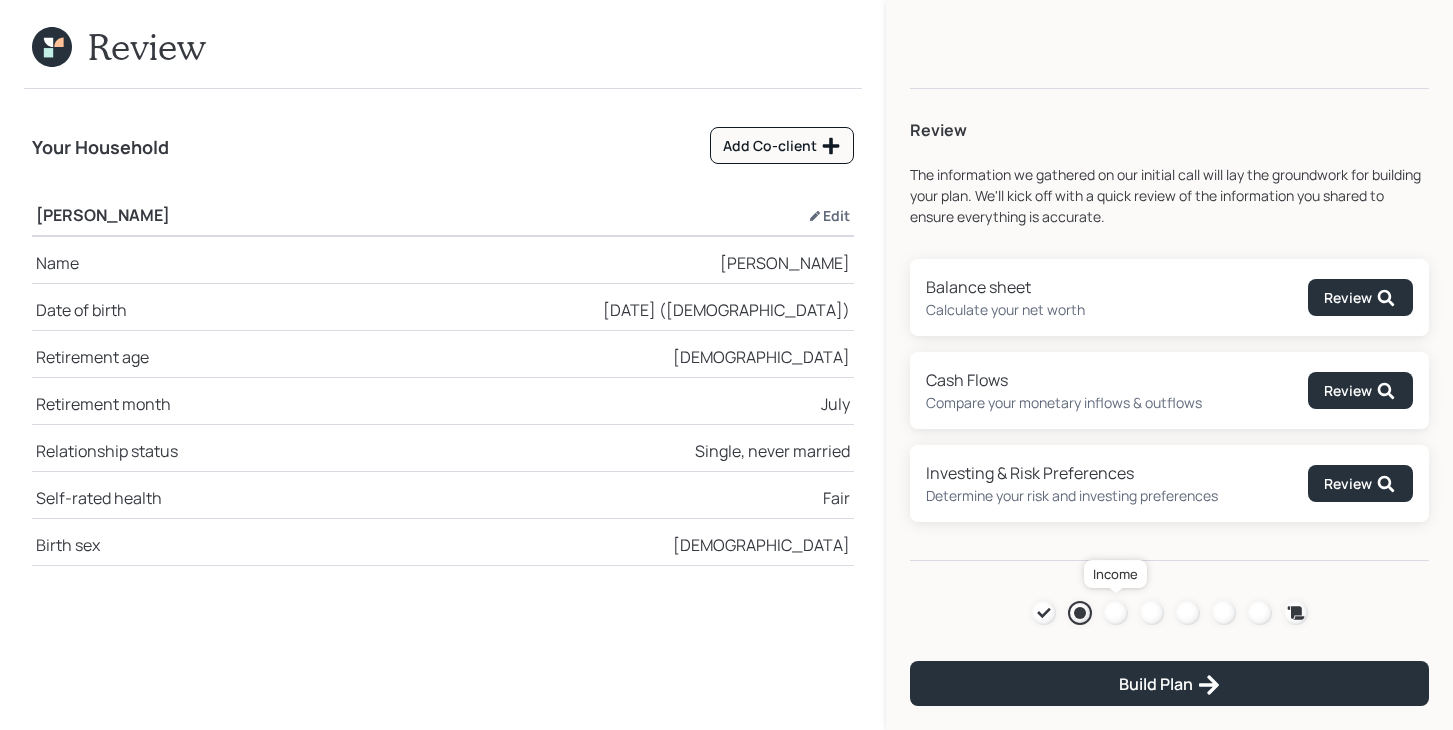click at bounding box center (1116, 613) 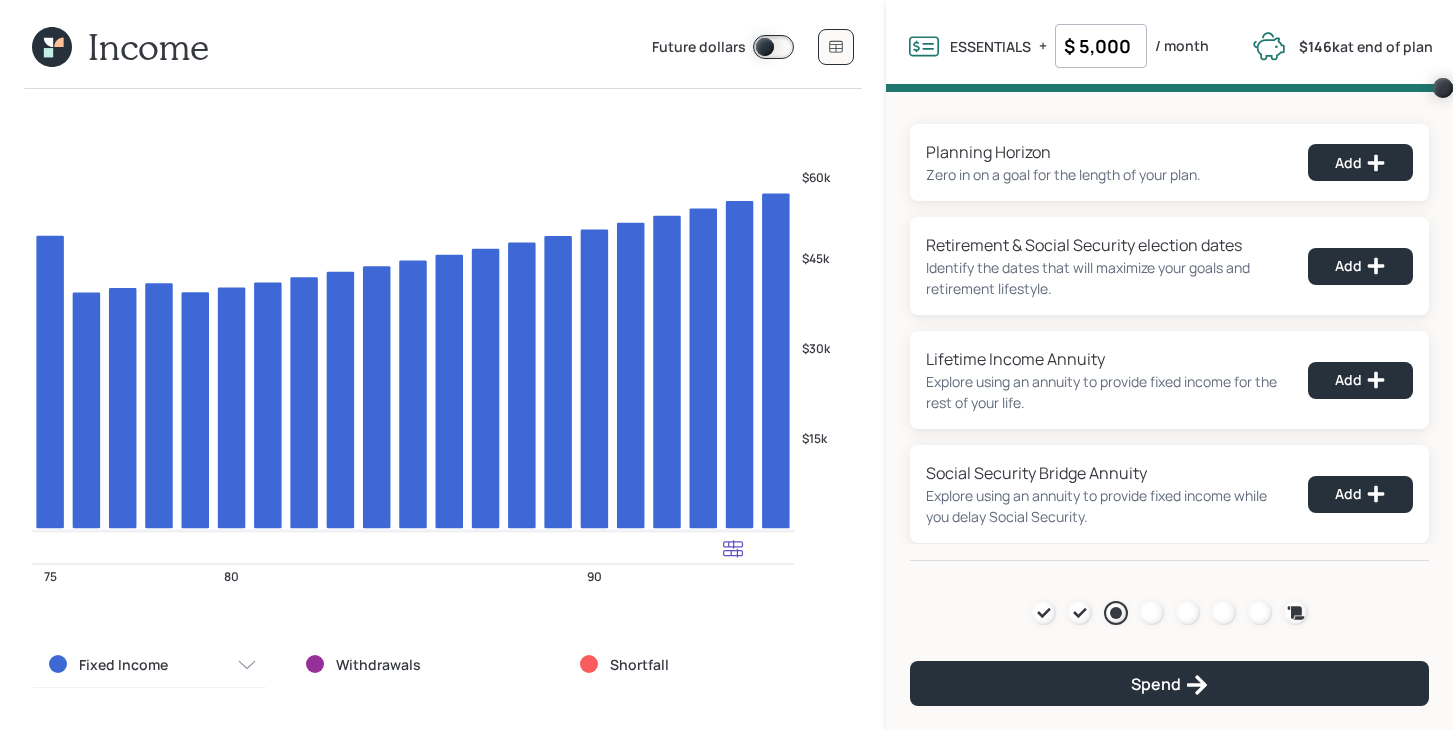 click on "Agenda Review Income Spend Net-worth Budget Taxes Invest" at bounding box center (1170, 613) 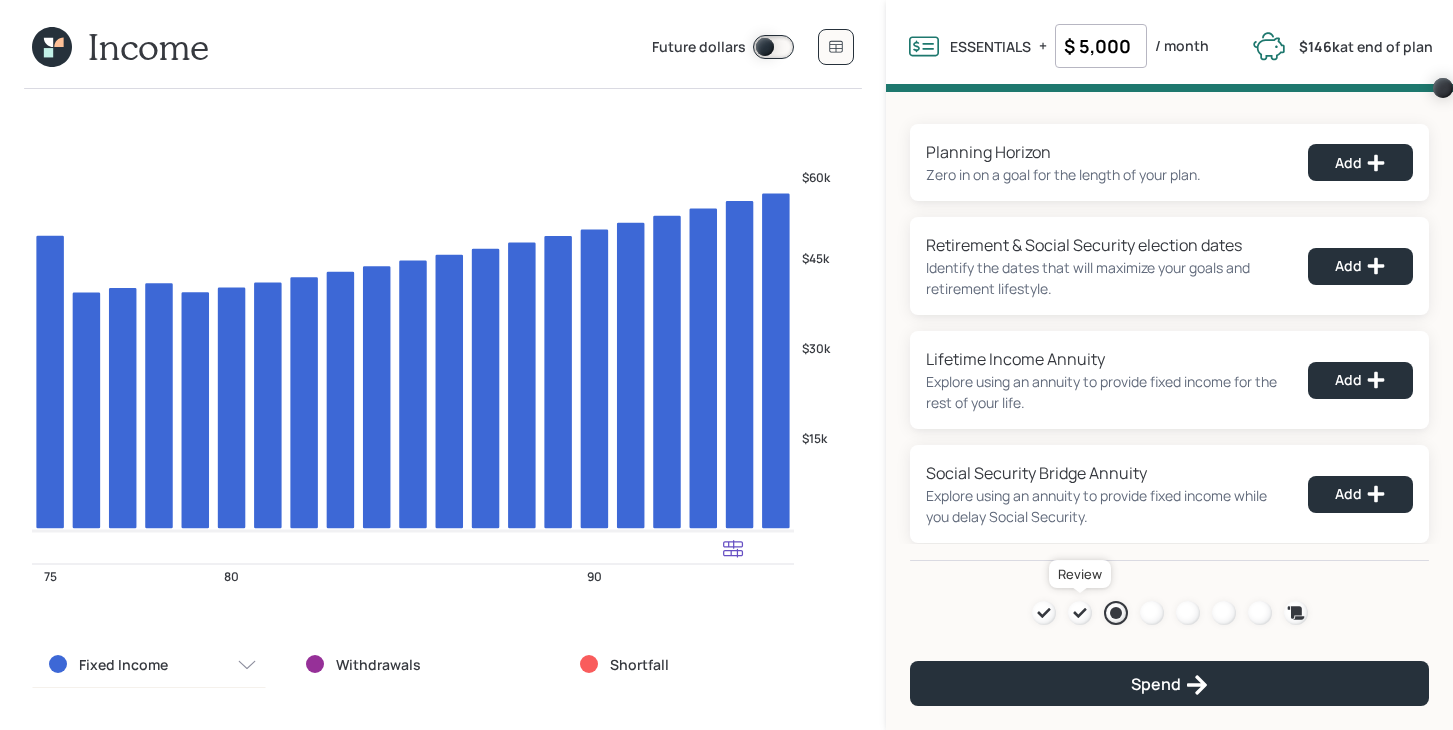 click at bounding box center (1080, 613) 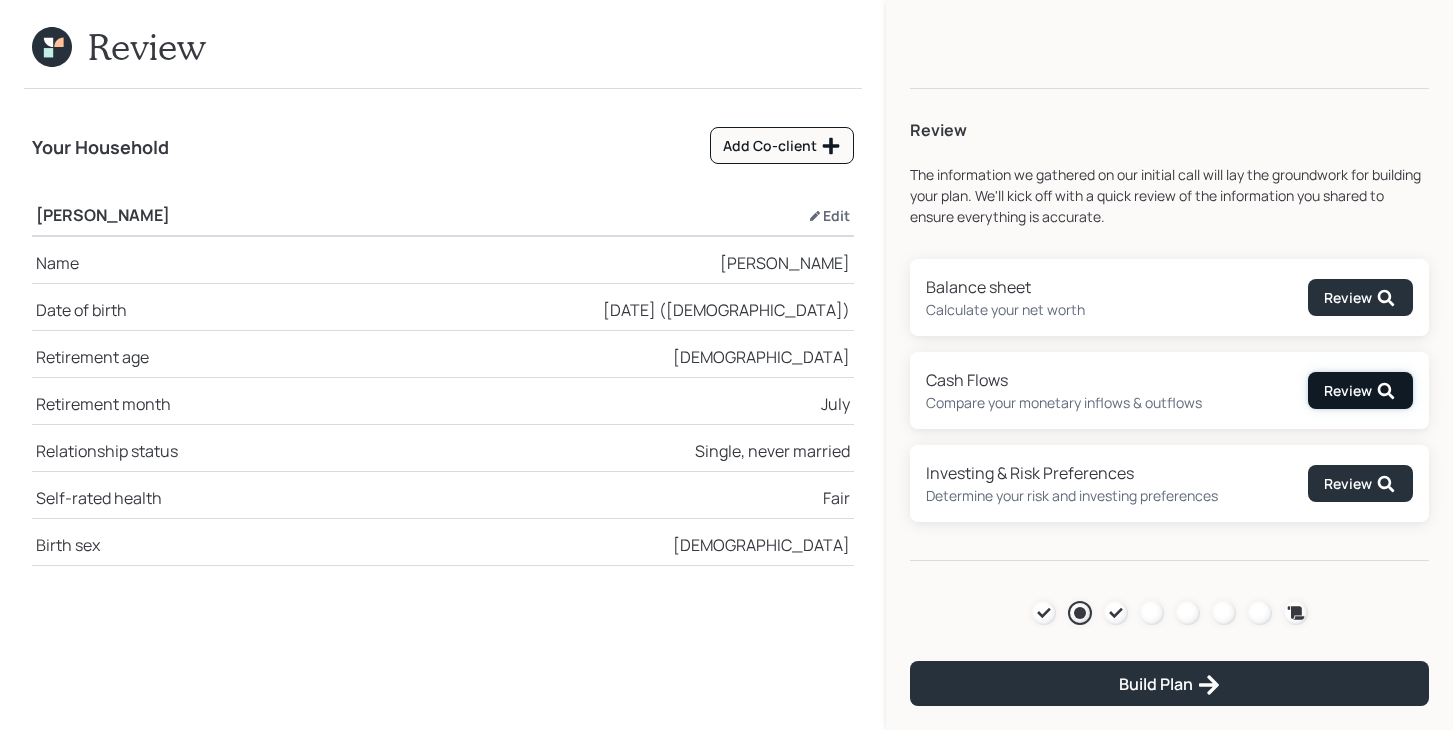 click on "Review" at bounding box center (1360, 391) 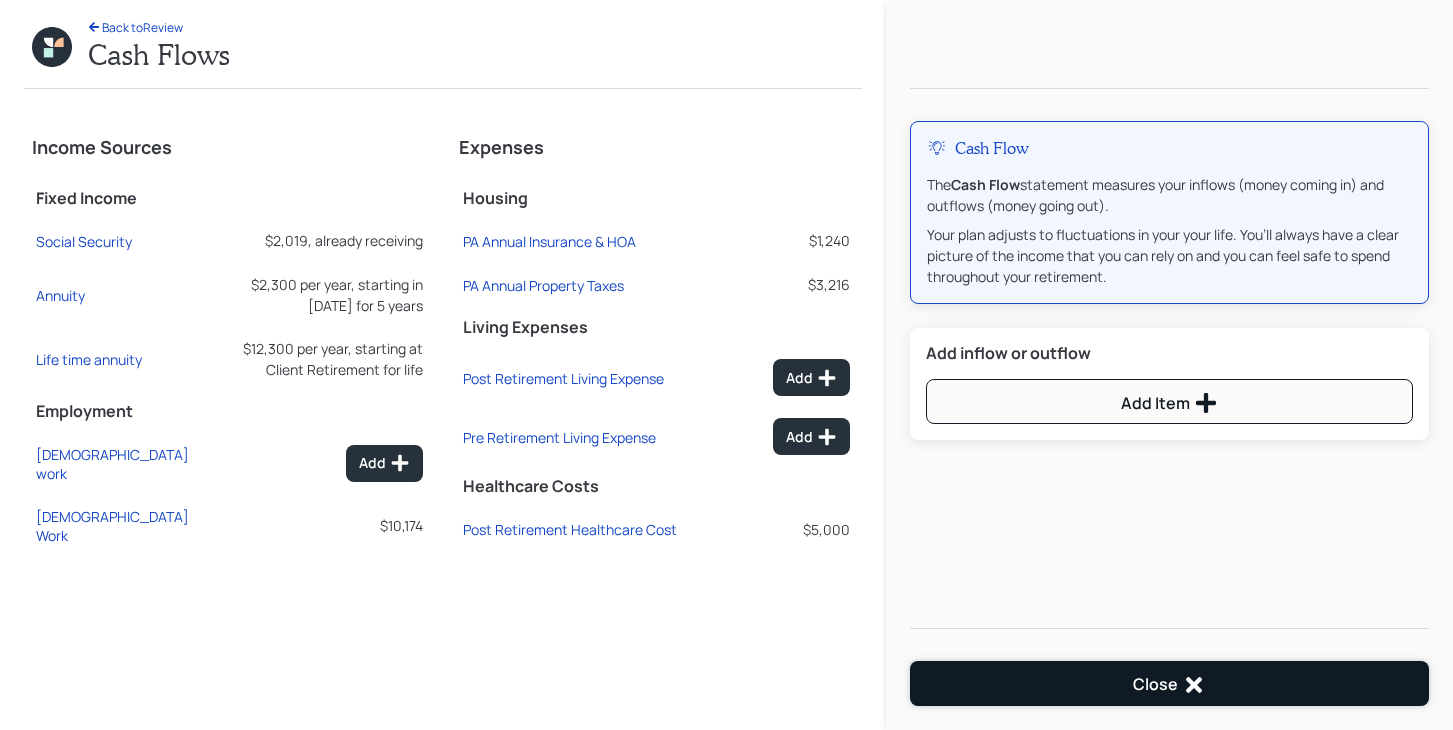 click on "Close" at bounding box center [1169, 683] 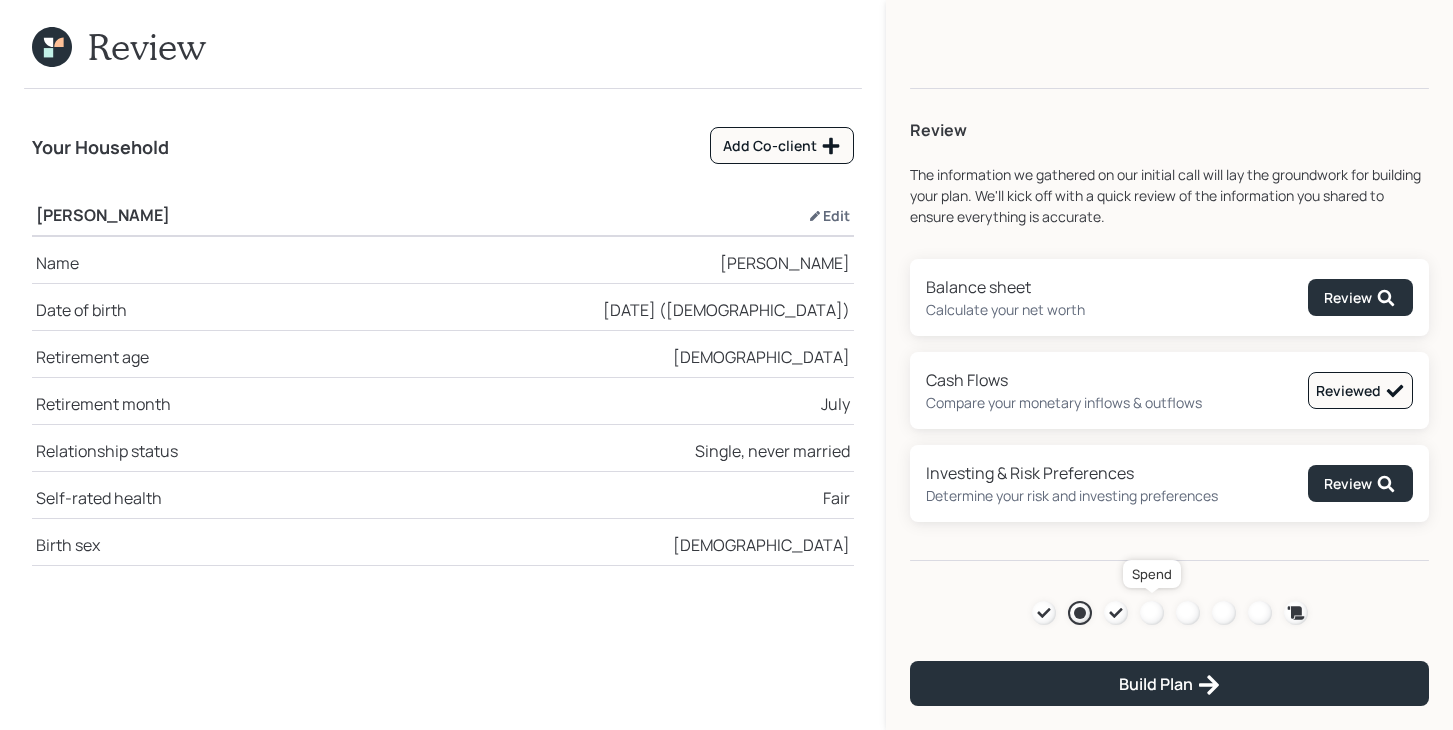 click at bounding box center (1152, 613) 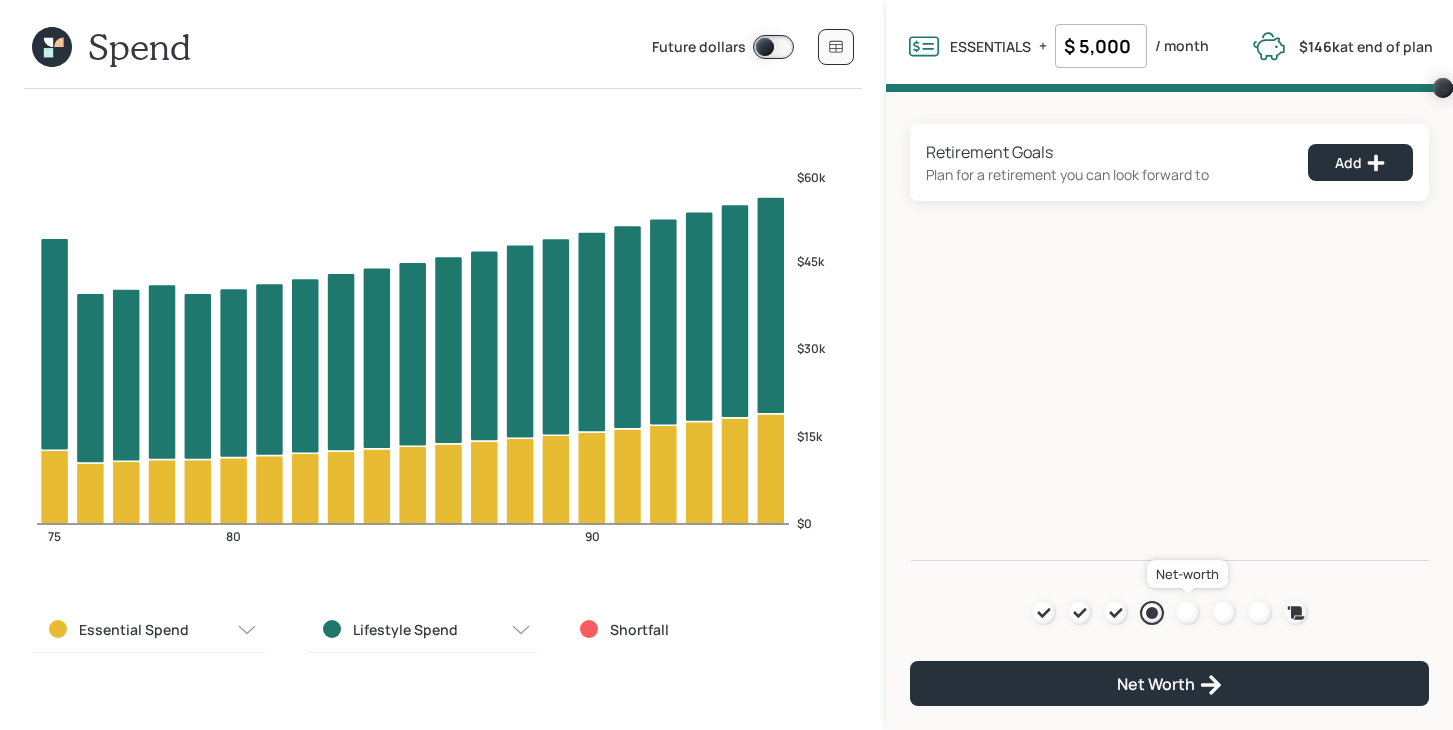 click at bounding box center [1188, 613] 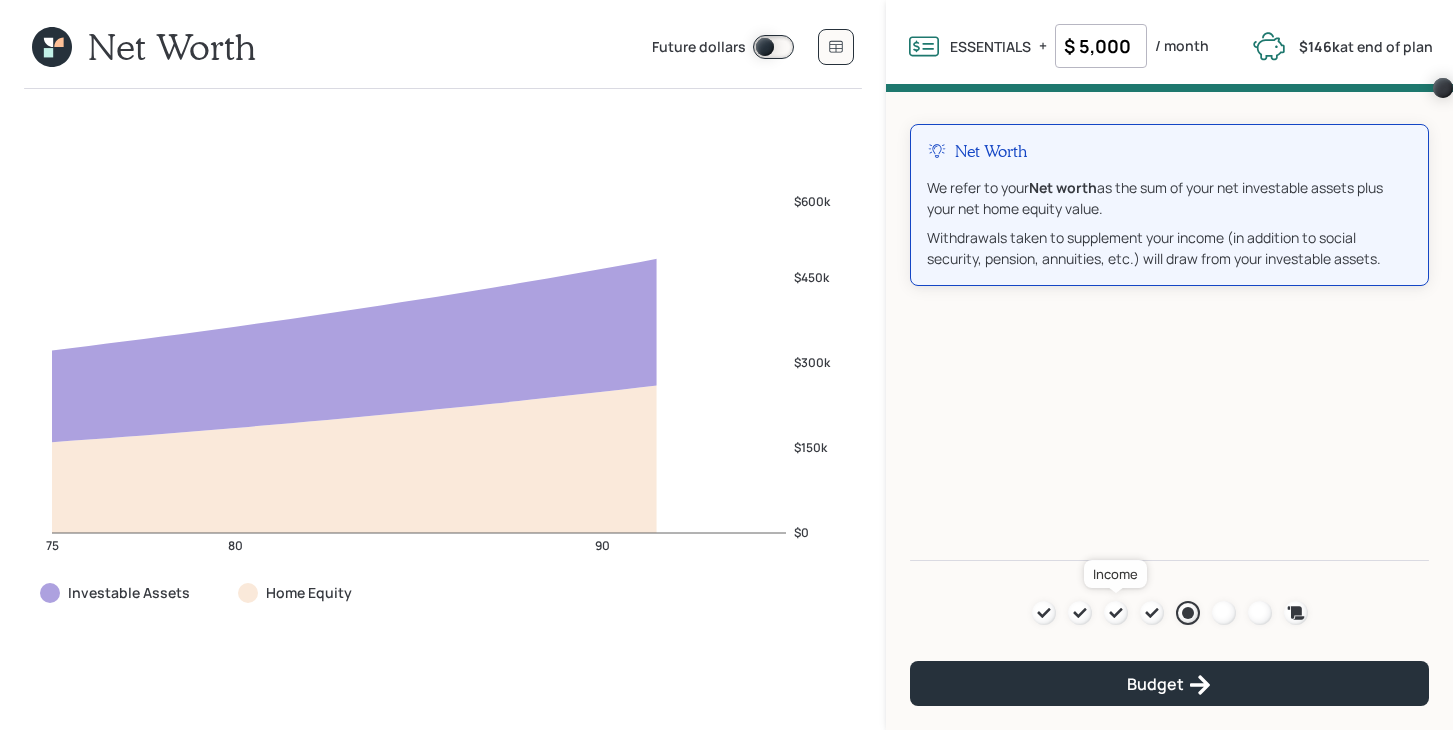 click at bounding box center [1116, 613] 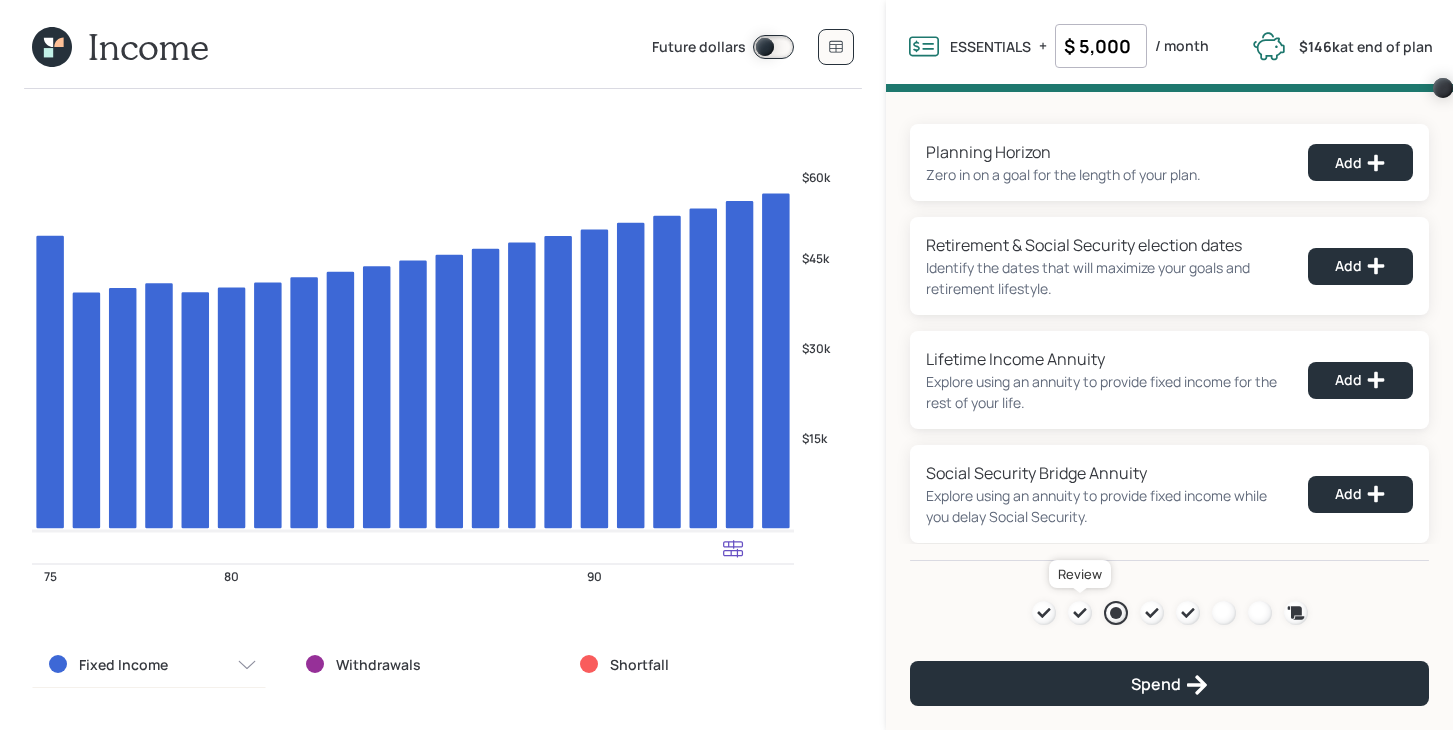 click 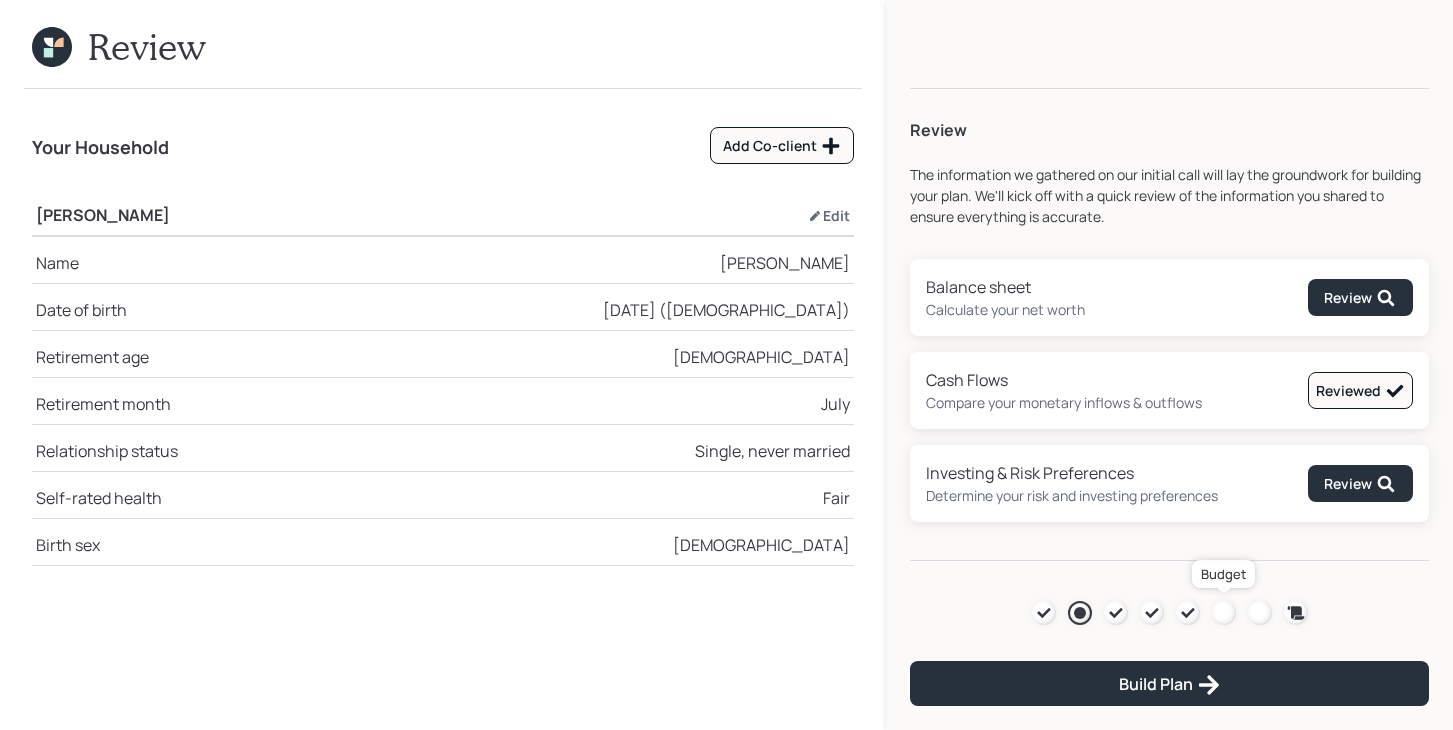 click at bounding box center [1224, 613] 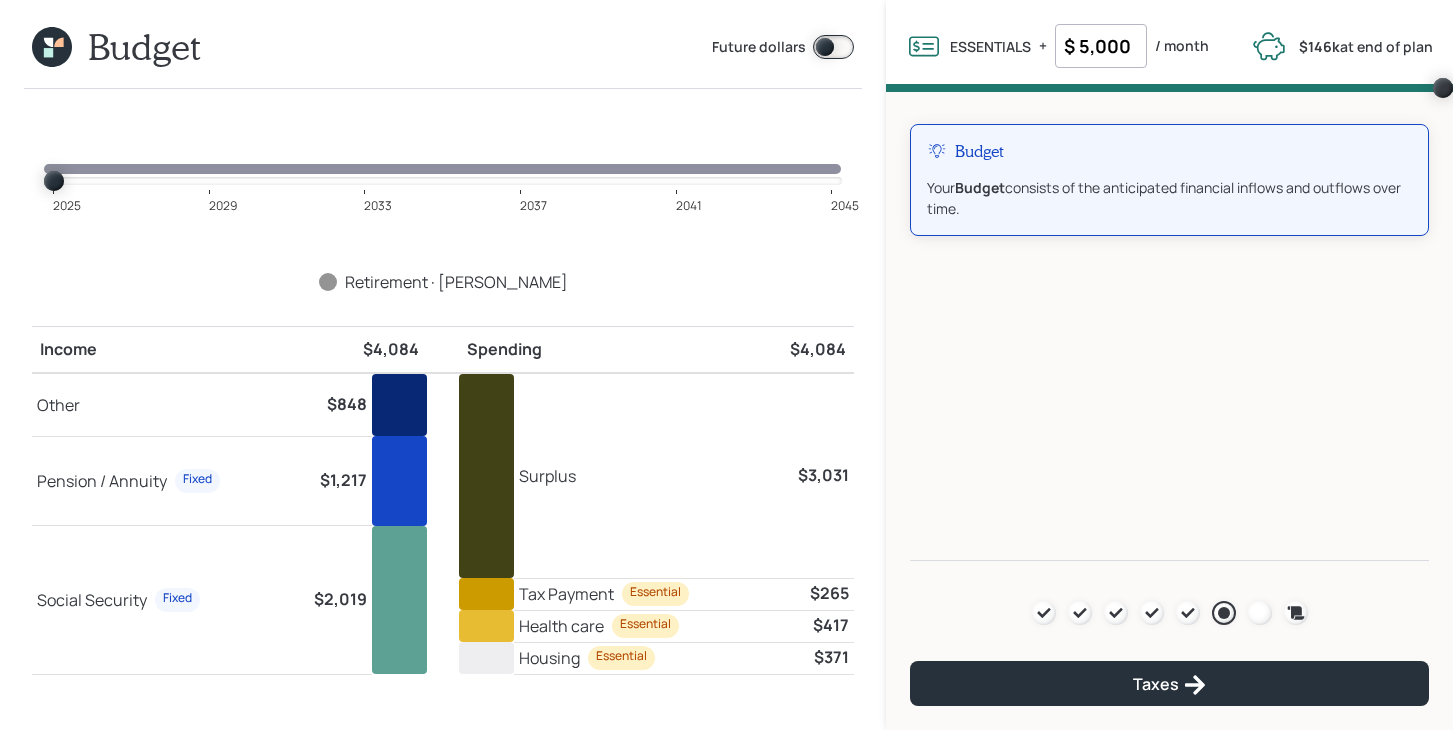 scroll, scrollTop: 3, scrollLeft: 0, axis: vertical 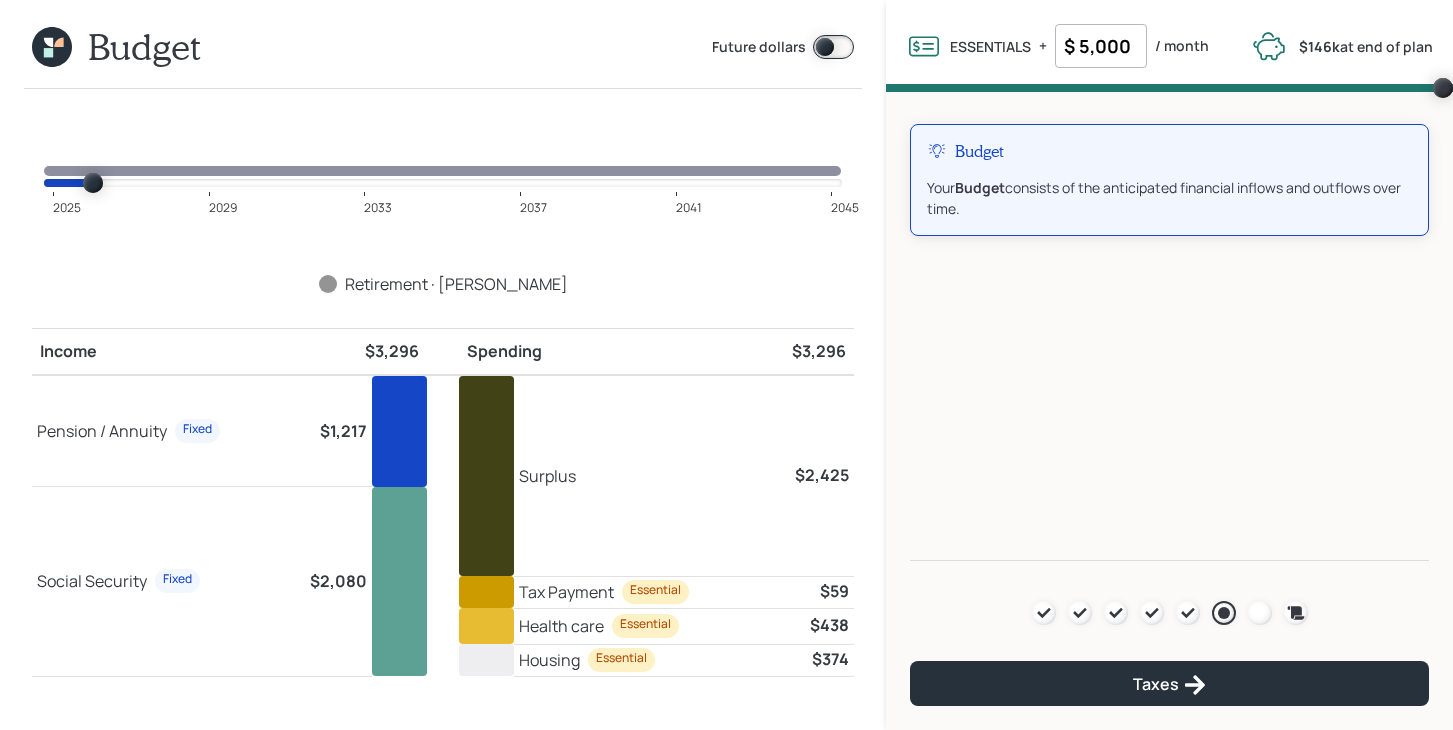 drag, startPoint x: 60, startPoint y: 183, endPoint x: 77, endPoint y: 183, distance: 17 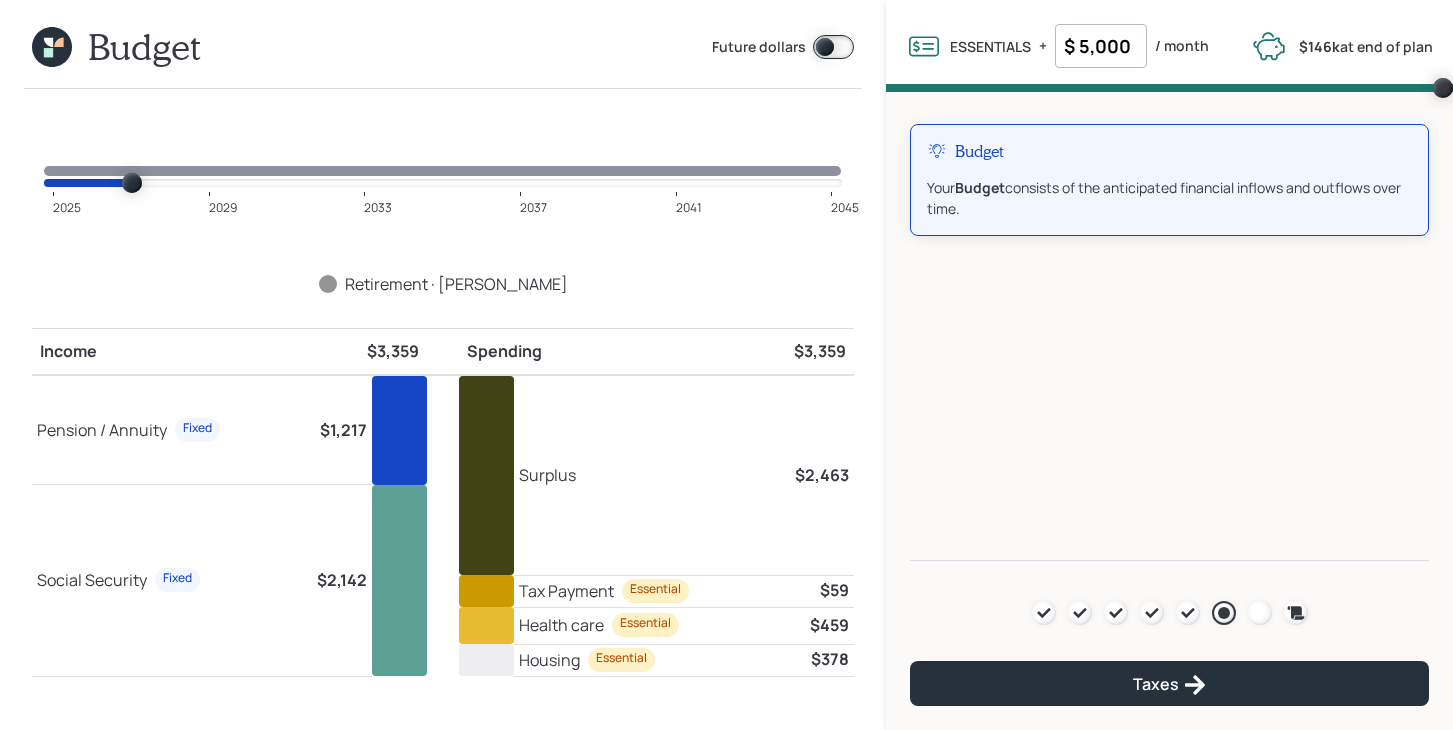 drag, startPoint x: 95, startPoint y: 184, endPoint x: 135, endPoint y: 184, distance: 40 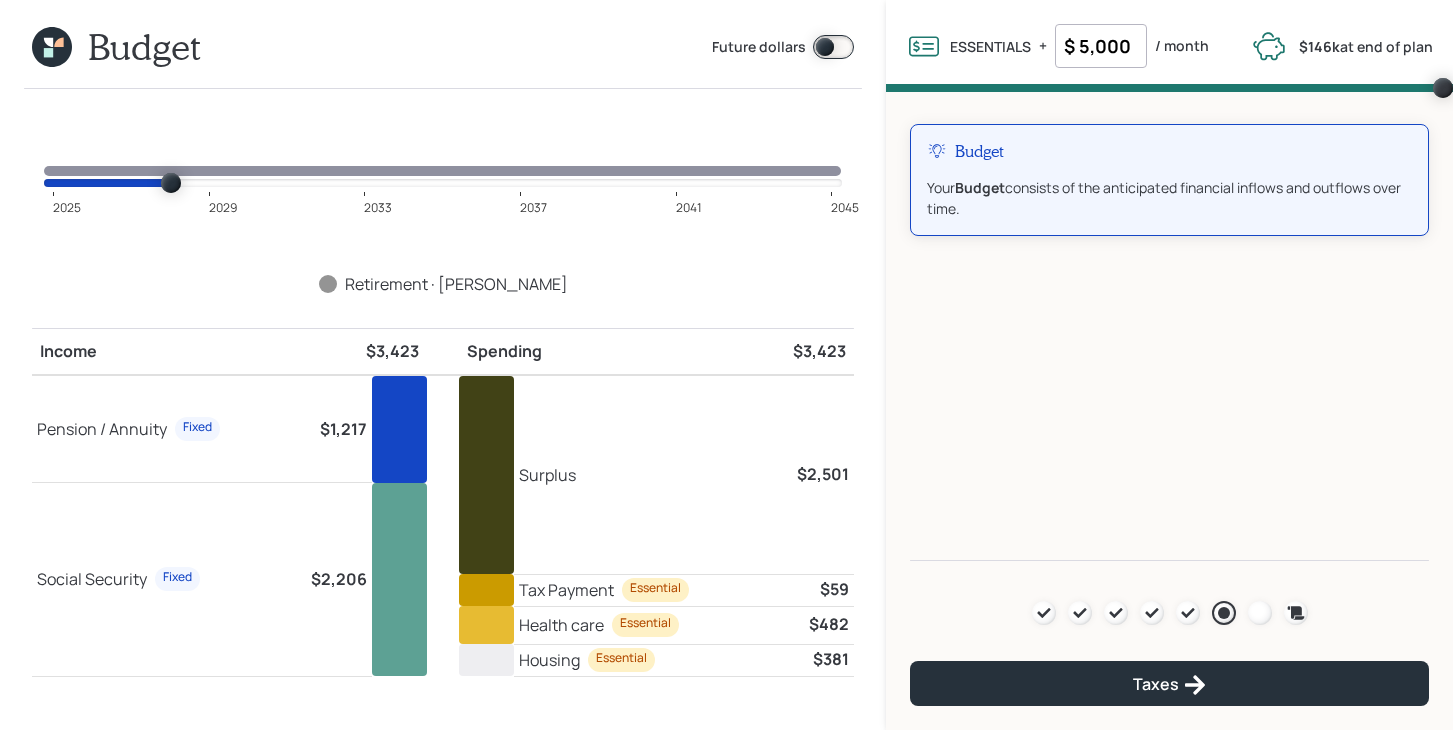 drag, startPoint x: 133, startPoint y: 185, endPoint x: 165, endPoint y: 187, distance: 32.06244 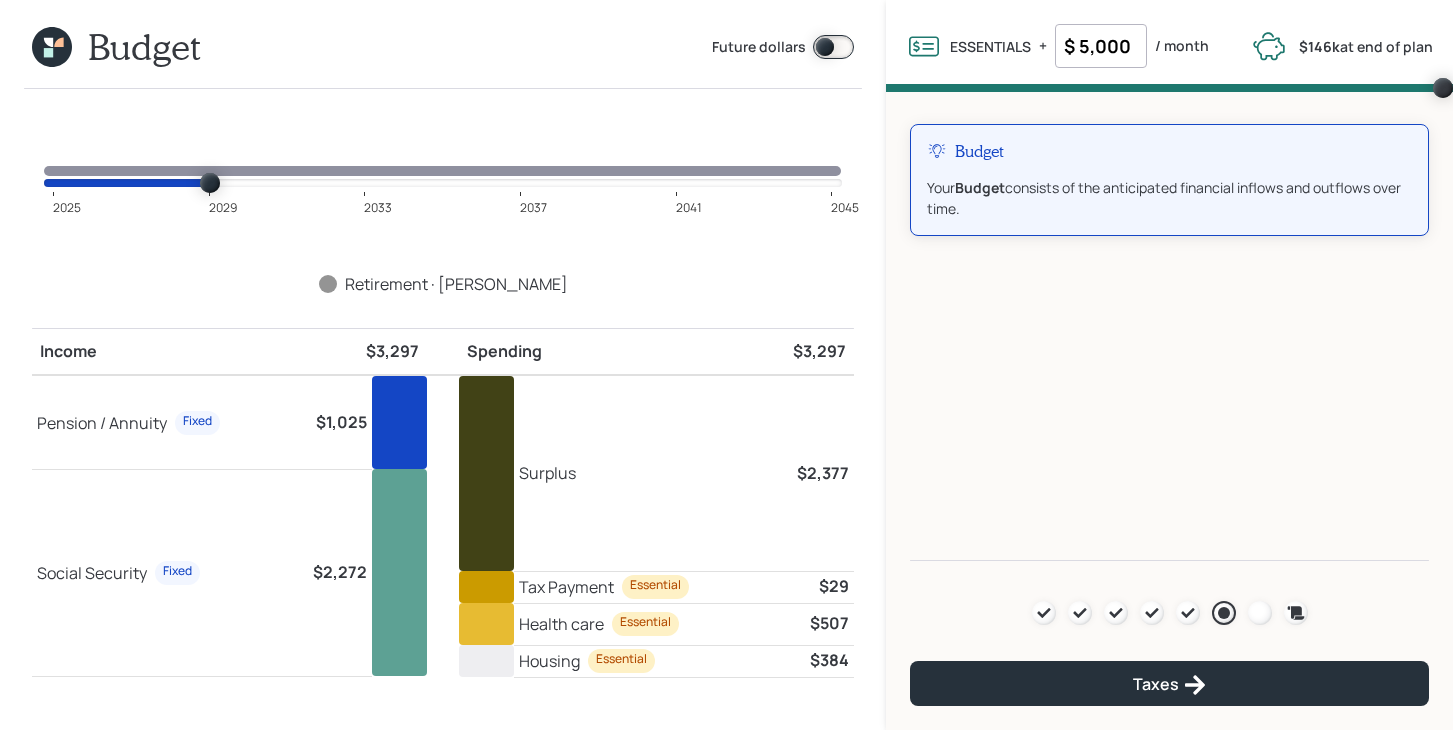 drag, startPoint x: 167, startPoint y: 186, endPoint x: 203, endPoint y: 185, distance: 36.013885 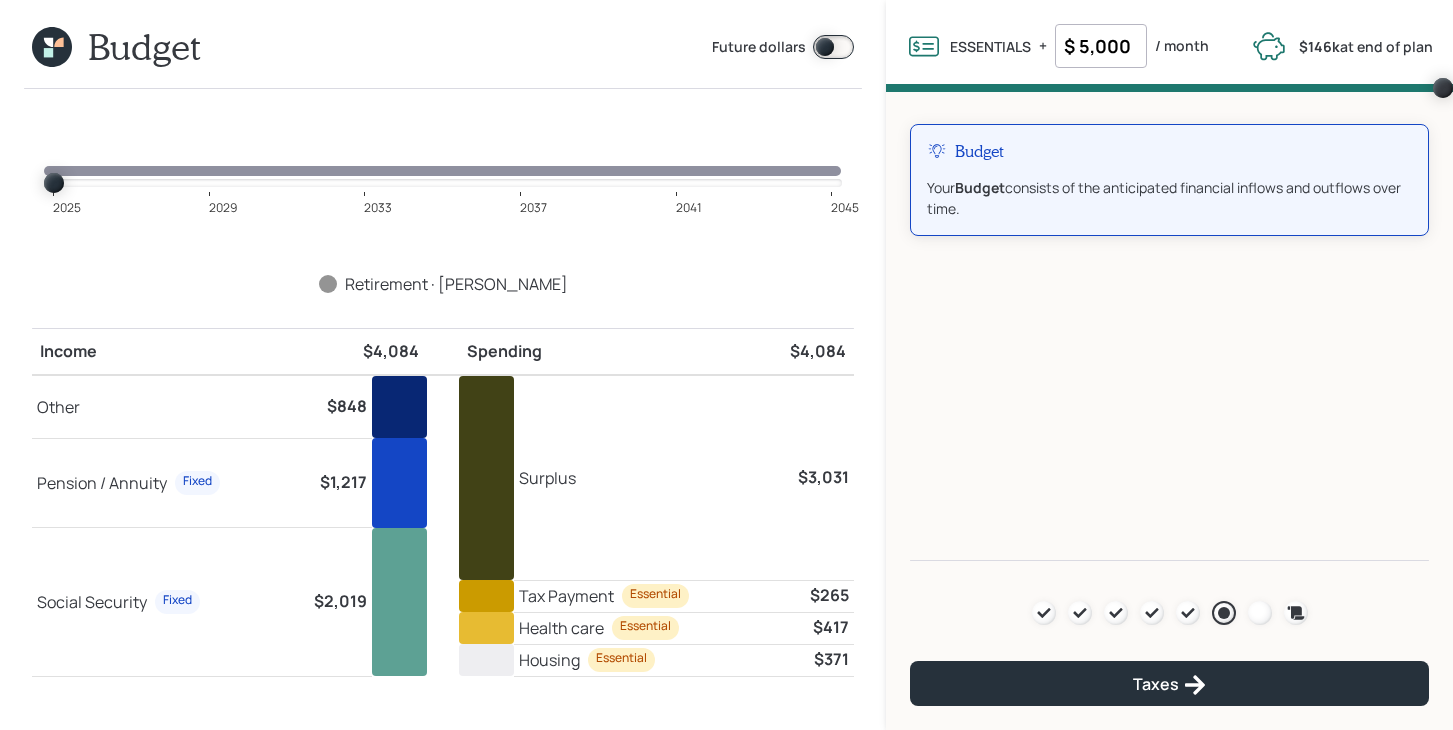 drag, startPoint x: 212, startPoint y: 186, endPoint x: 18, endPoint y: 171, distance: 194.57903 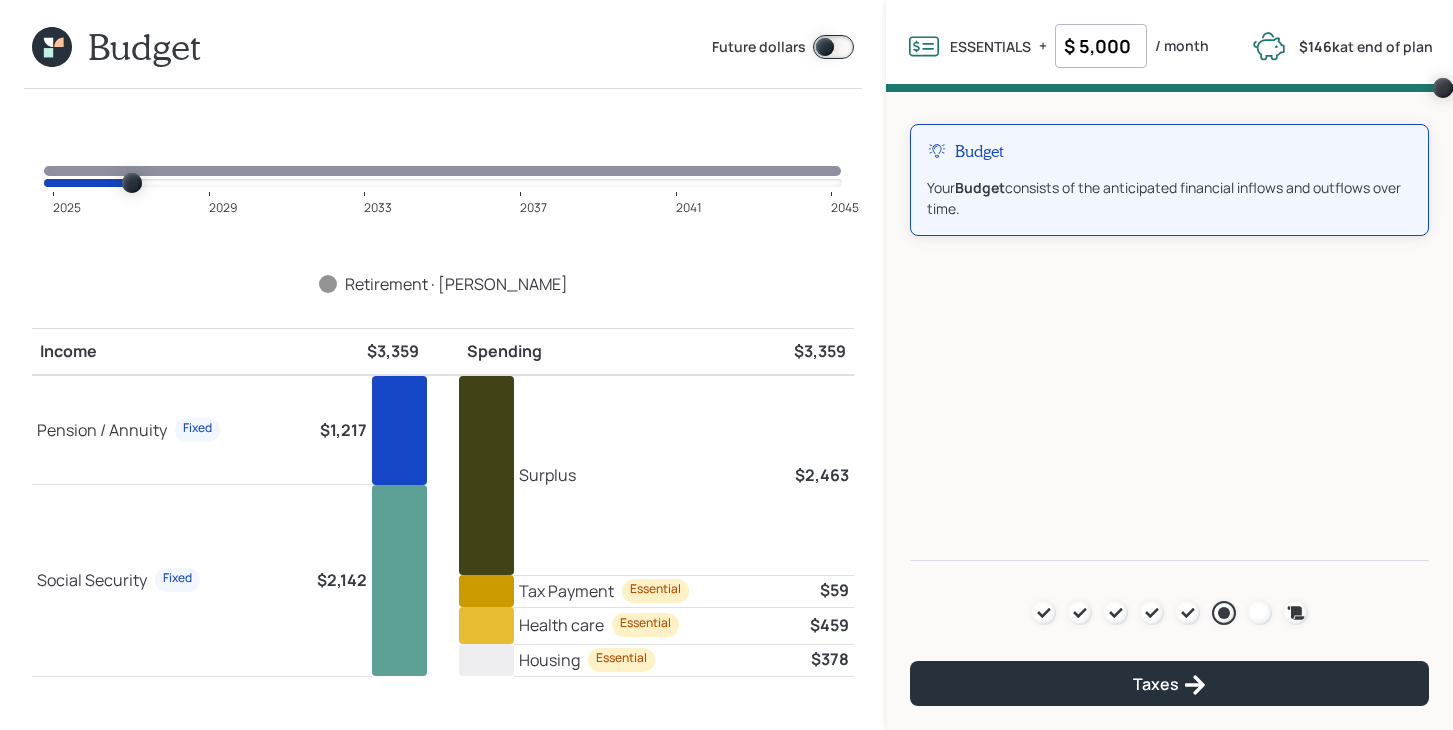 drag, startPoint x: 52, startPoint y: 183, endPoint x: 119, endPoint y: 185, distance: 67.02985 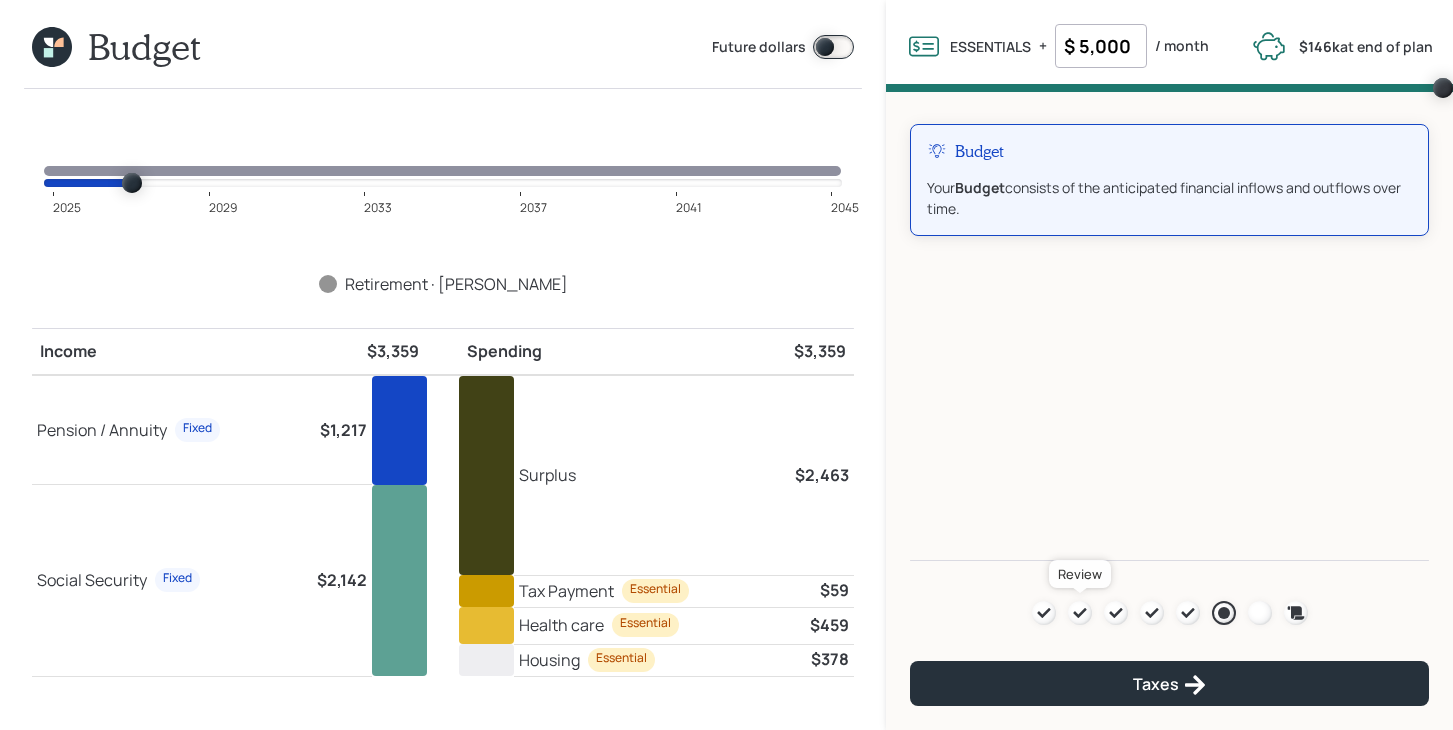 click 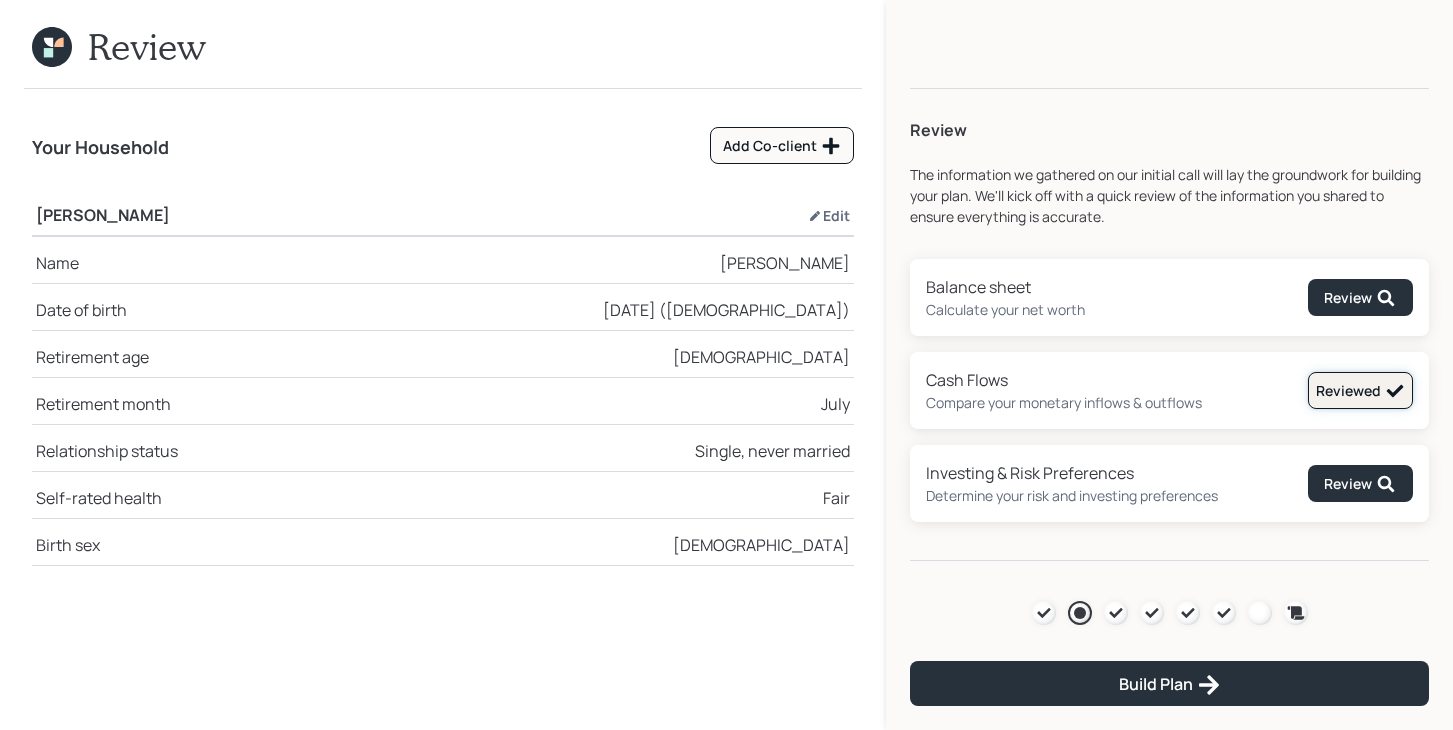 click on "Reviewed" at bounding box center (1360, 391) 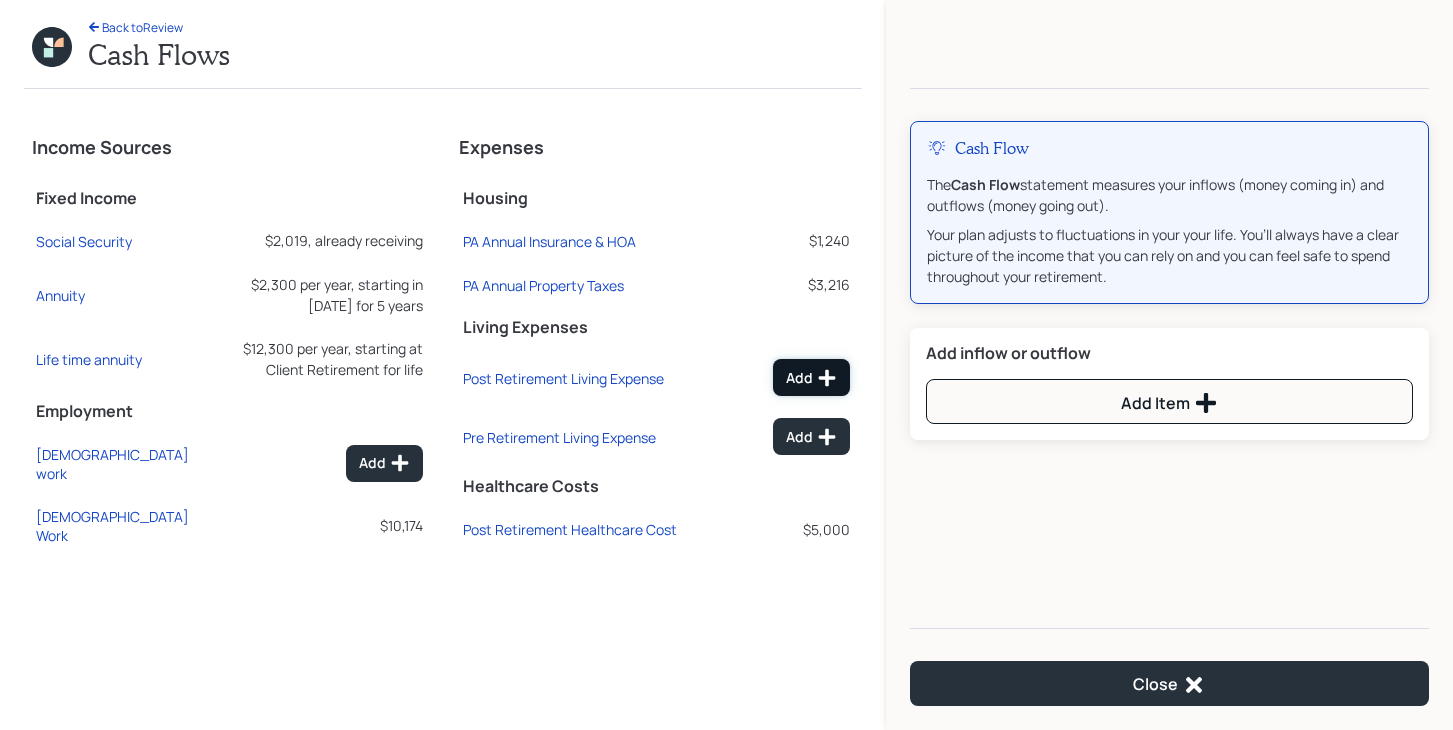 click on "Add" at bounding box center (811, 377) 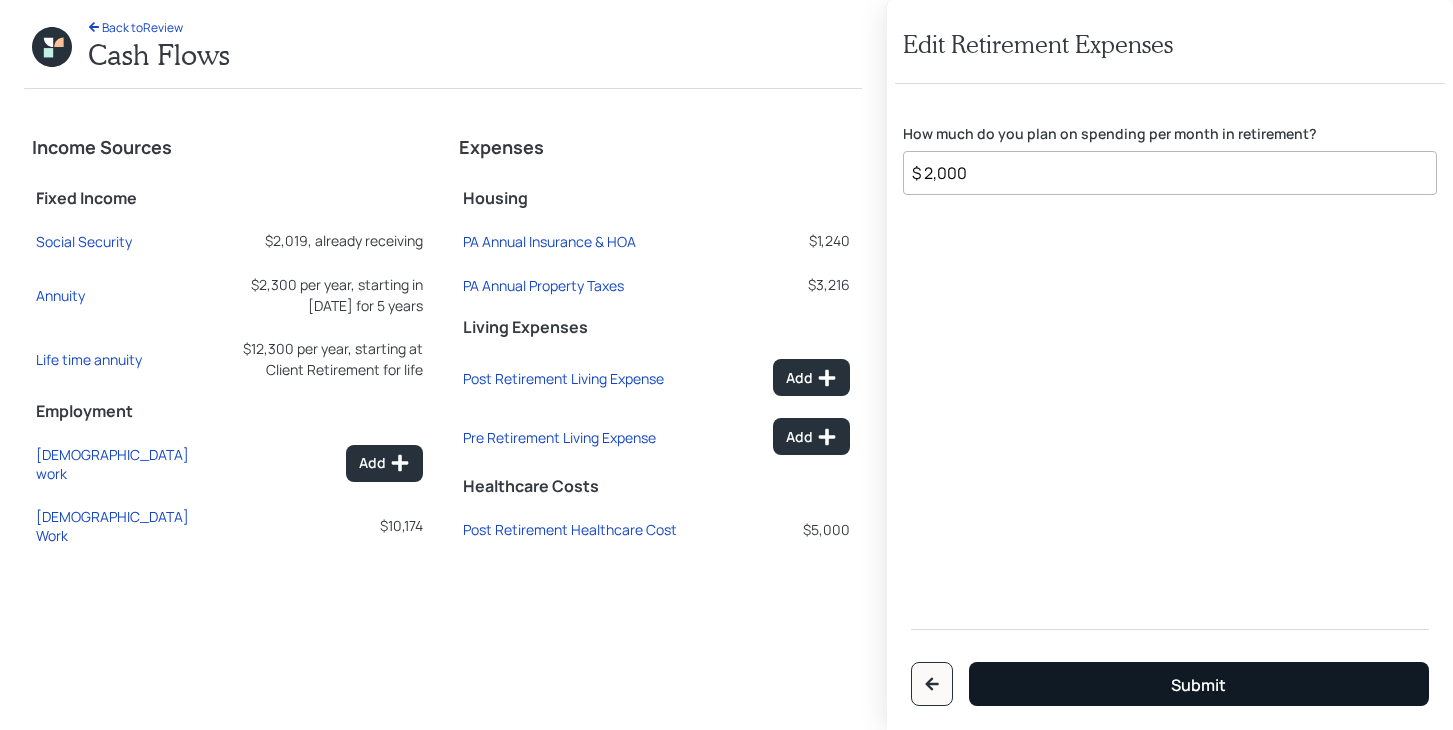 type on "$ 2,000" 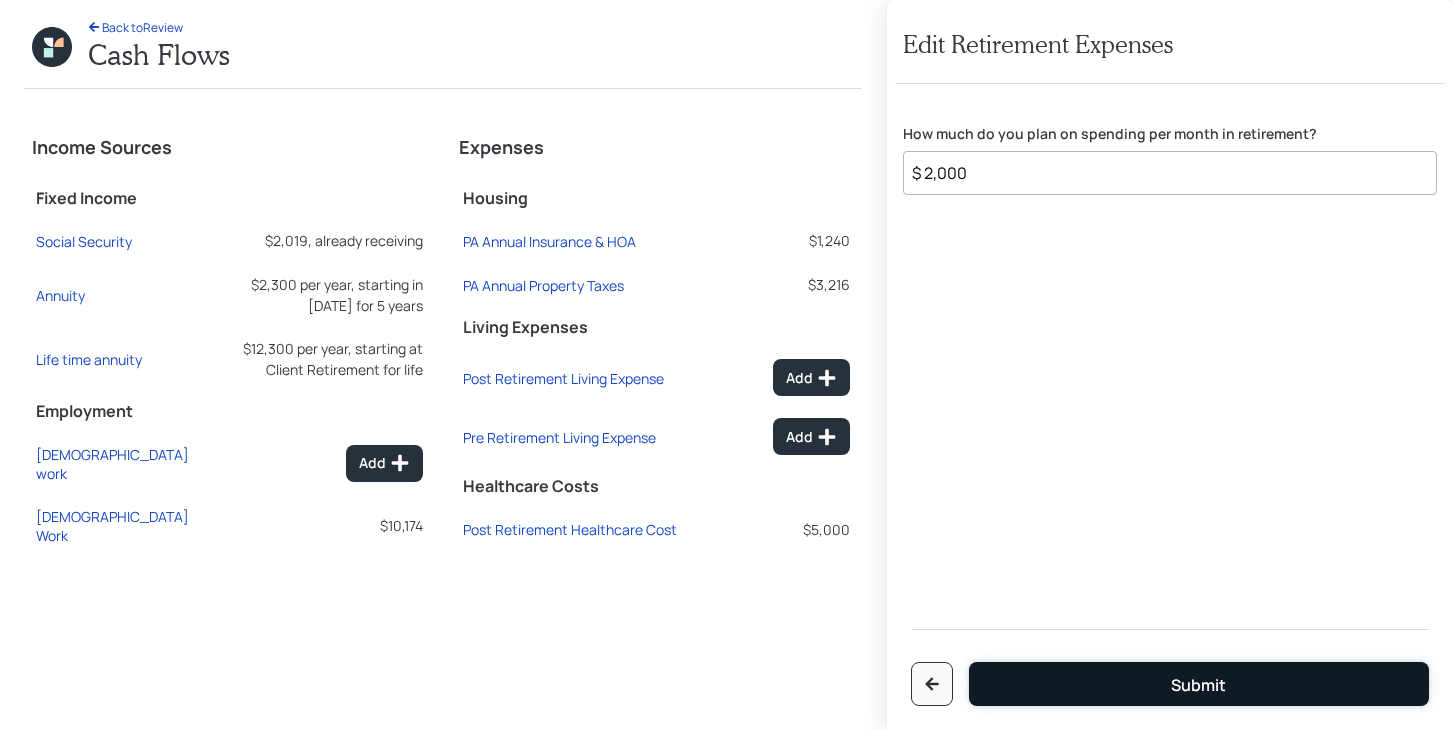 click on "Submit" at bounding box center (1198, 685) 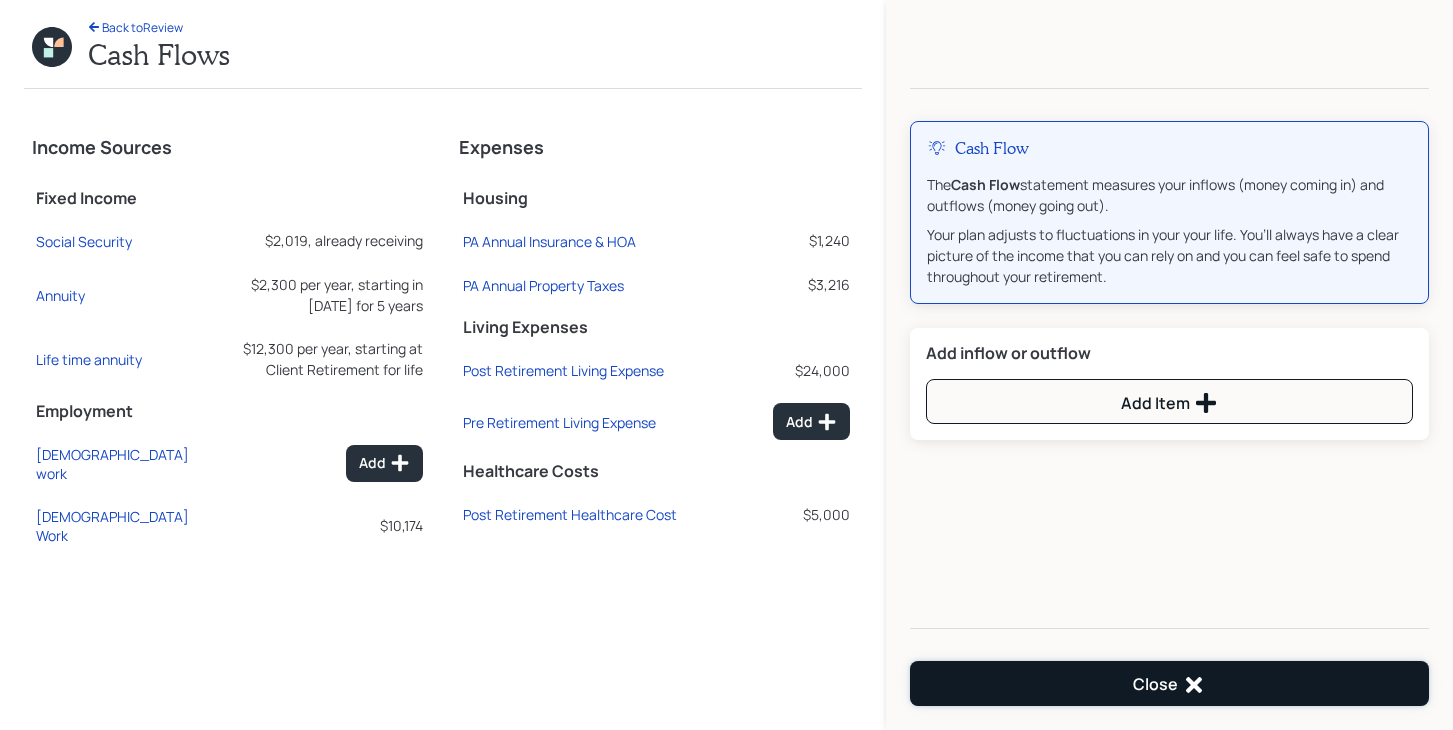 click on "Close" at bounding box center [1169, 683] 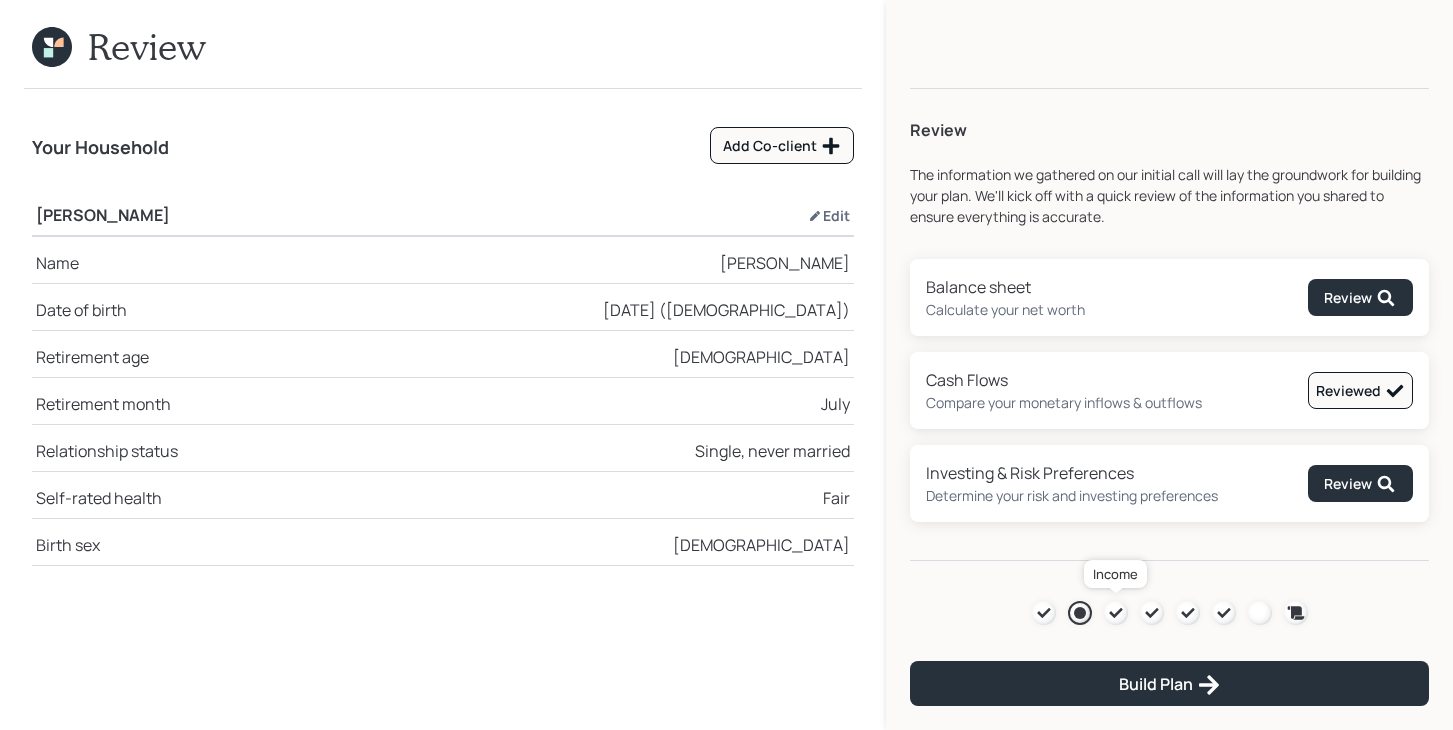 click at bounding box center [1116, 613] 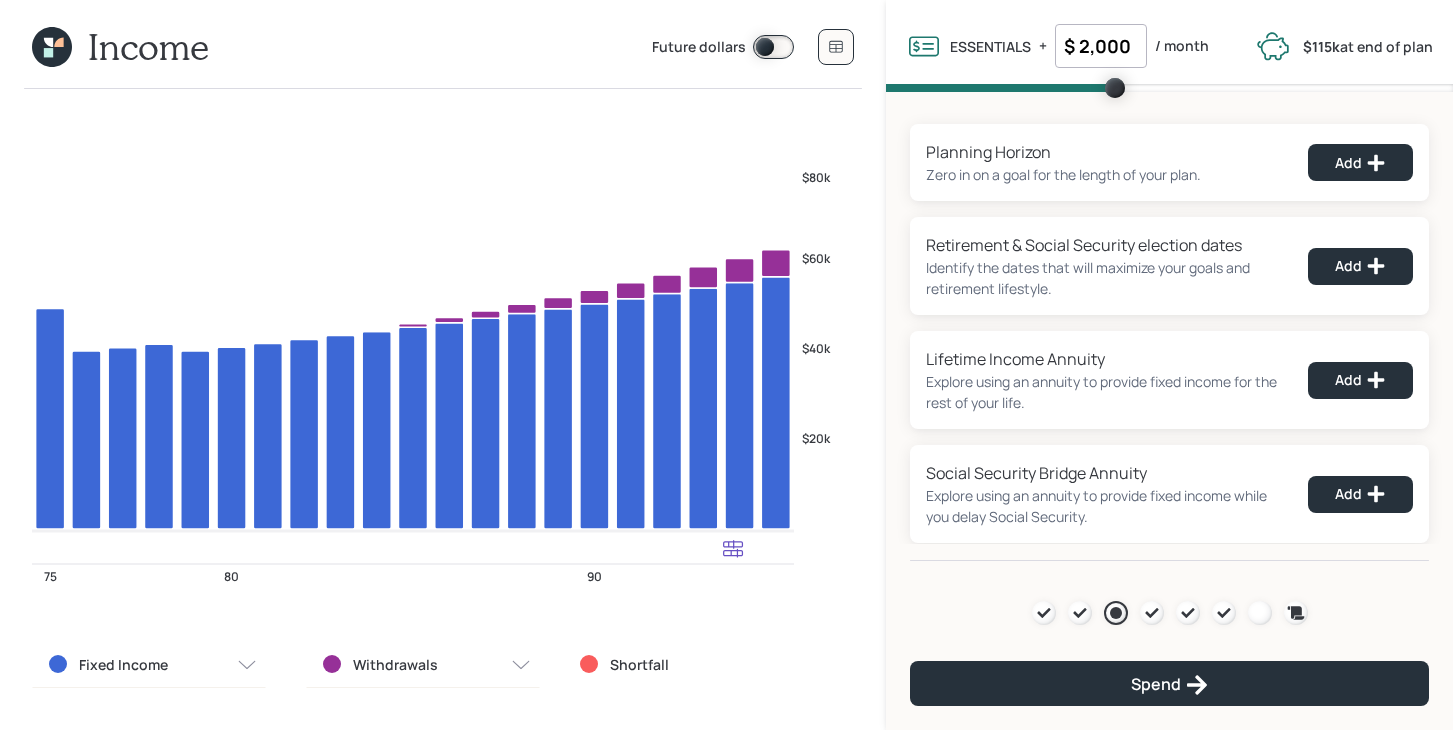 click 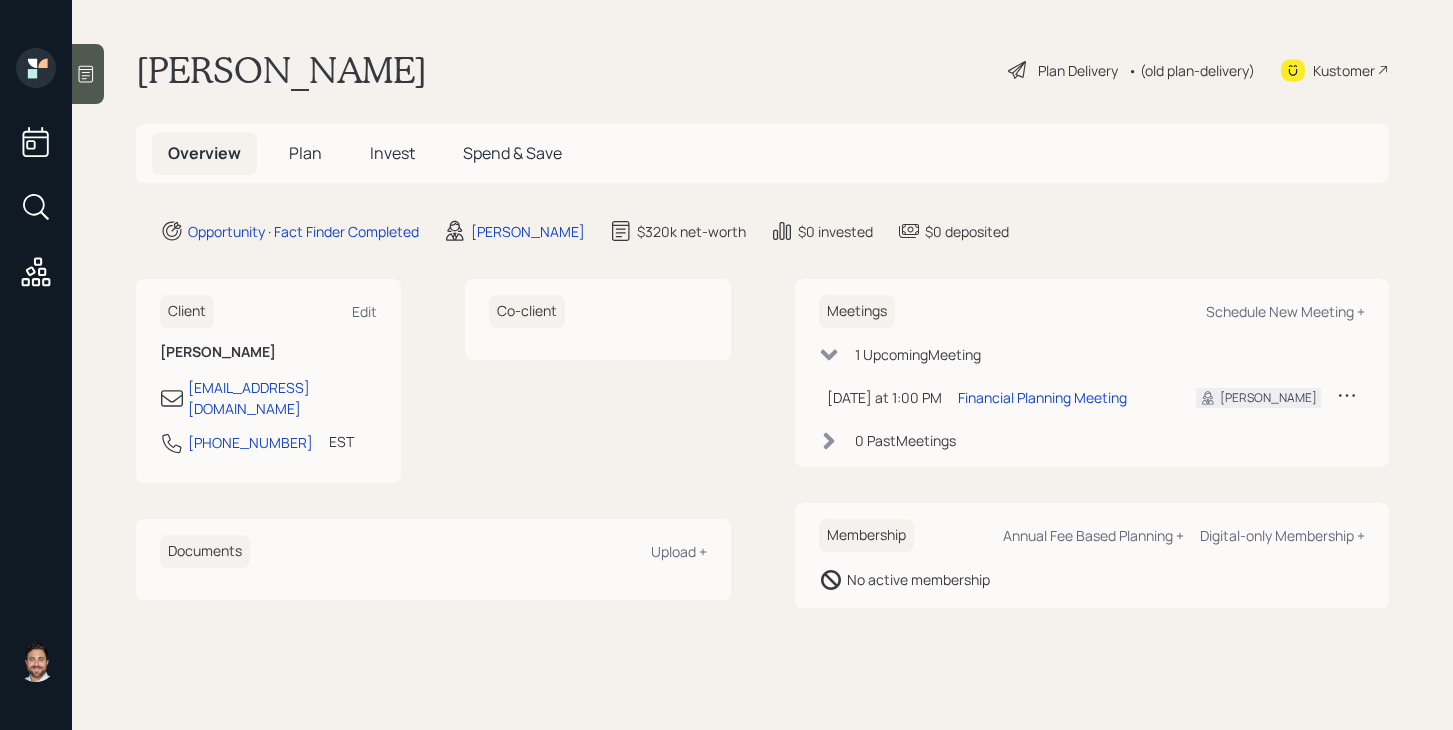 click on "Plan" at bounding box center [305, 153] 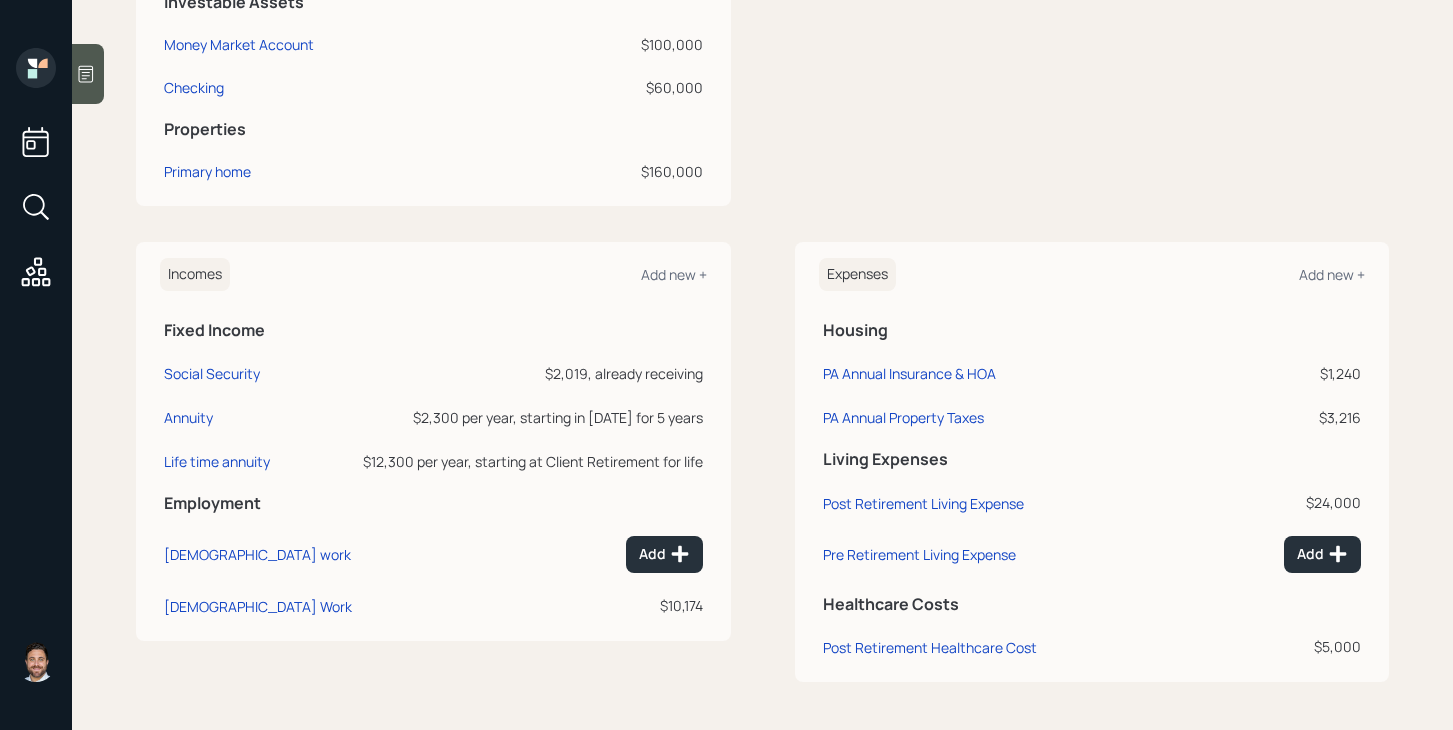 scroll, scrollTop: 0, scrollLeft: 0, axis: both 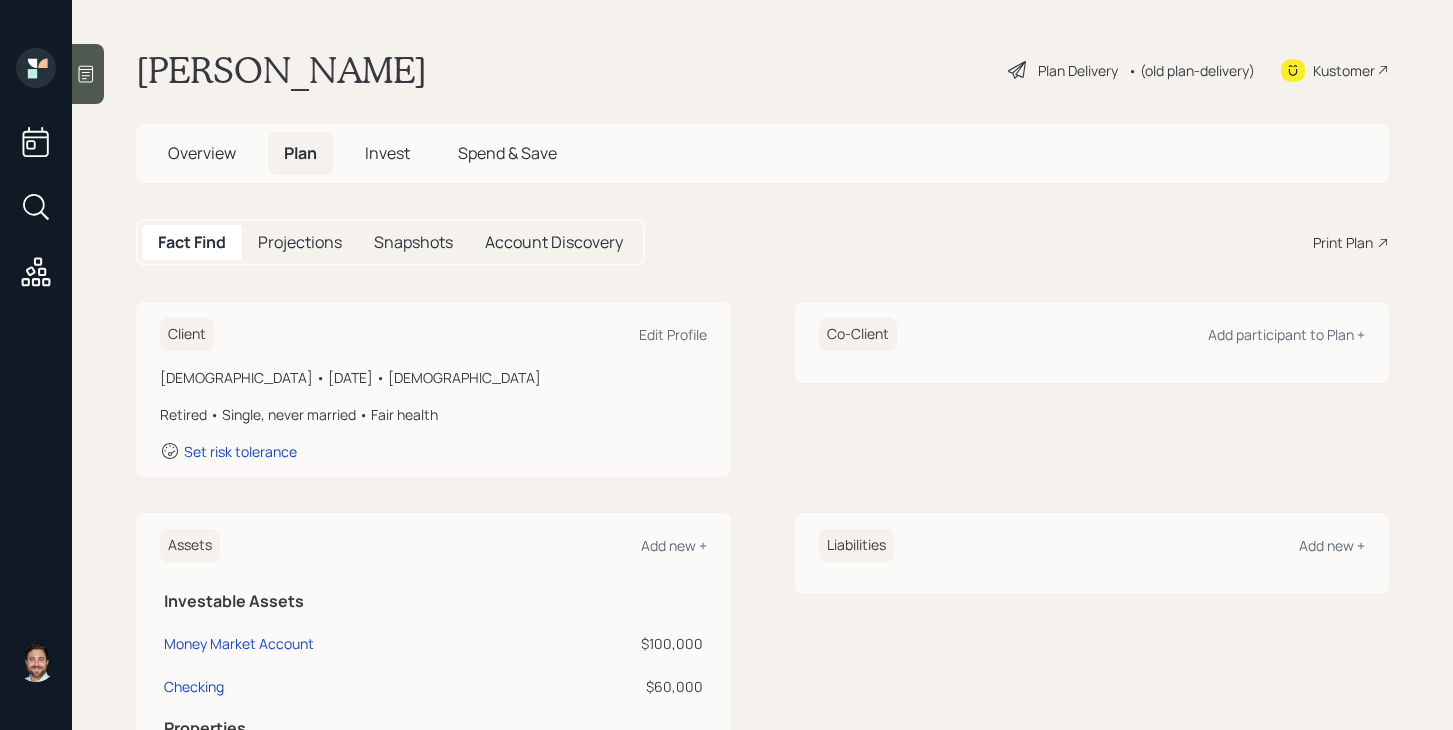 click on "Plan Delivery" at bounding box center [1078, 70] 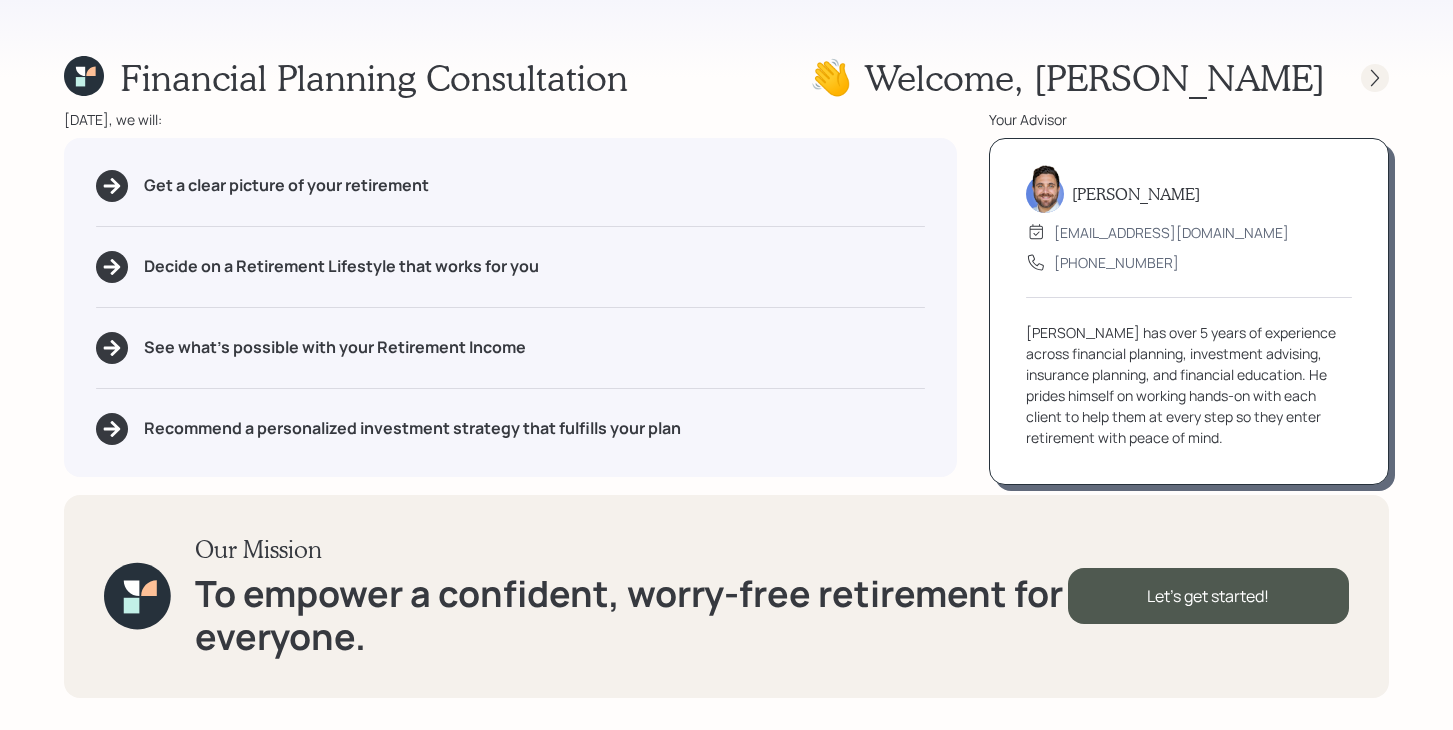 click 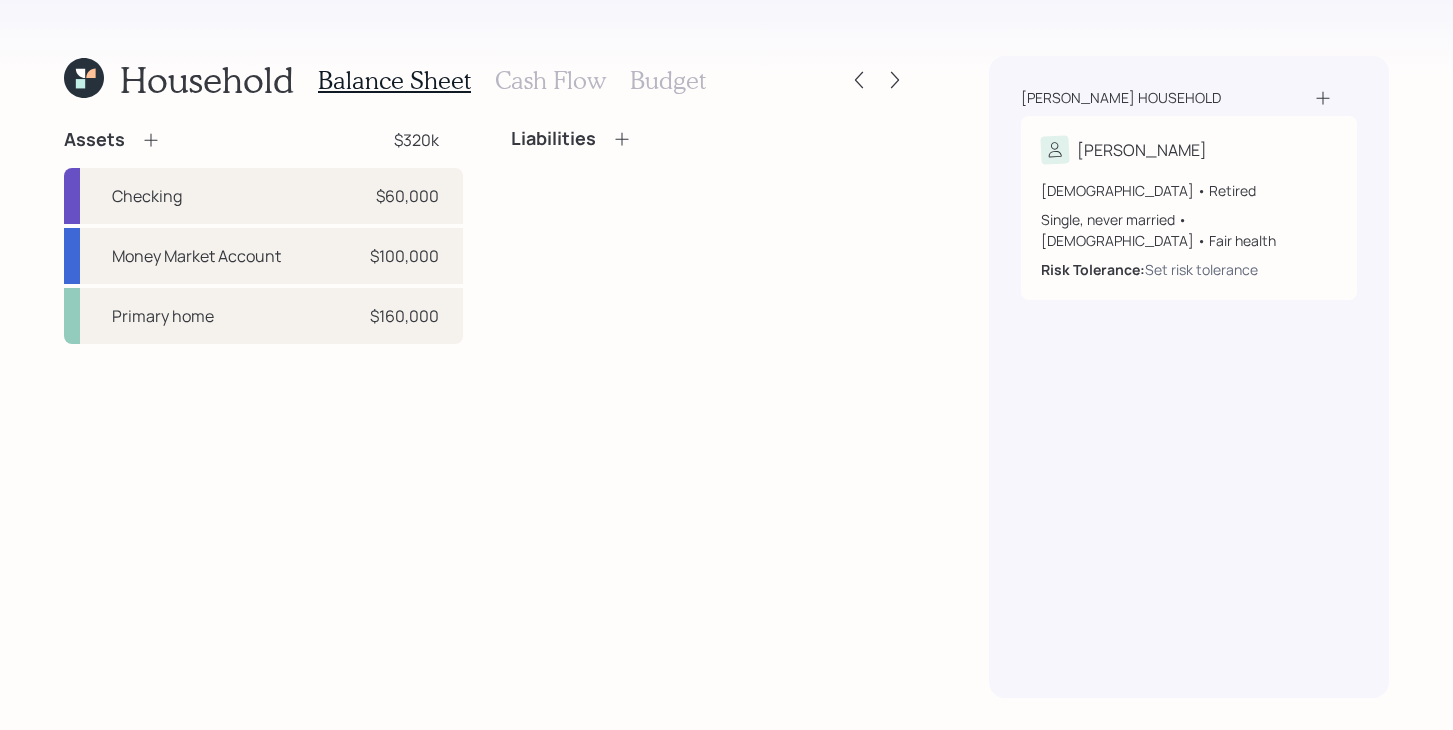 click on "Cash Flow" at bounding box center (550, 80) 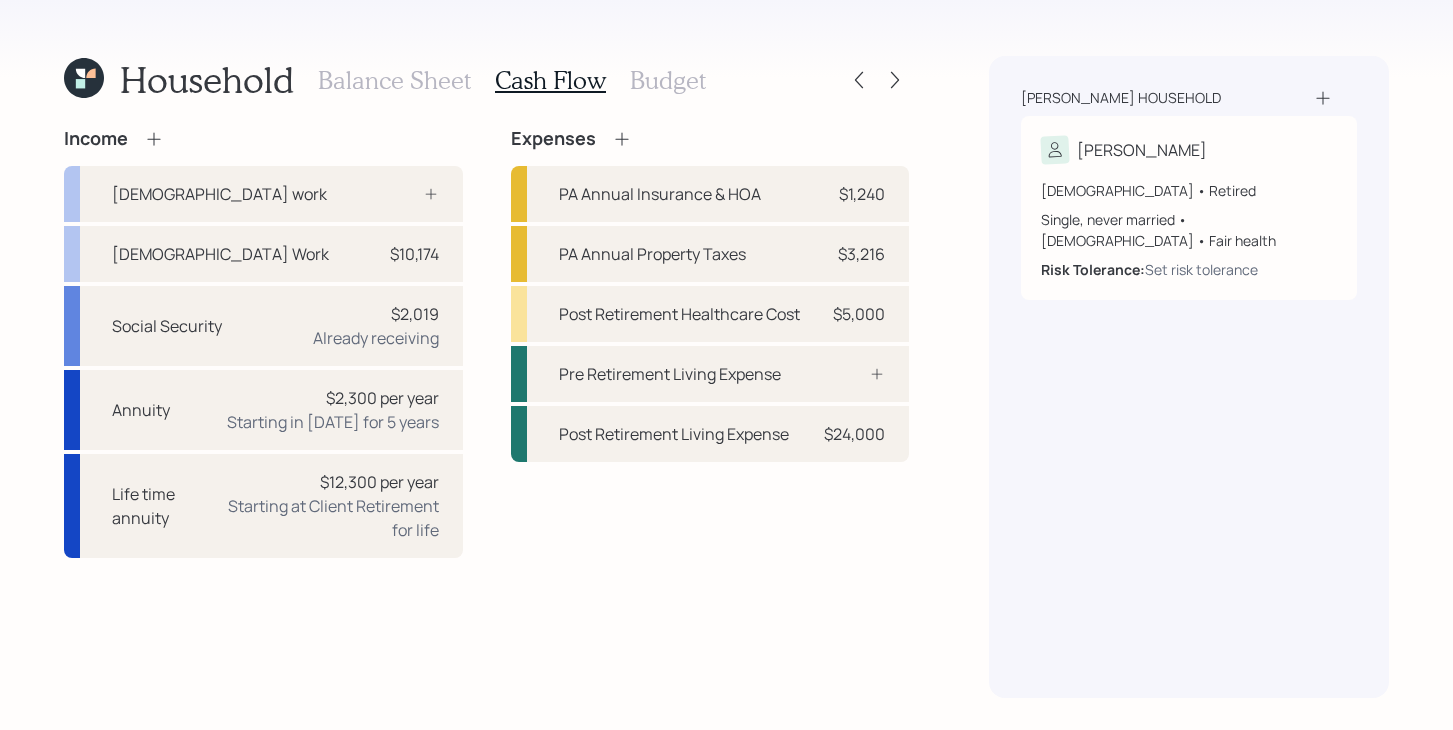 click on "Household Balance Sheet Cash Flow Budget Income [DEMOGRAPHIC_DATA] work [DEMOGRAPHIC_DATA] Work $10,174 Social Security $2,019 Already receiving Annuity $2,300 per year Starting in [DATE] for 5 years Life time annuity $12,300 per year Starting at Client Retirement for life Expenses PA Annual Insurance & HOA $1,240 PA Annual Property Taxes $3,216 Post Retirement Healthcare Cost $5,000 Pre Retirement Living Expense Post Retirement Living Expense $24,000 [PERSON_NAME] household [PERSON_NAME] [DEMOGRAPHIC_DATA] • Retired Single, never married • [DEMOGRAPHIC_DATA] • Fair health Risk Tolerance:  Set risk tolerance" at bounding box center [726, 365] 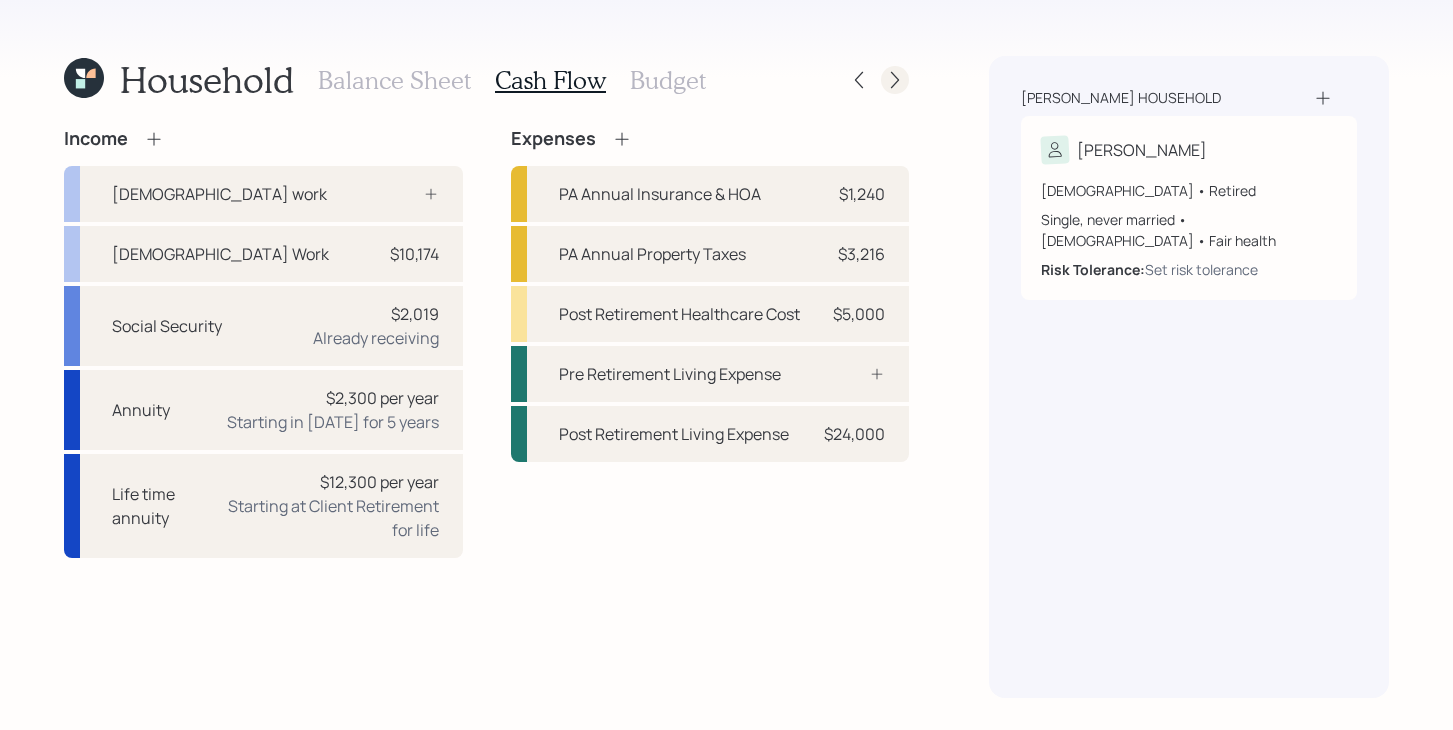 click 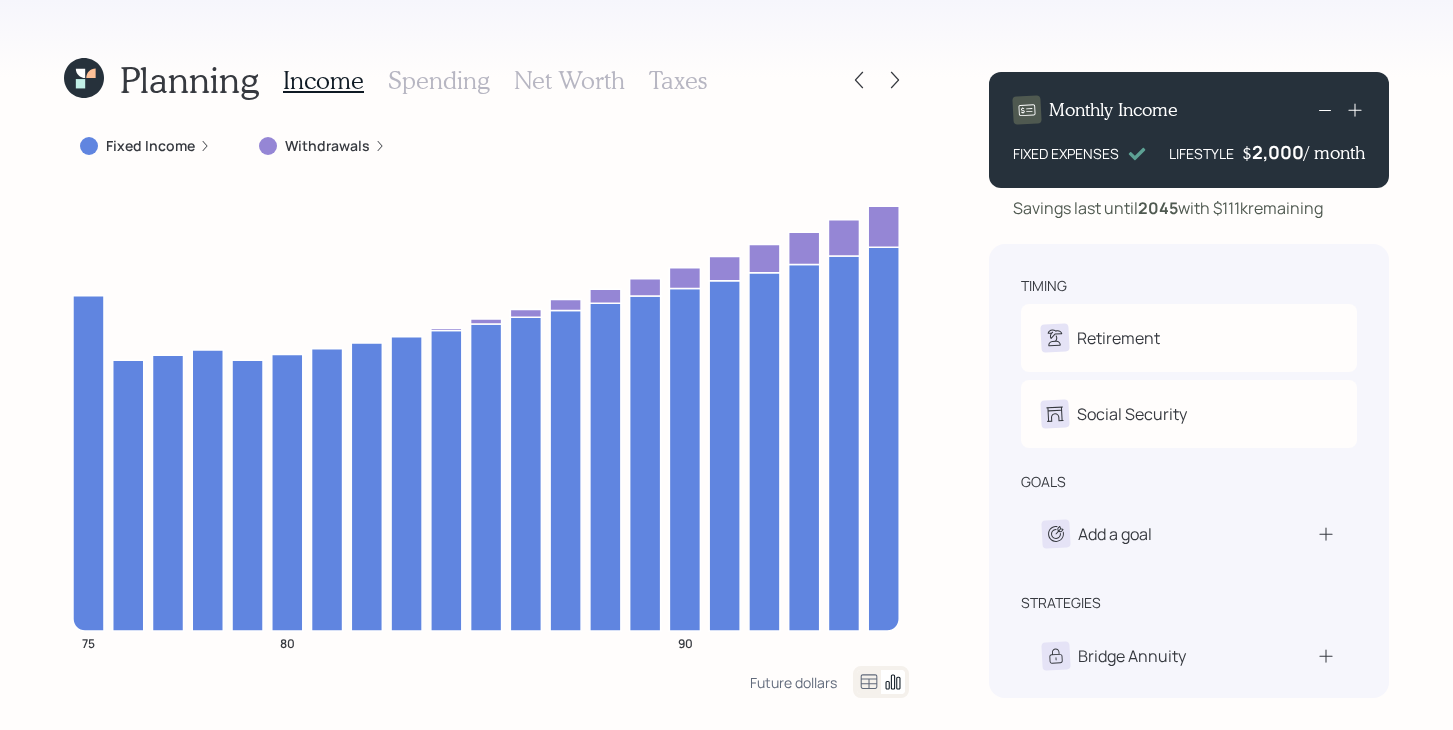 click on "Spending" at bounding box center (439, 80) 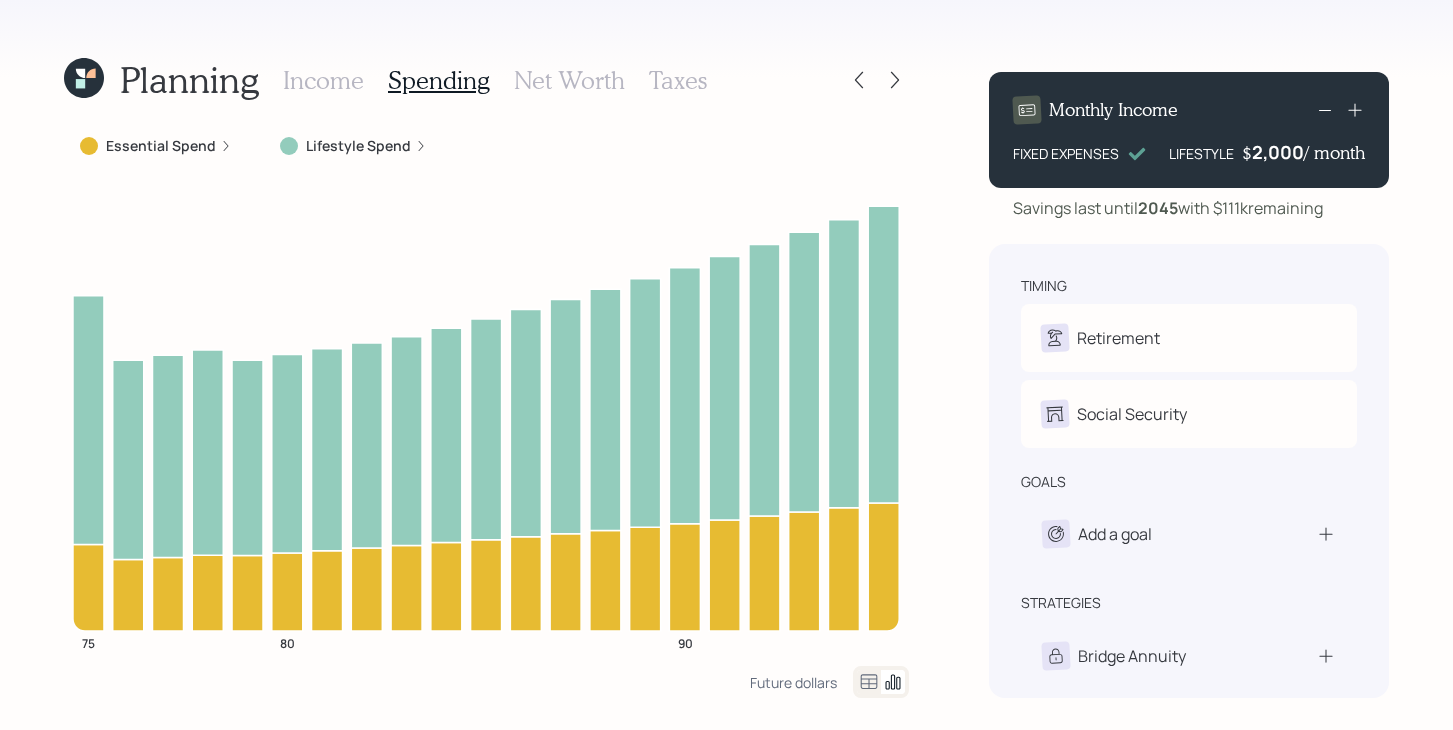 click 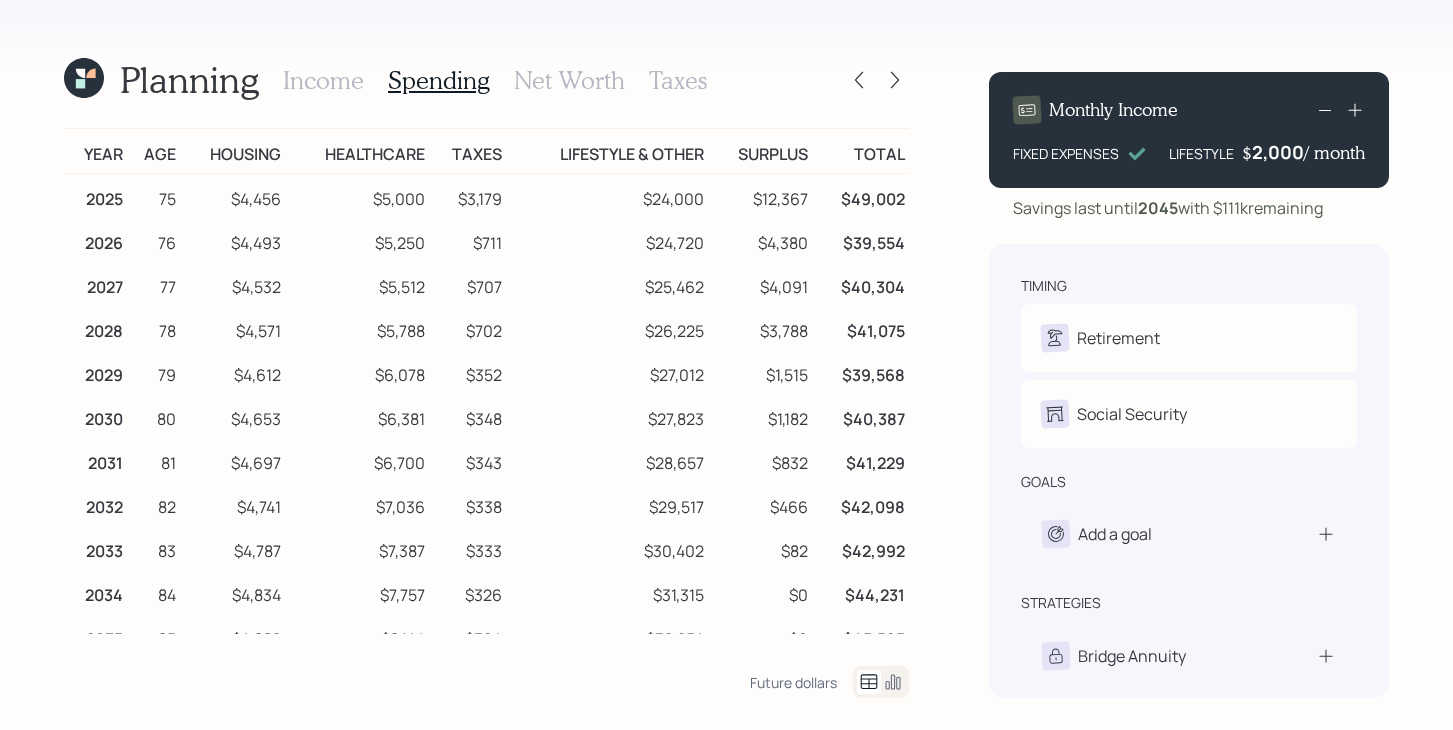 click 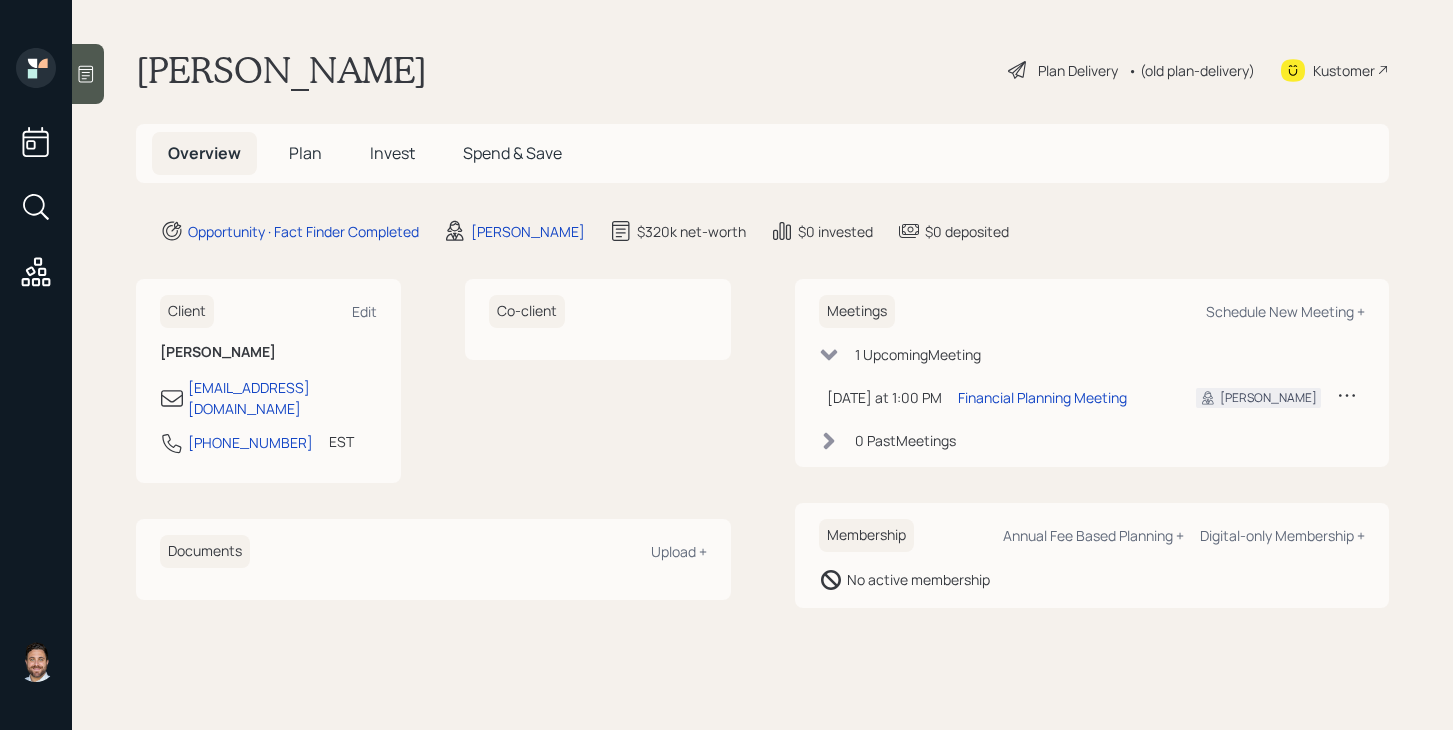 click on "Plan" at bounding box center [305, 153] 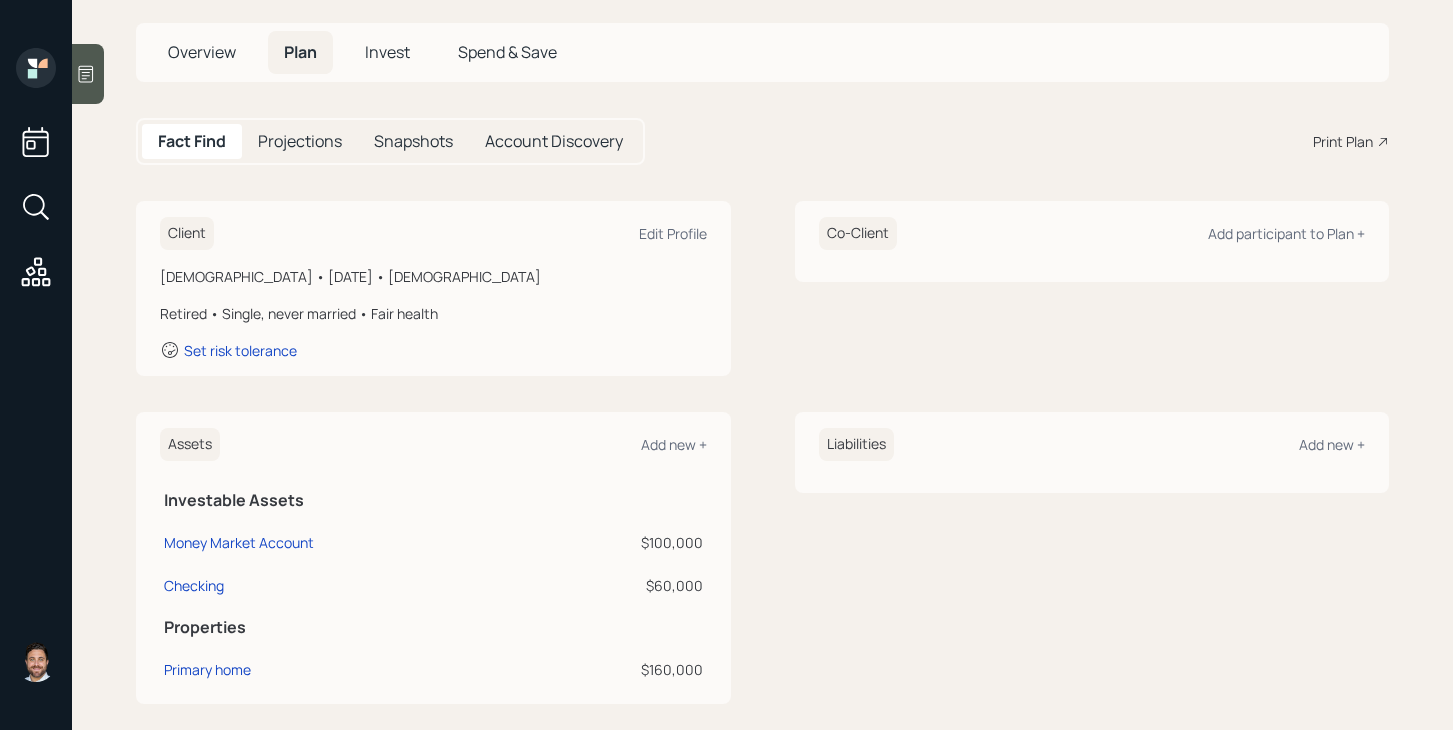 scroll, scrollTop: 0, scrollLeft: 0, axis: both 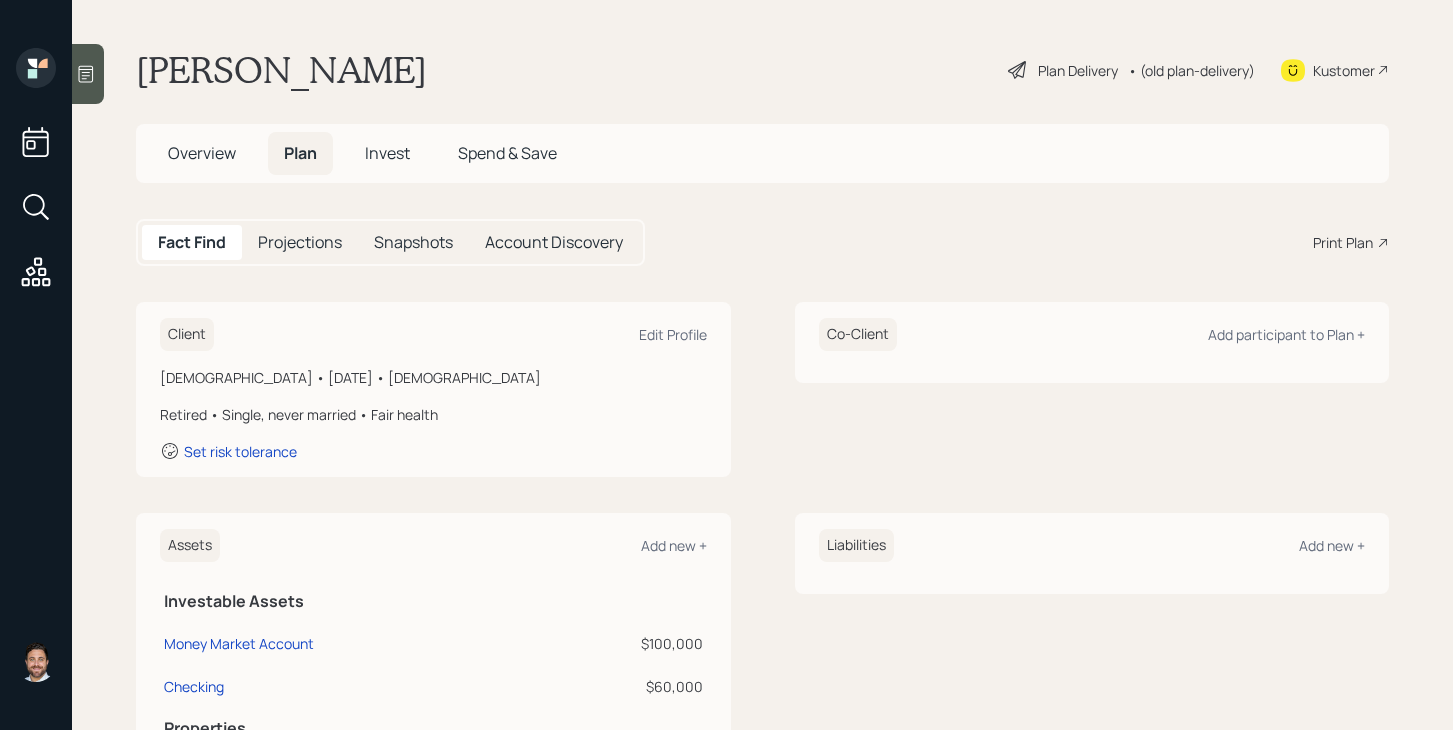 click on "Plan Delivery" at bounding box center [1078, 70] 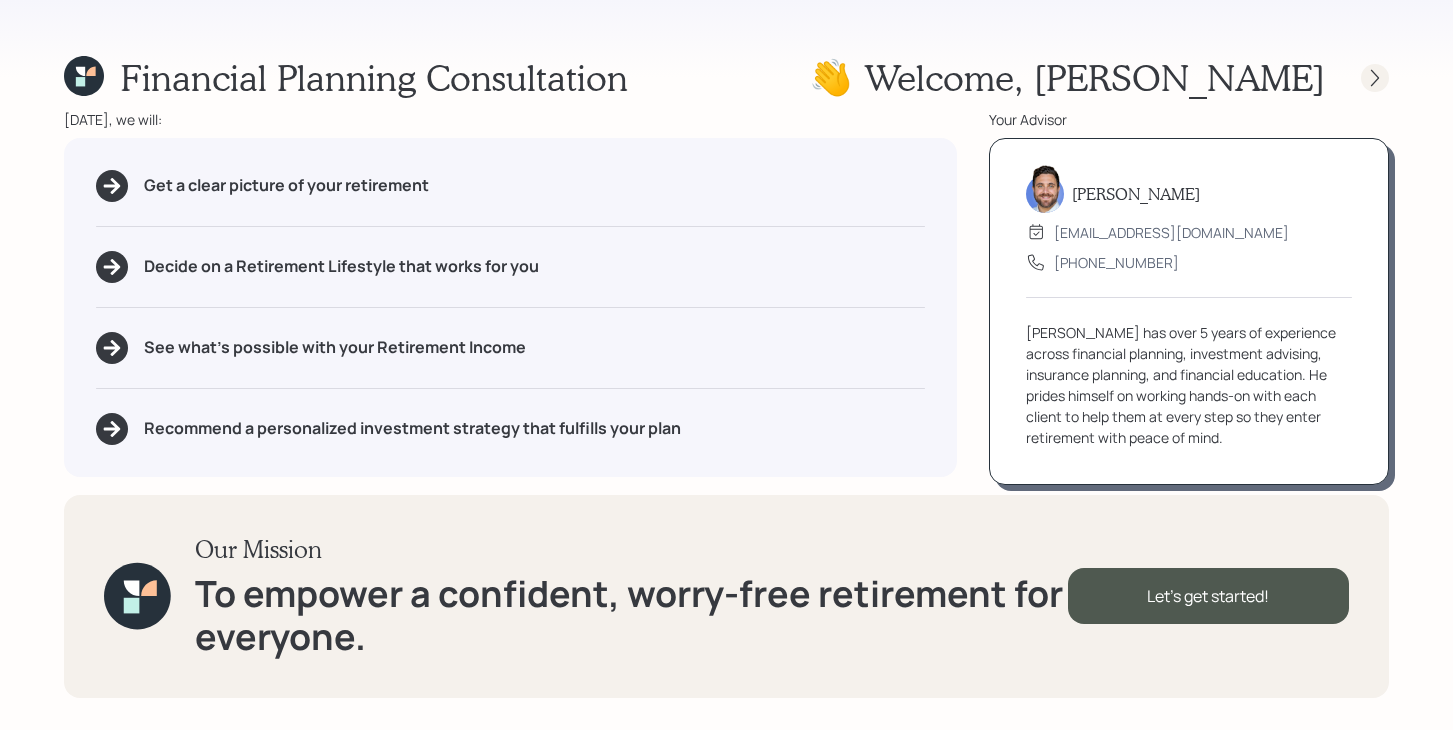 click at bounding box center [1375, 78] 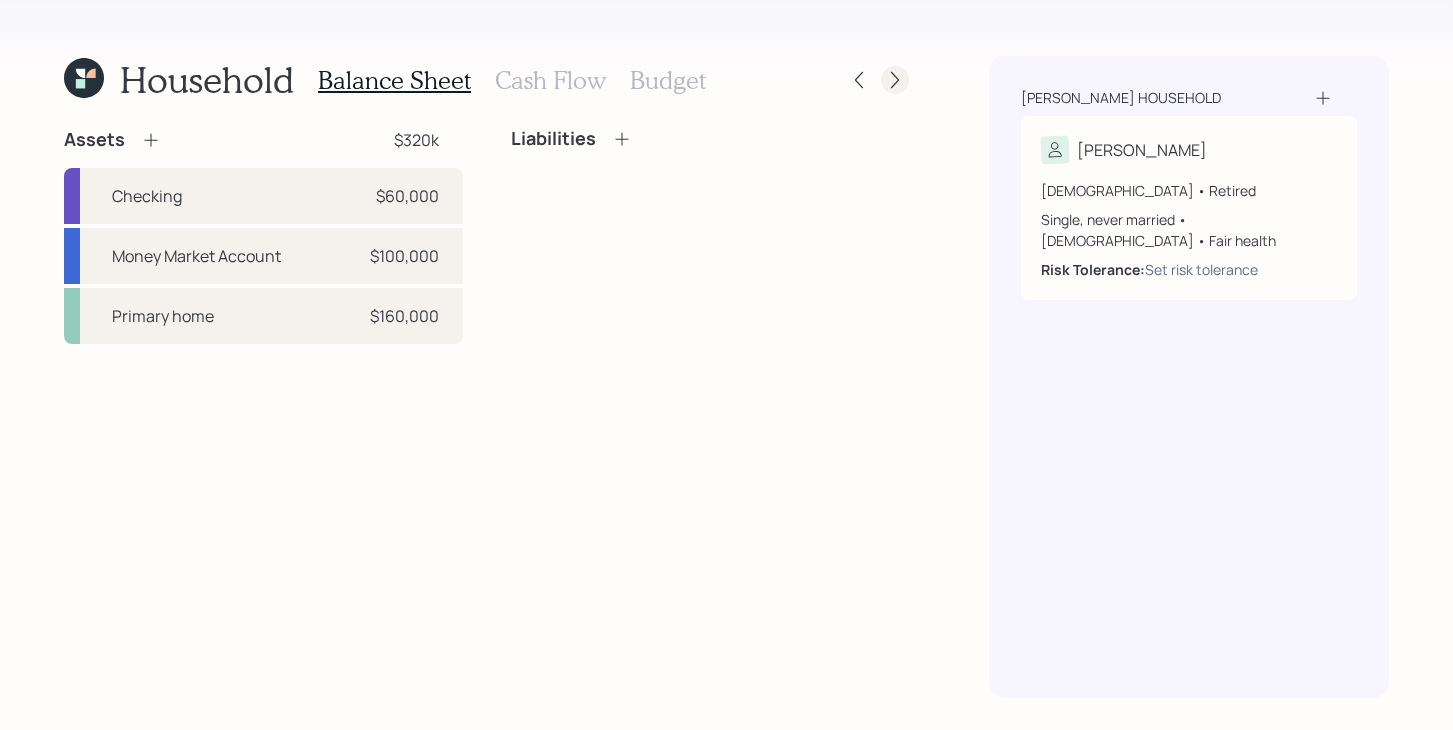 click at bounding box center (895, 80) 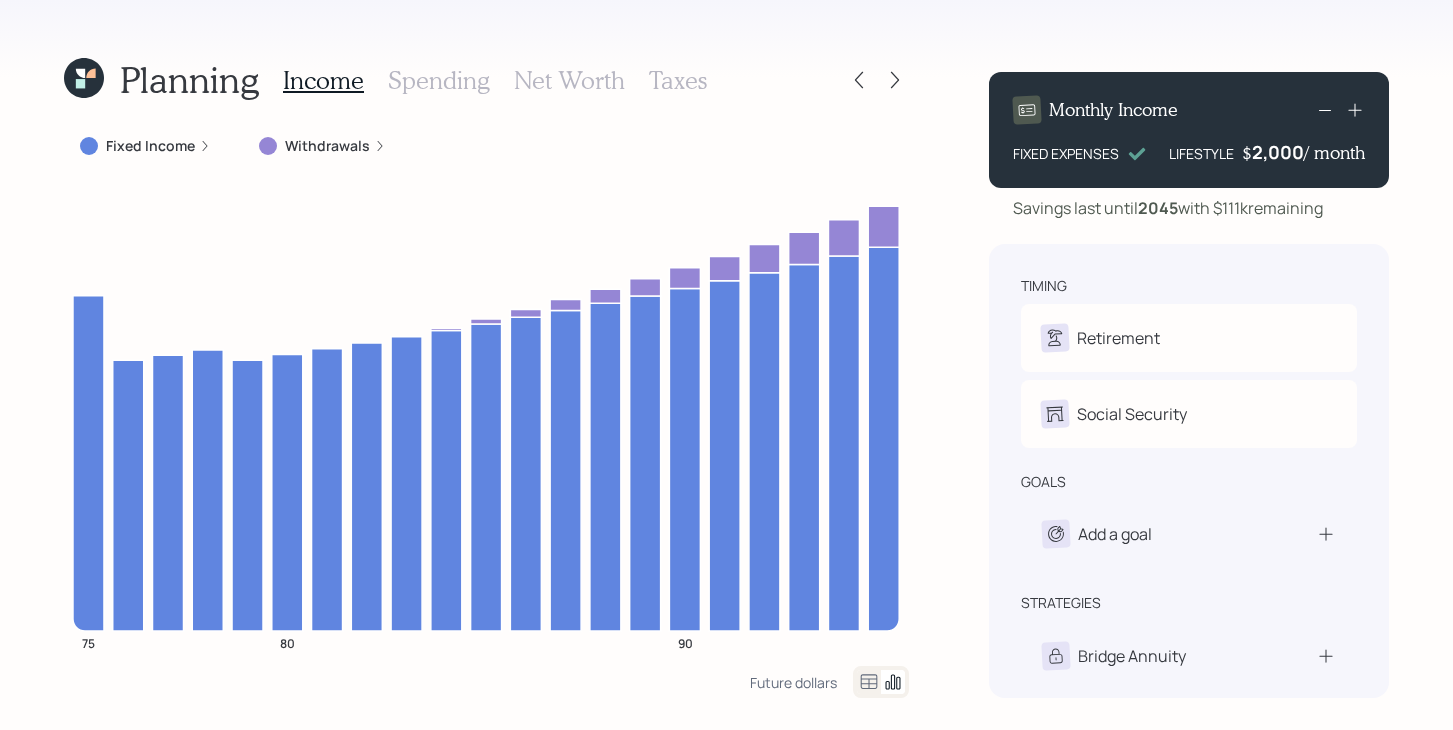 click on "Spending" at bounding box center (439, 80) 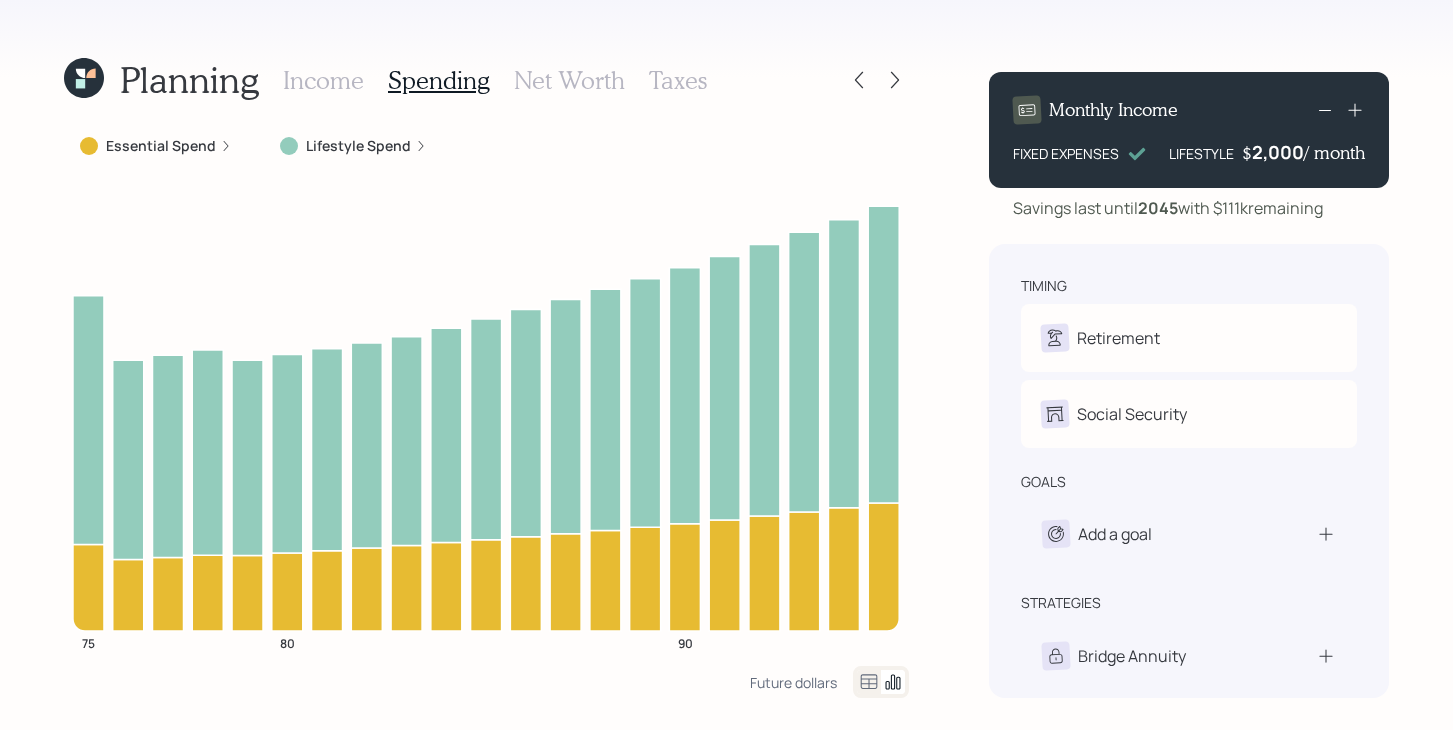 click 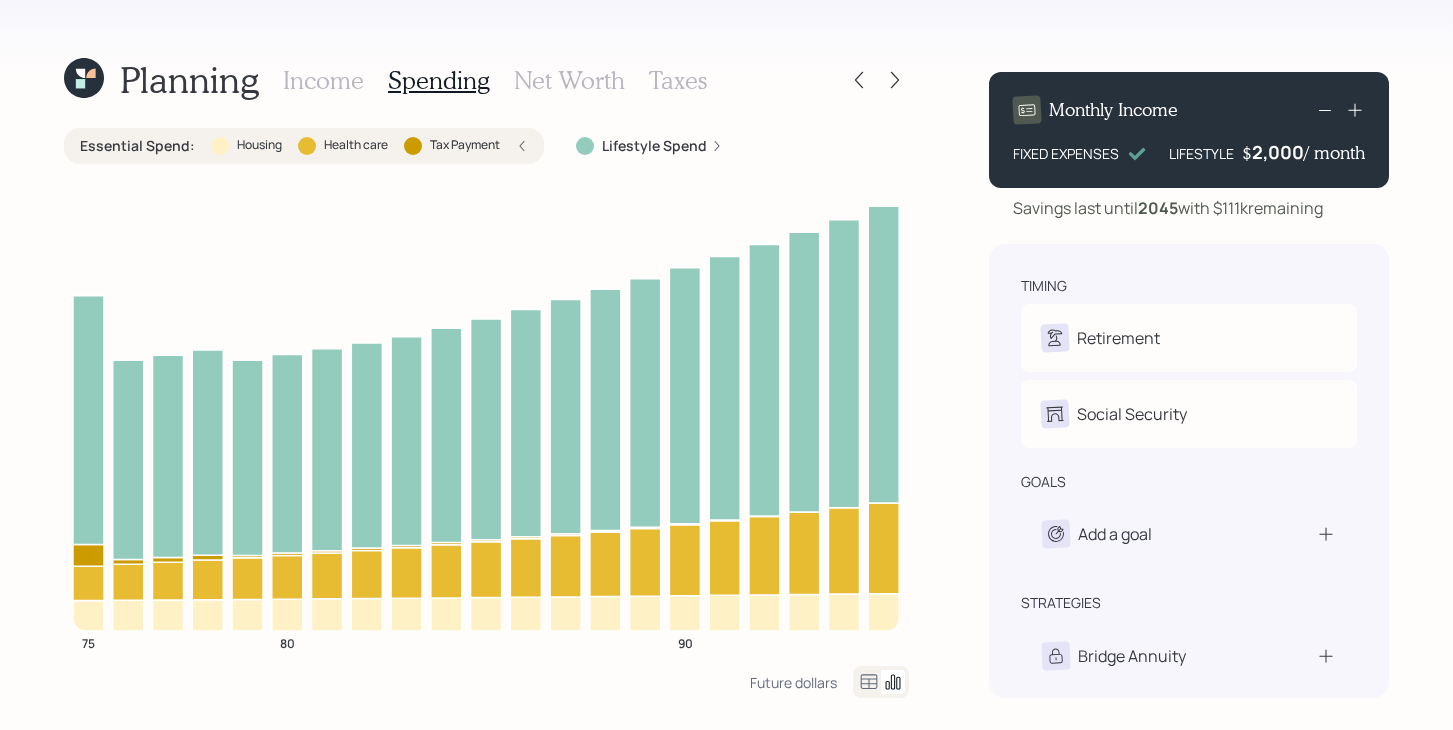 click on "Lifestyle Spend" at bounding box center [654, 146] 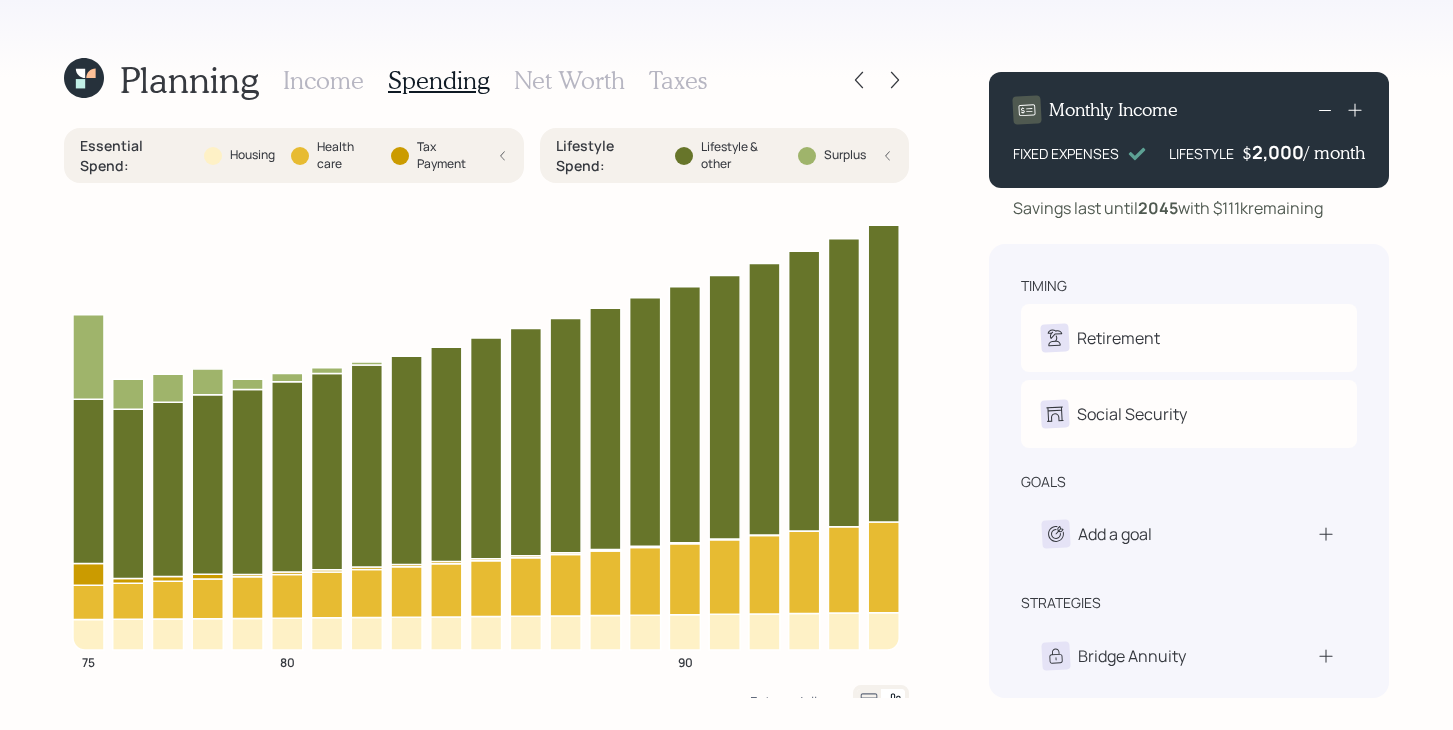 click on "Tax Payment" at bounding box center (449, 156) 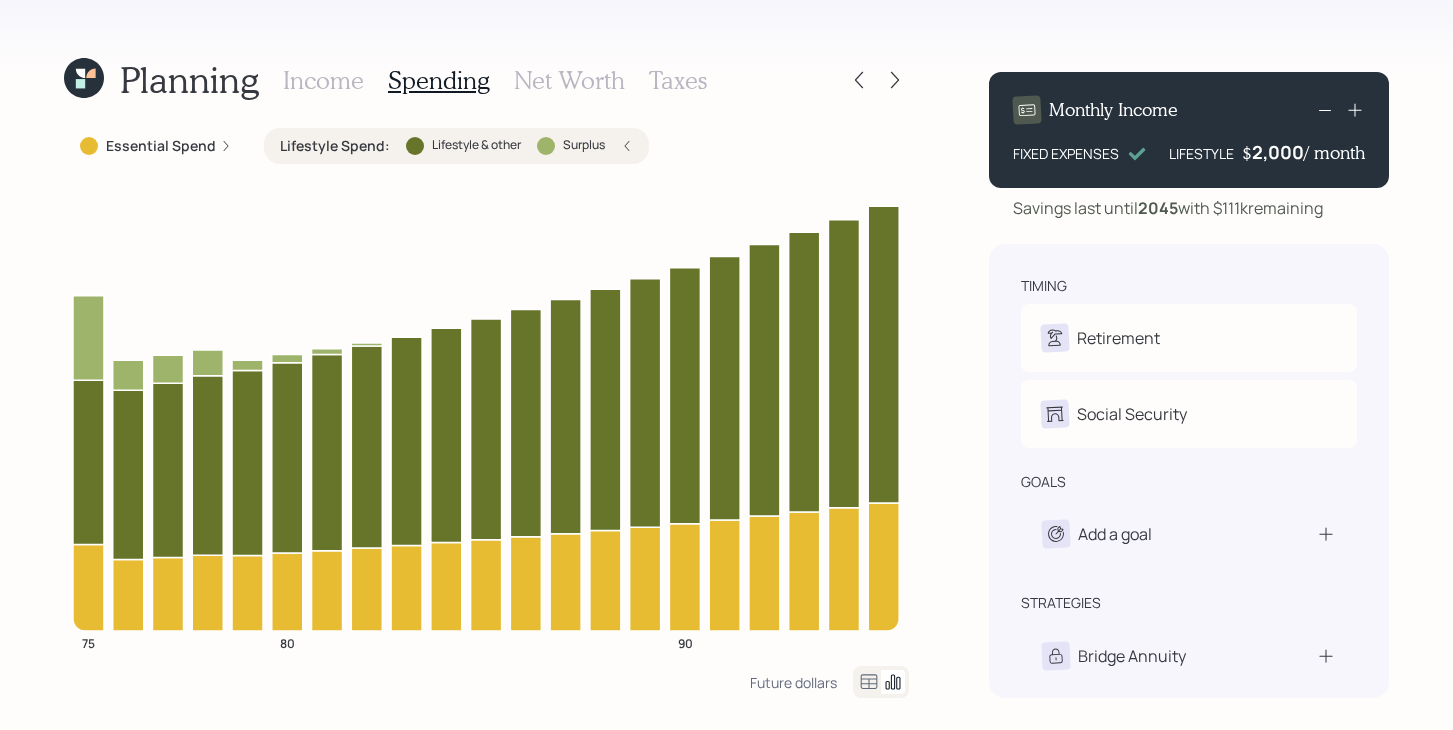 click on "Lifestyle & other" at bounding box center [476, 145] 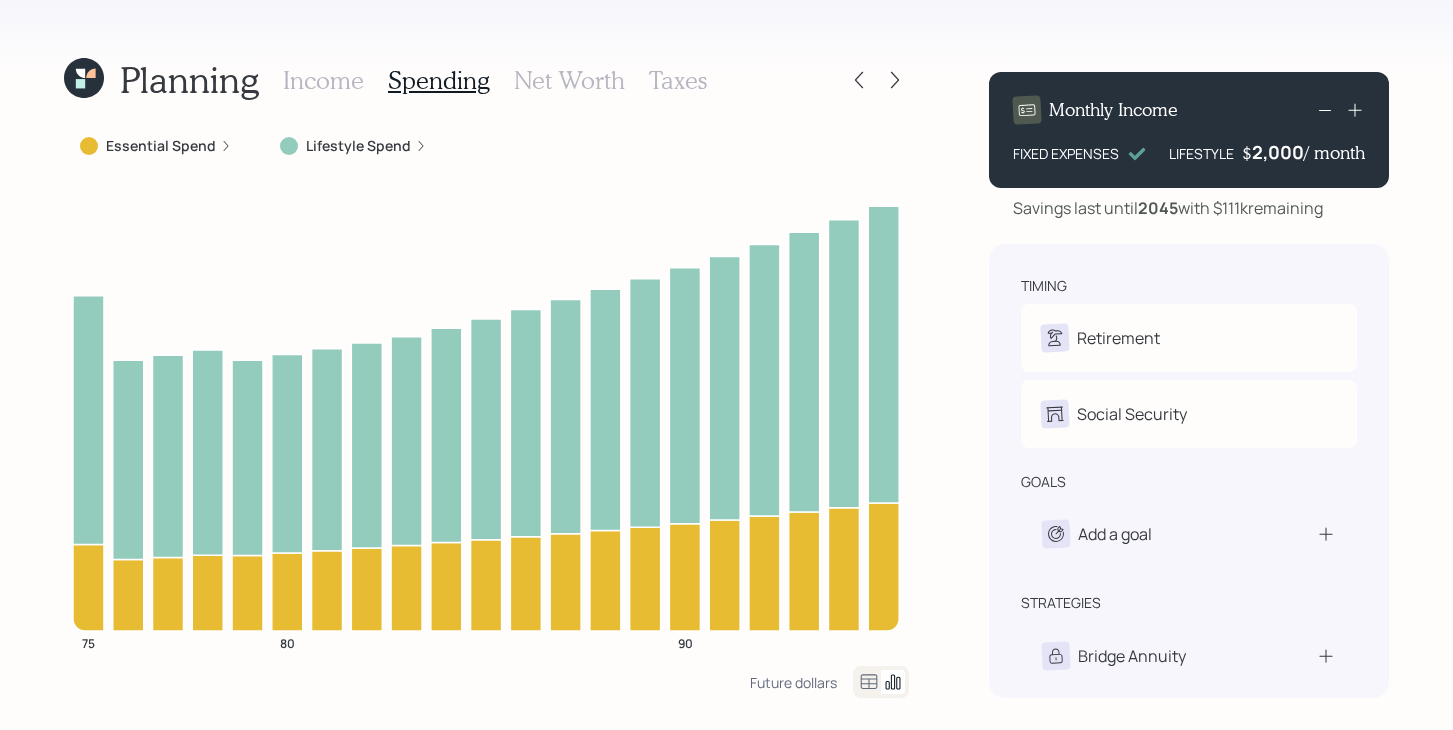 click on "Income" at bounding box center [323, 80] 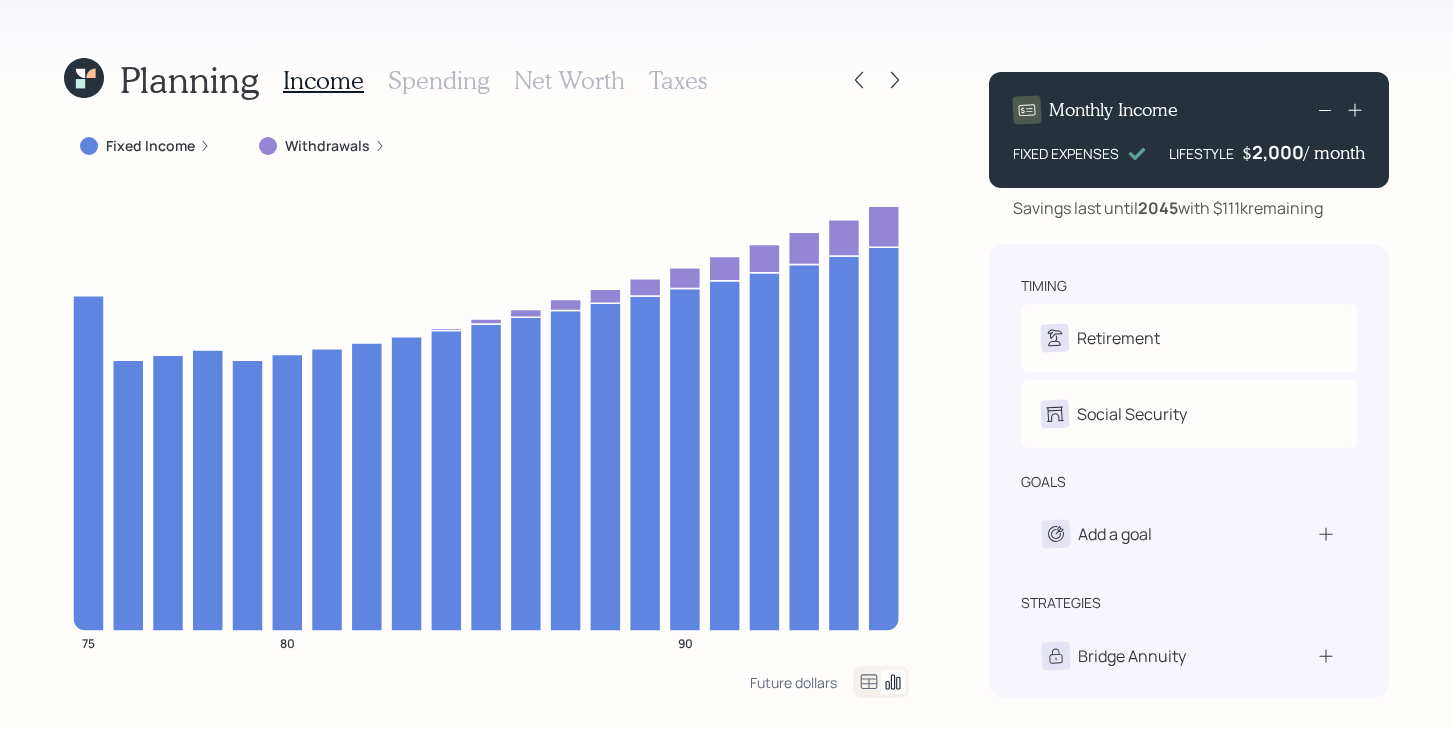 click on "Planning" at bounding box center (161, 79) 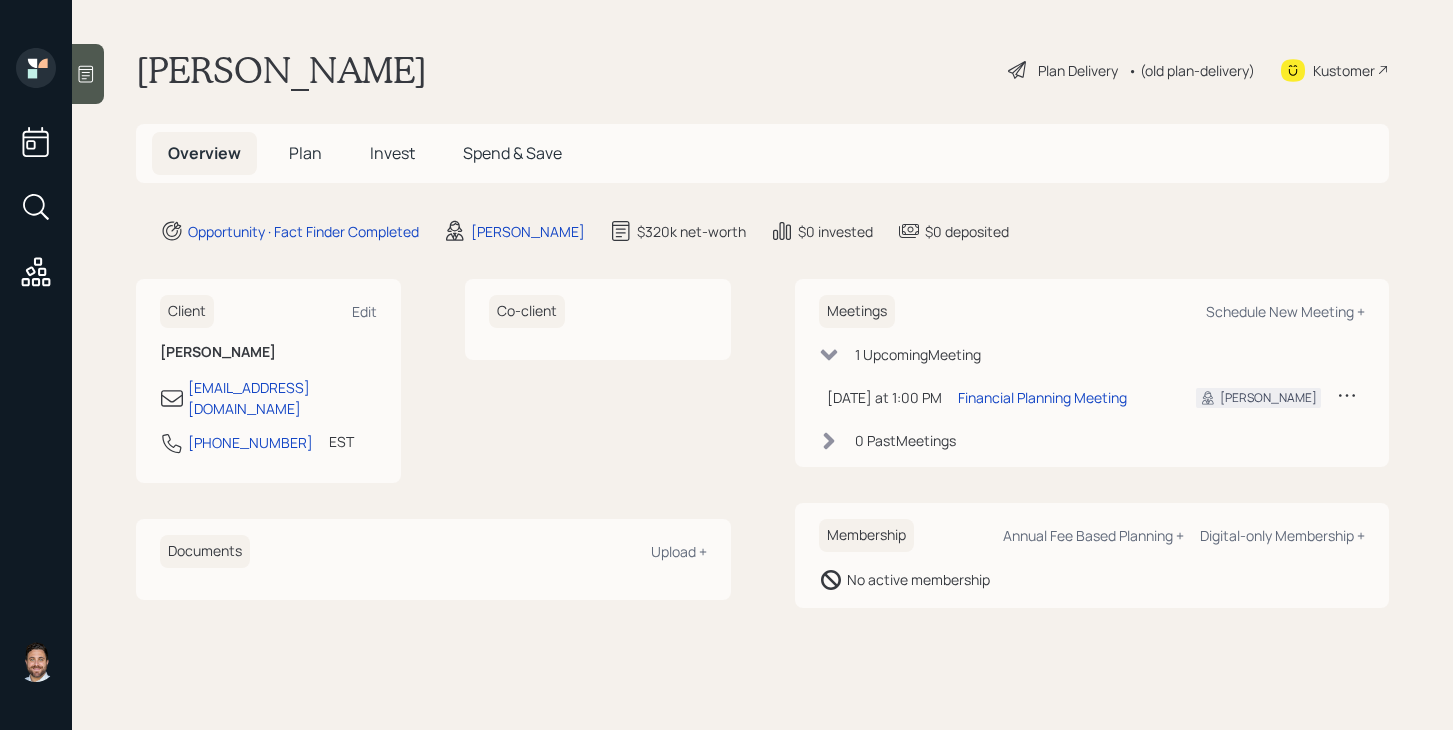 click on "Plan Delivery" at bounding box center [1078, 70] 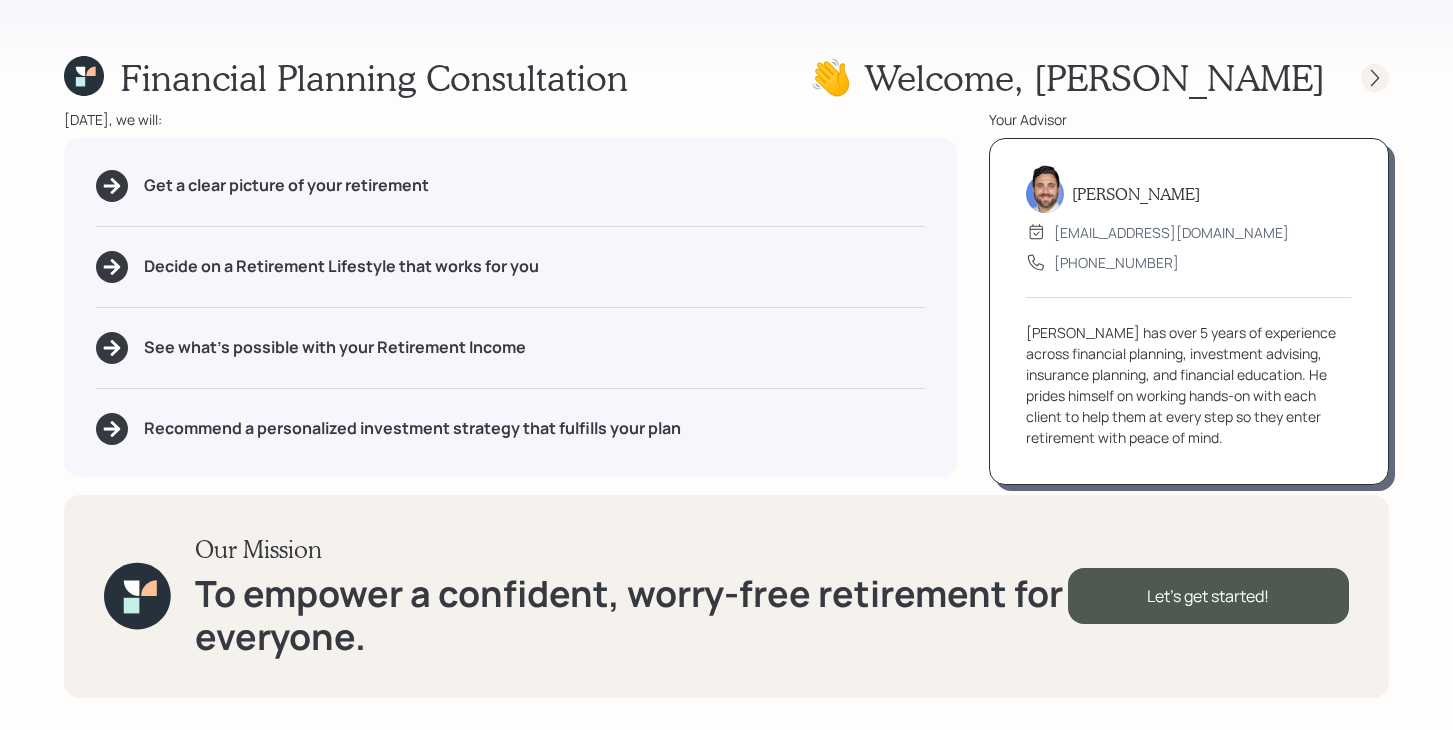 click 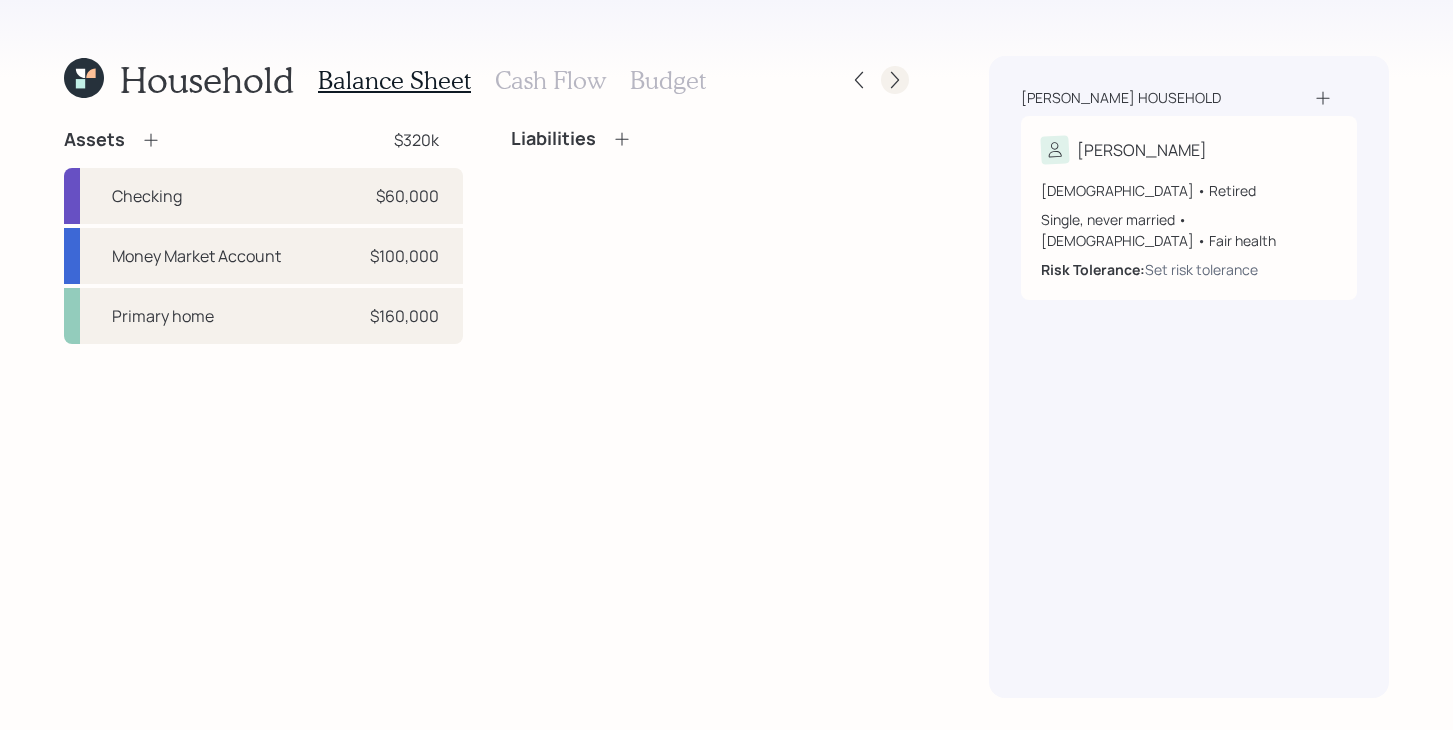 click 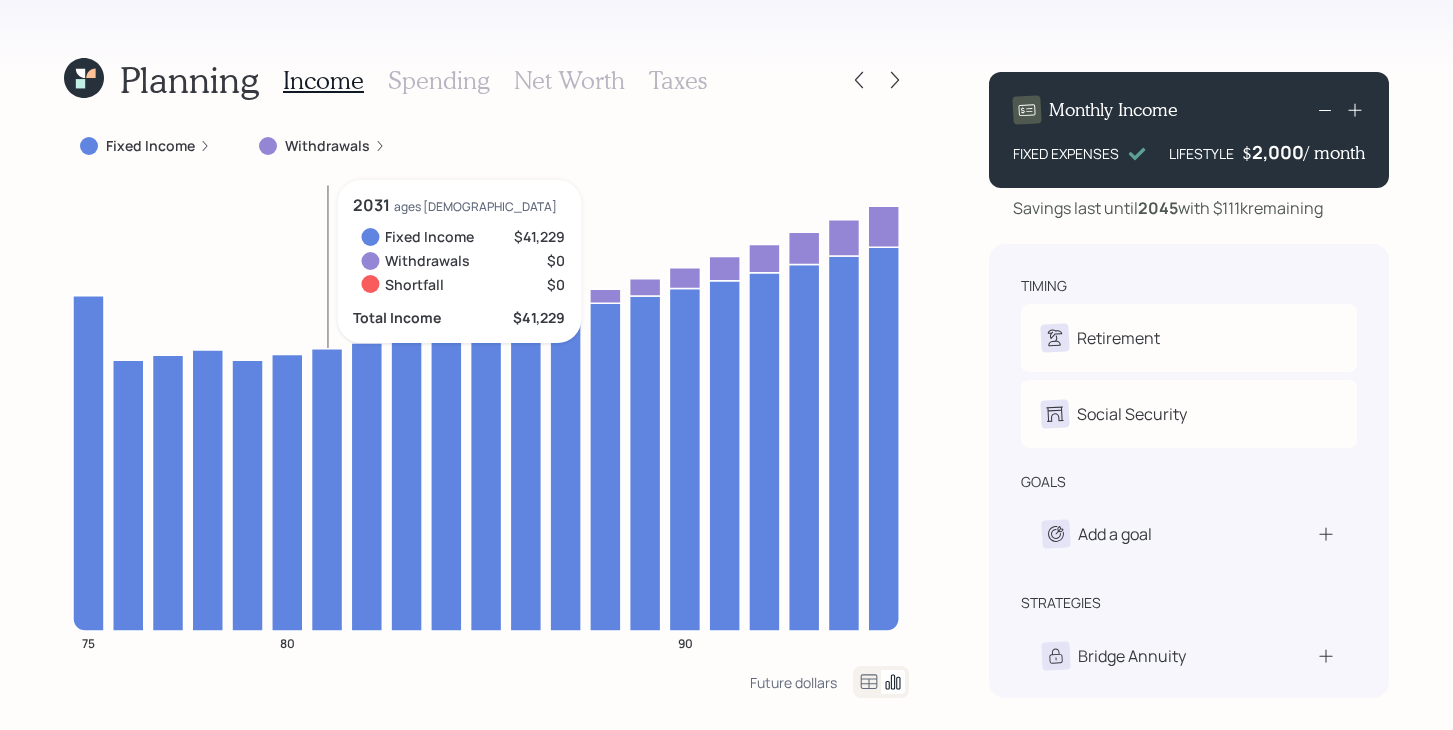 click on "Spending" at bounding box center [439, 80] 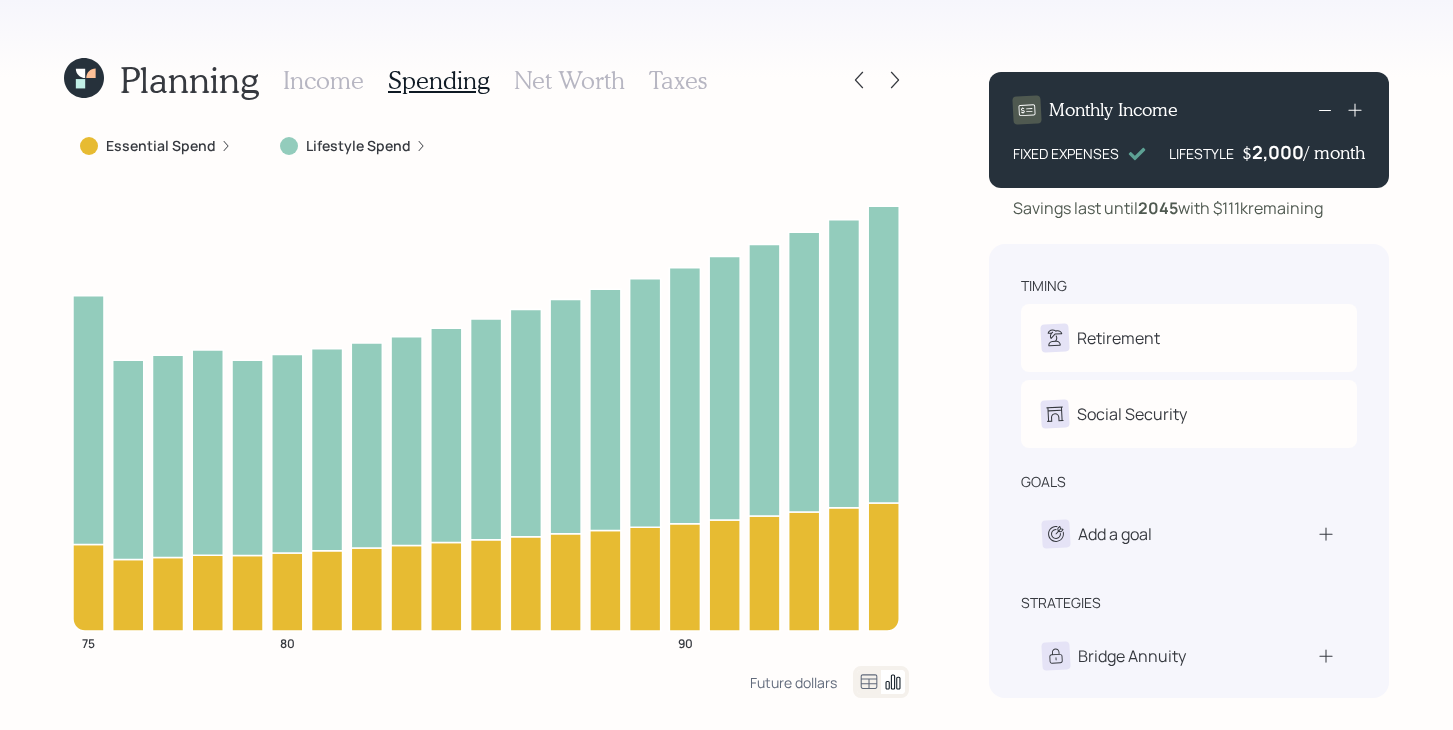 click on "Income" at bounding box center (323, 80) 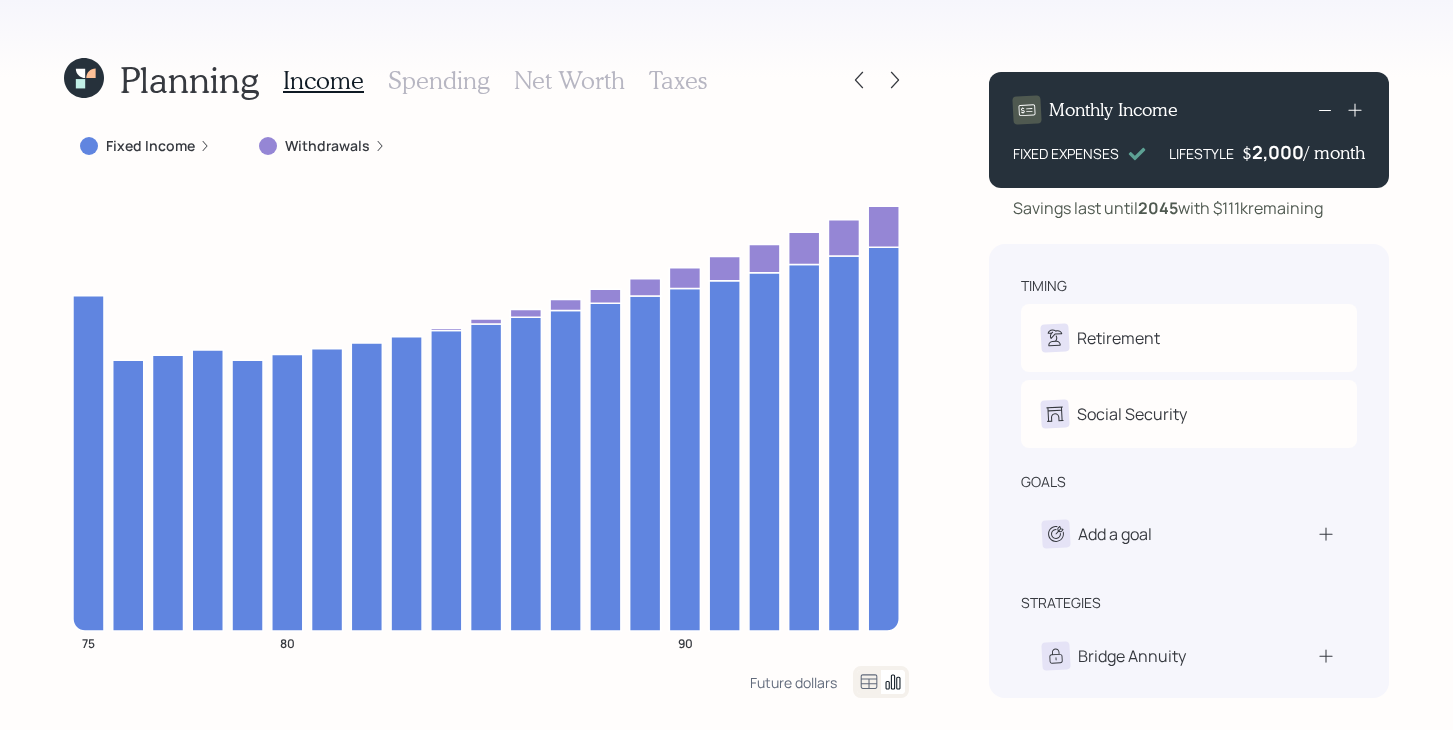 click 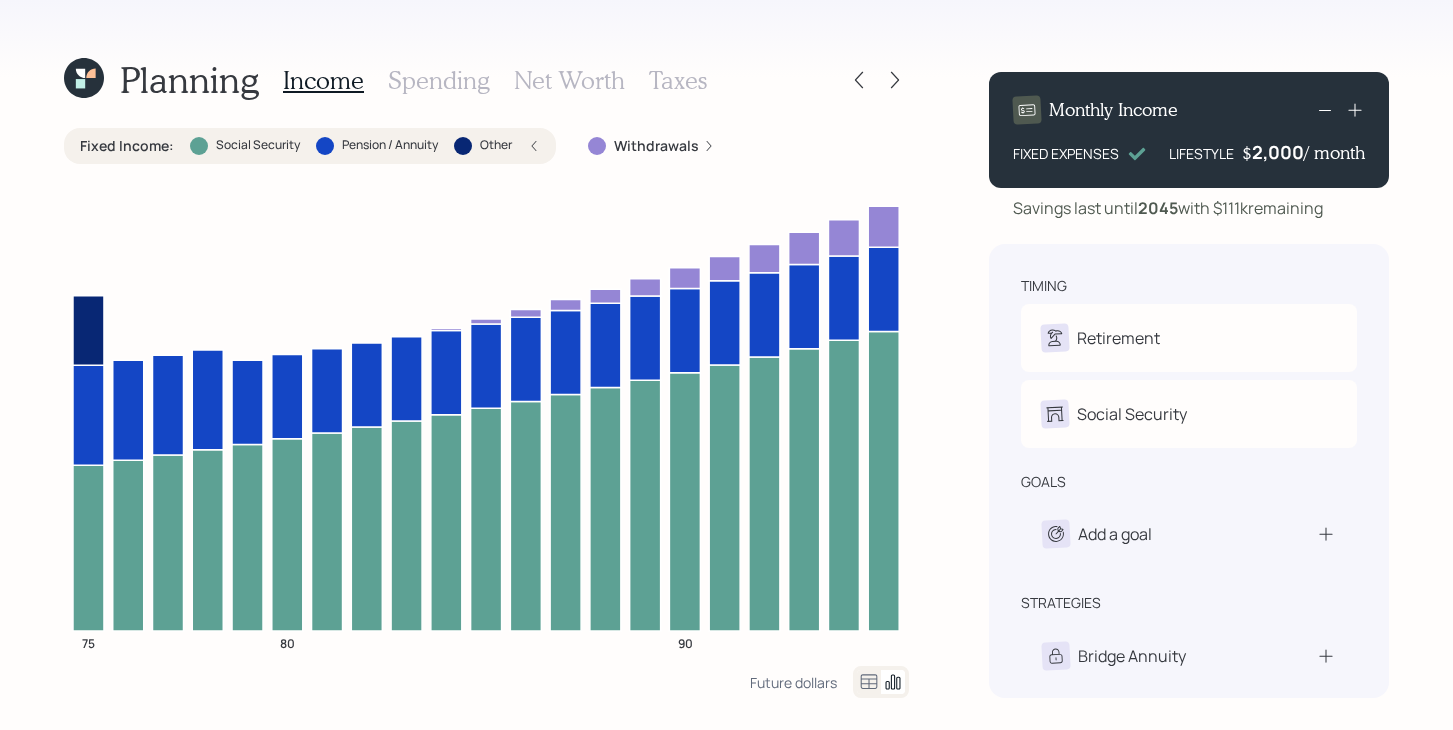 click at bounding box center (199, 146) 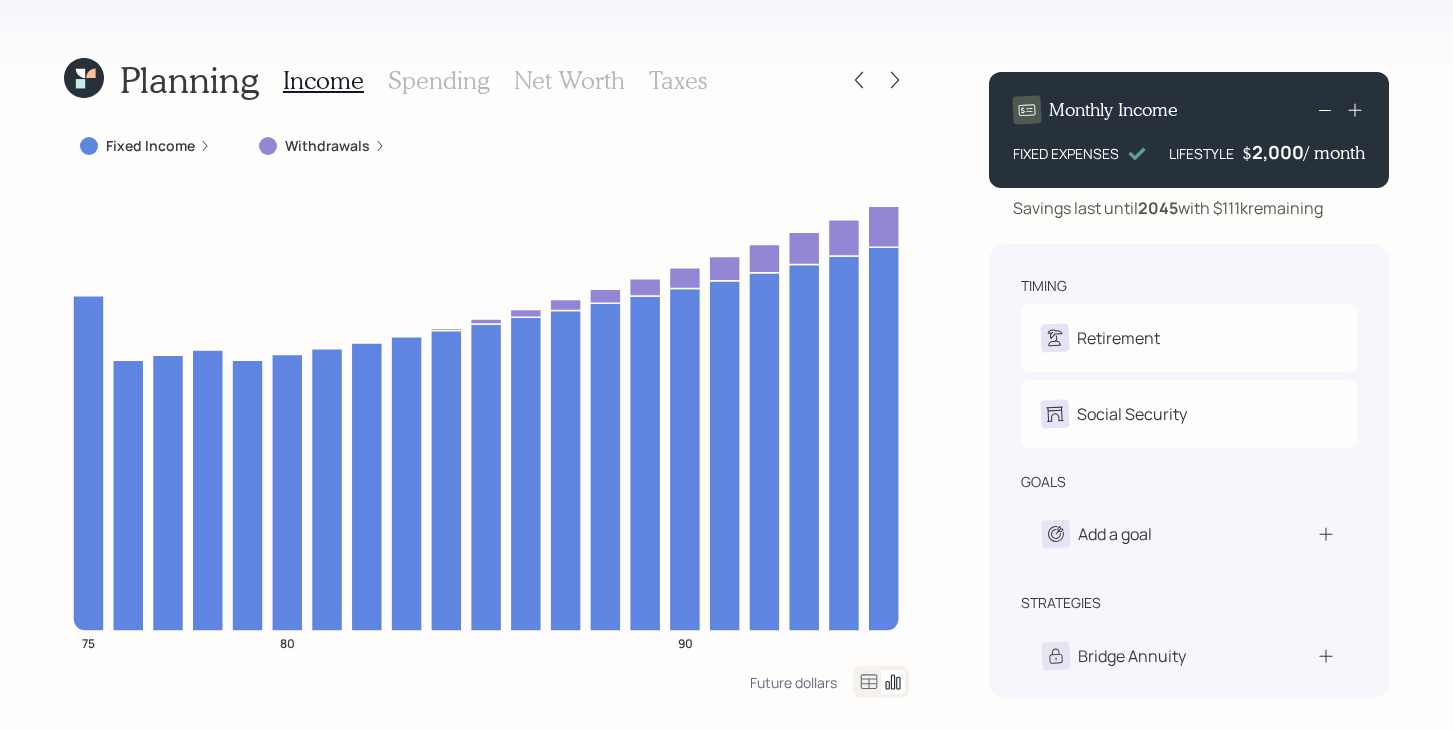 click on "Withdrawals" at bounding box center [327, 146] 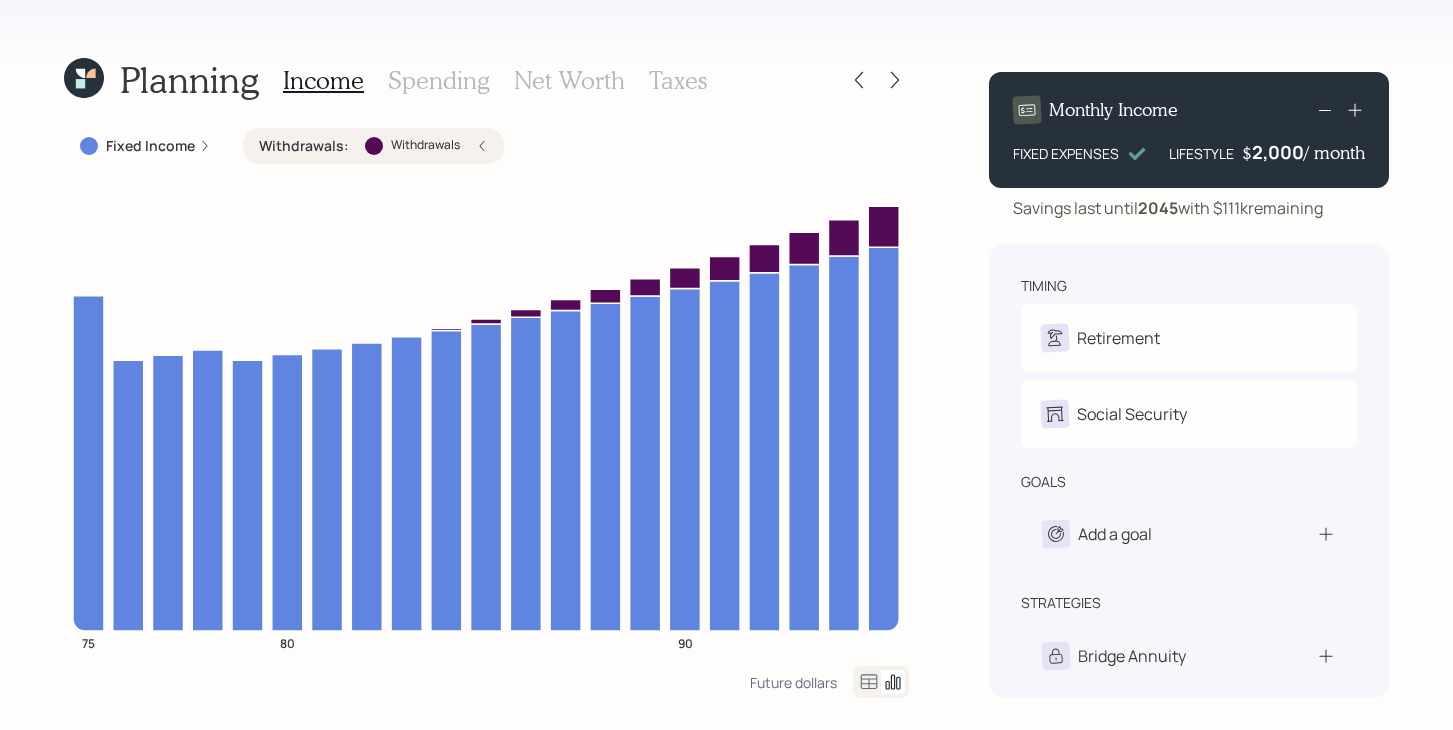 click on "Withdrawals :" at bounding box center (304, 146) 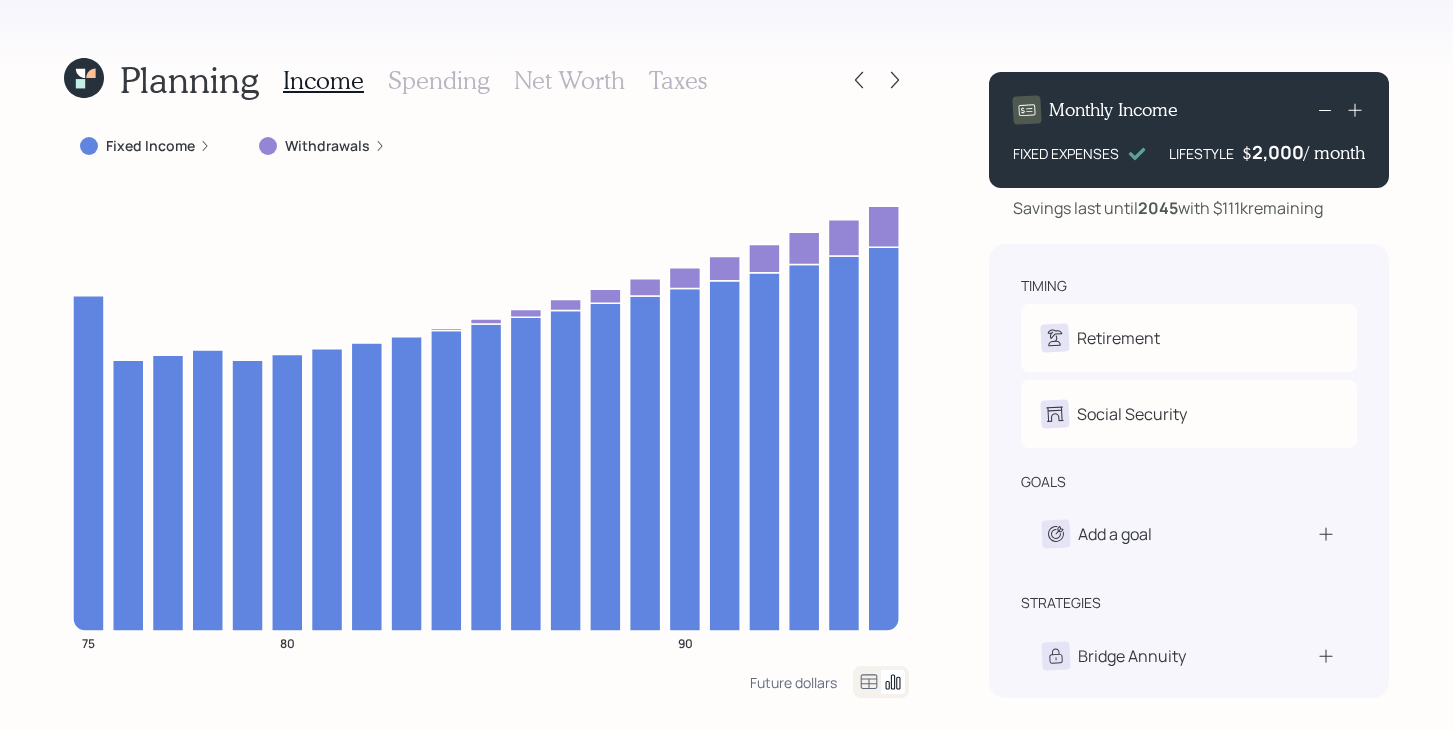 click 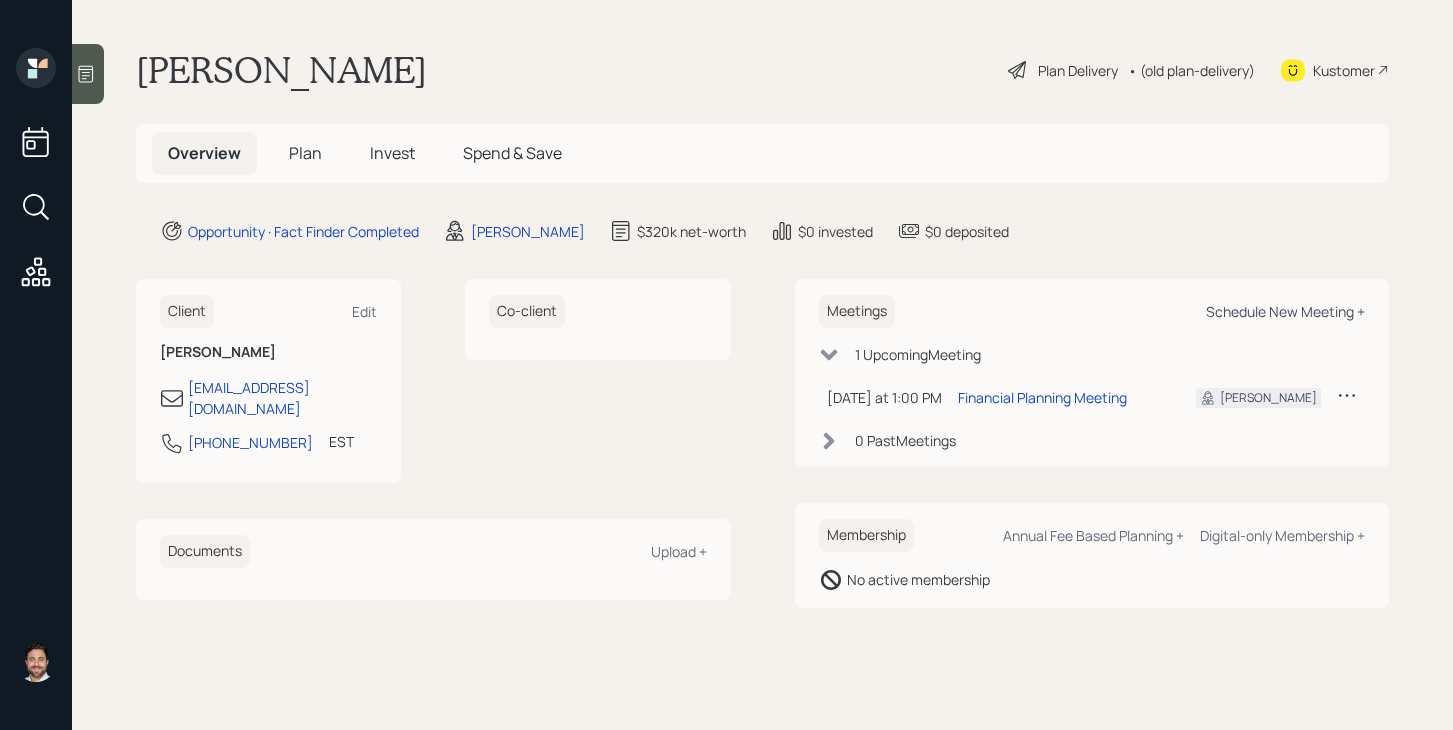 click on "Schedule New Meeting +" at bounding box center [1285, 311] 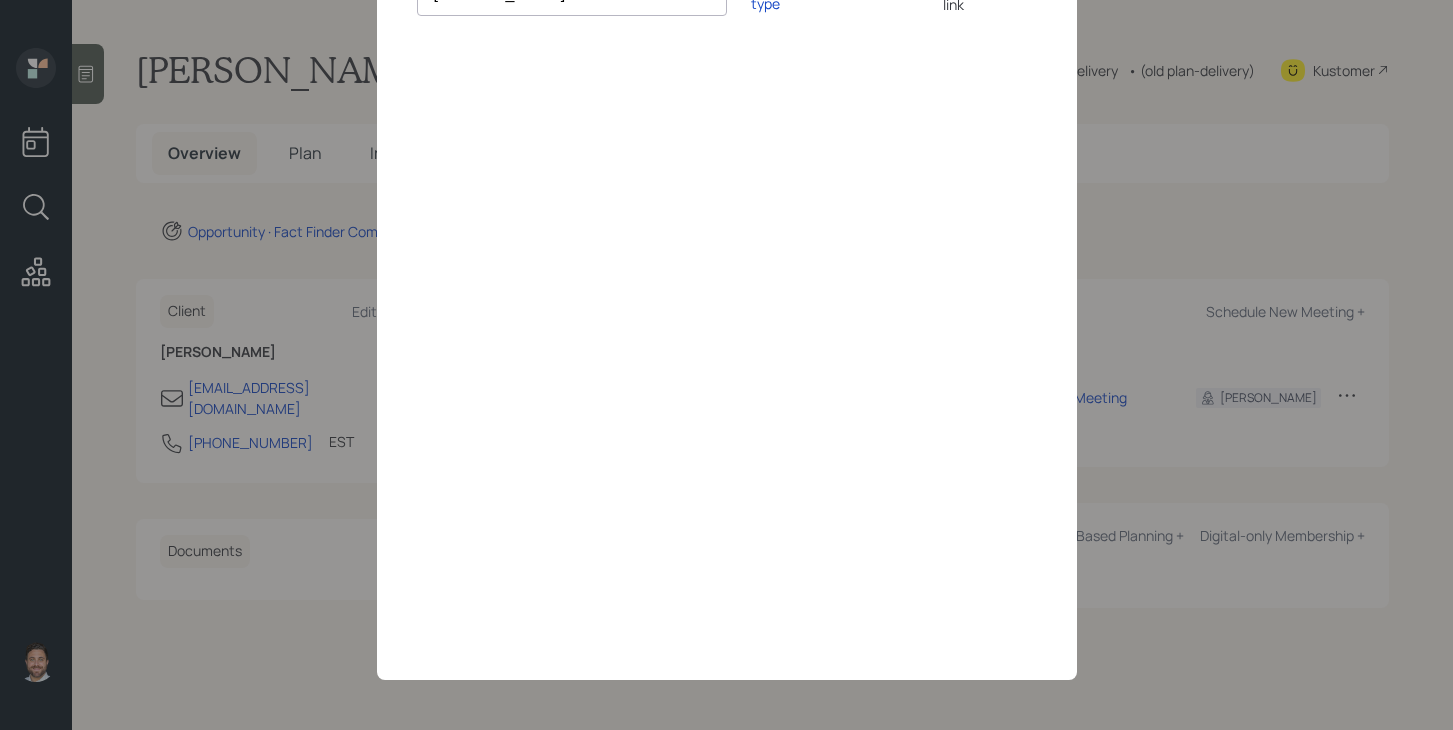 scroll, scrollTop: 0, scrollLeft: 0, axis: both 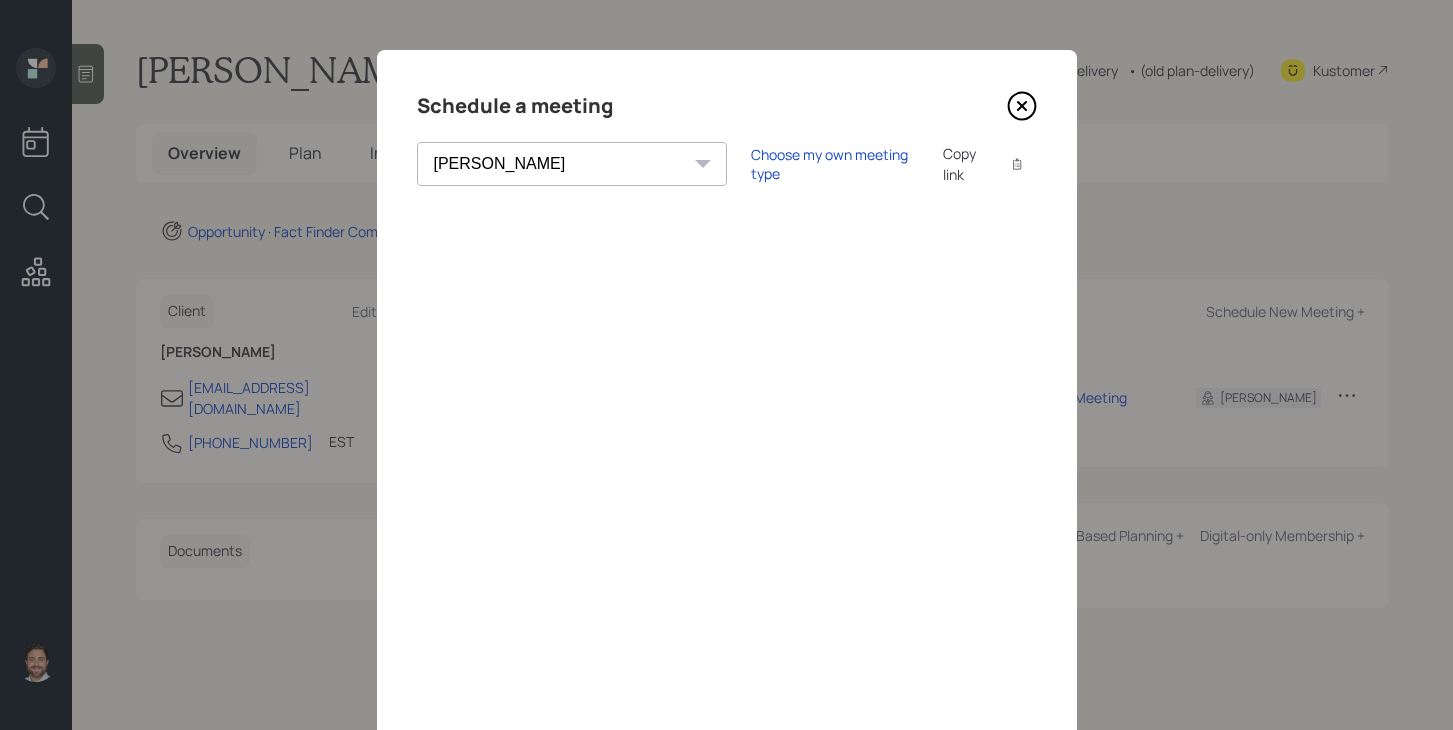 click 